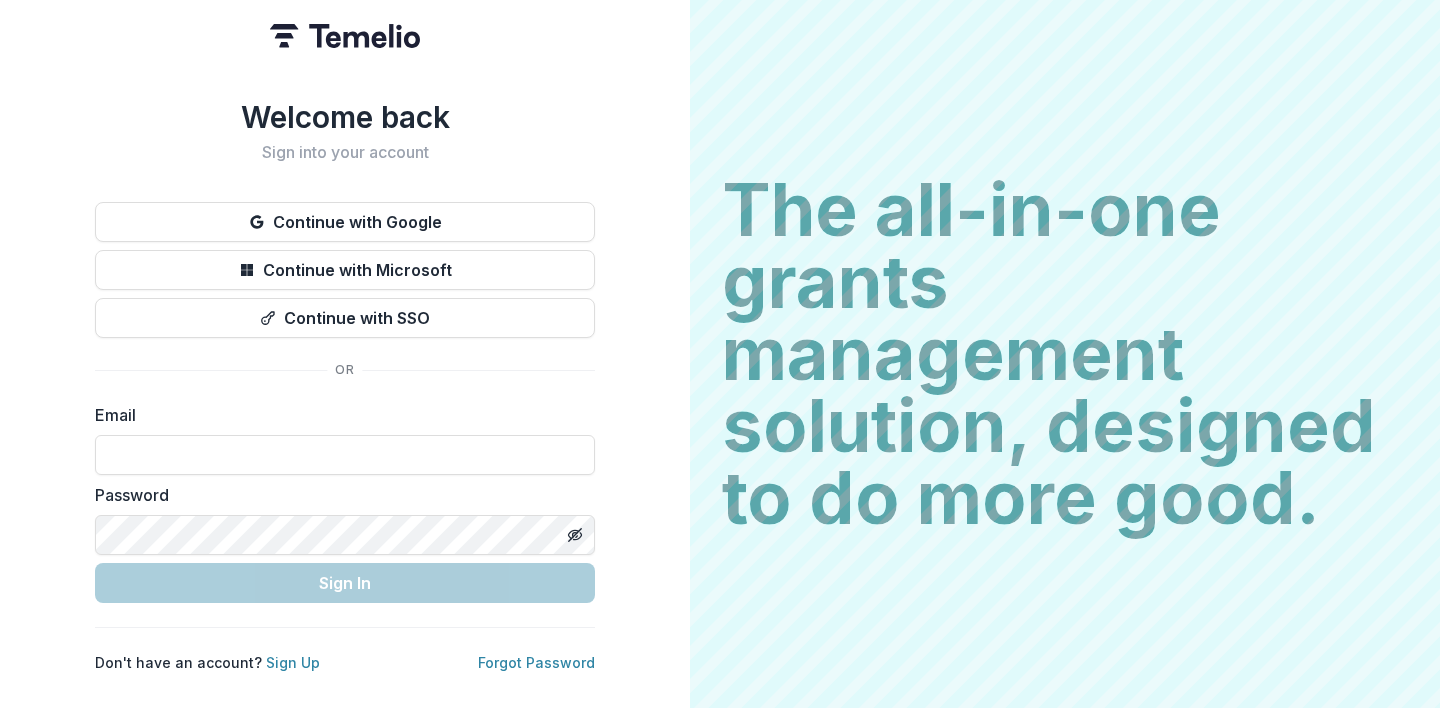 scroll, scrollTop: 0, scrollLeft: 0, axis: both 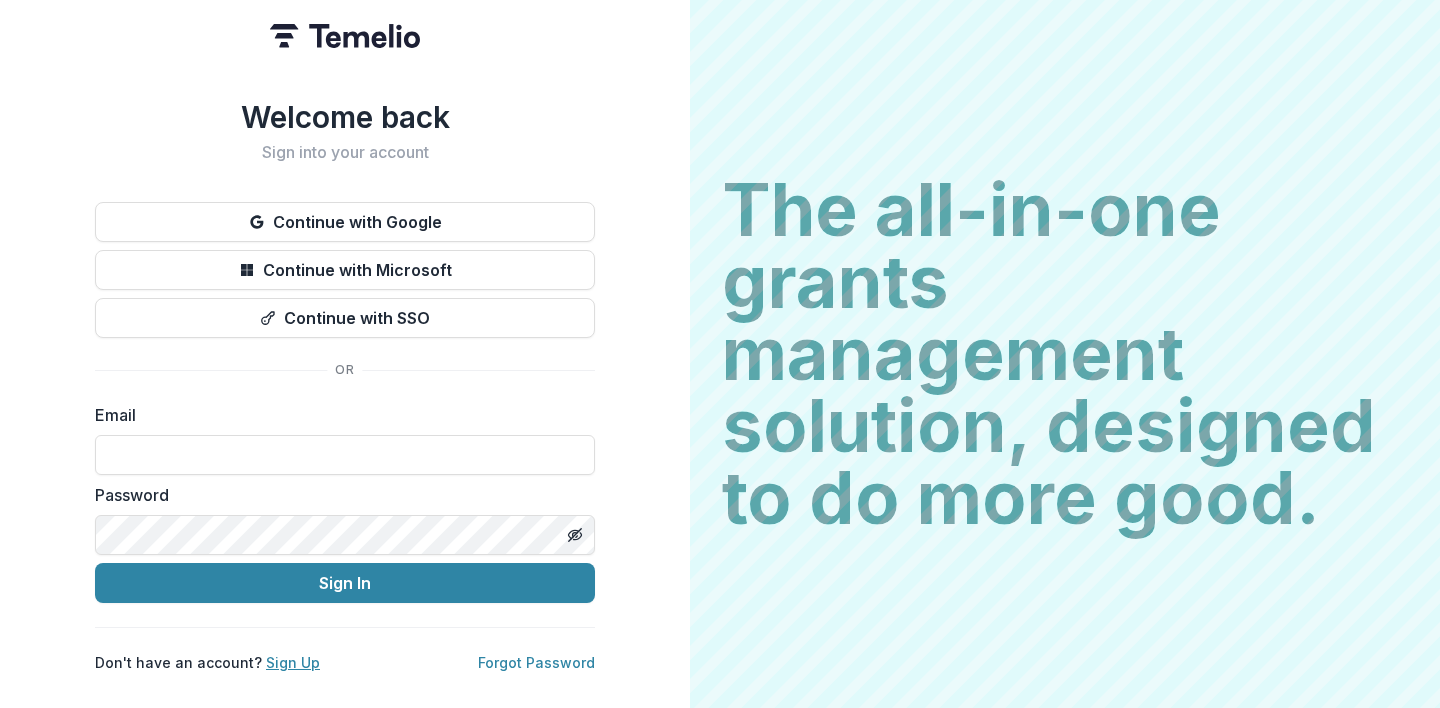 click on "Sign Up" at bounding box center [293, 662] 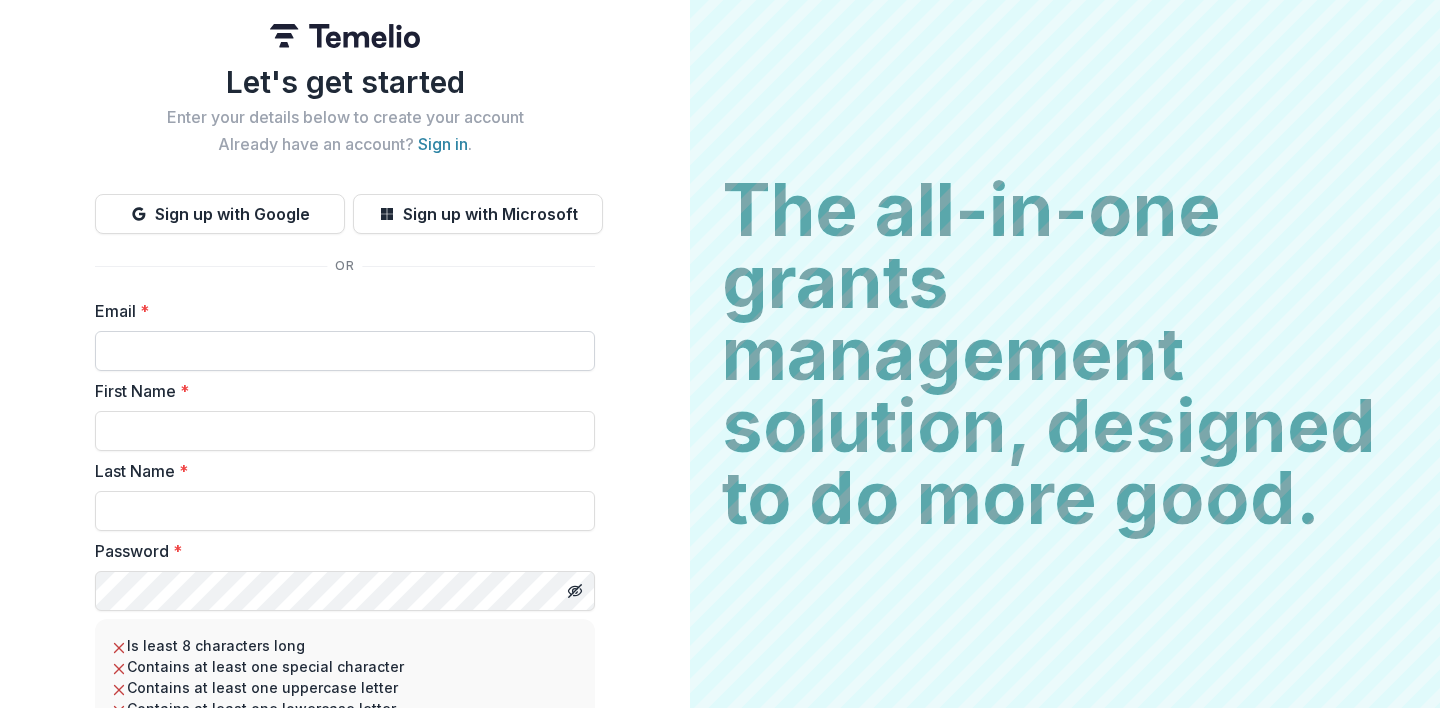 click on "Email *" at bounding box center (345, 351) 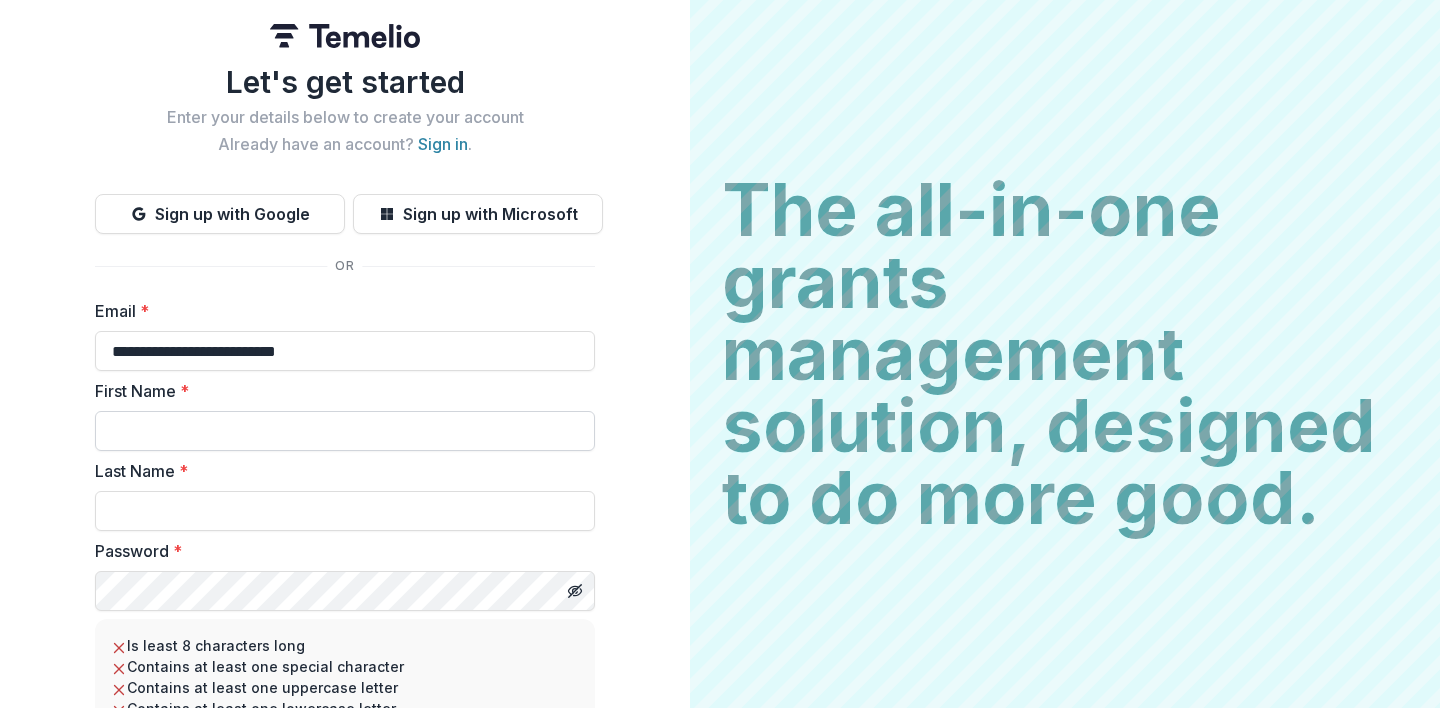 click on "First Name *" at bounding box center [345, 431] 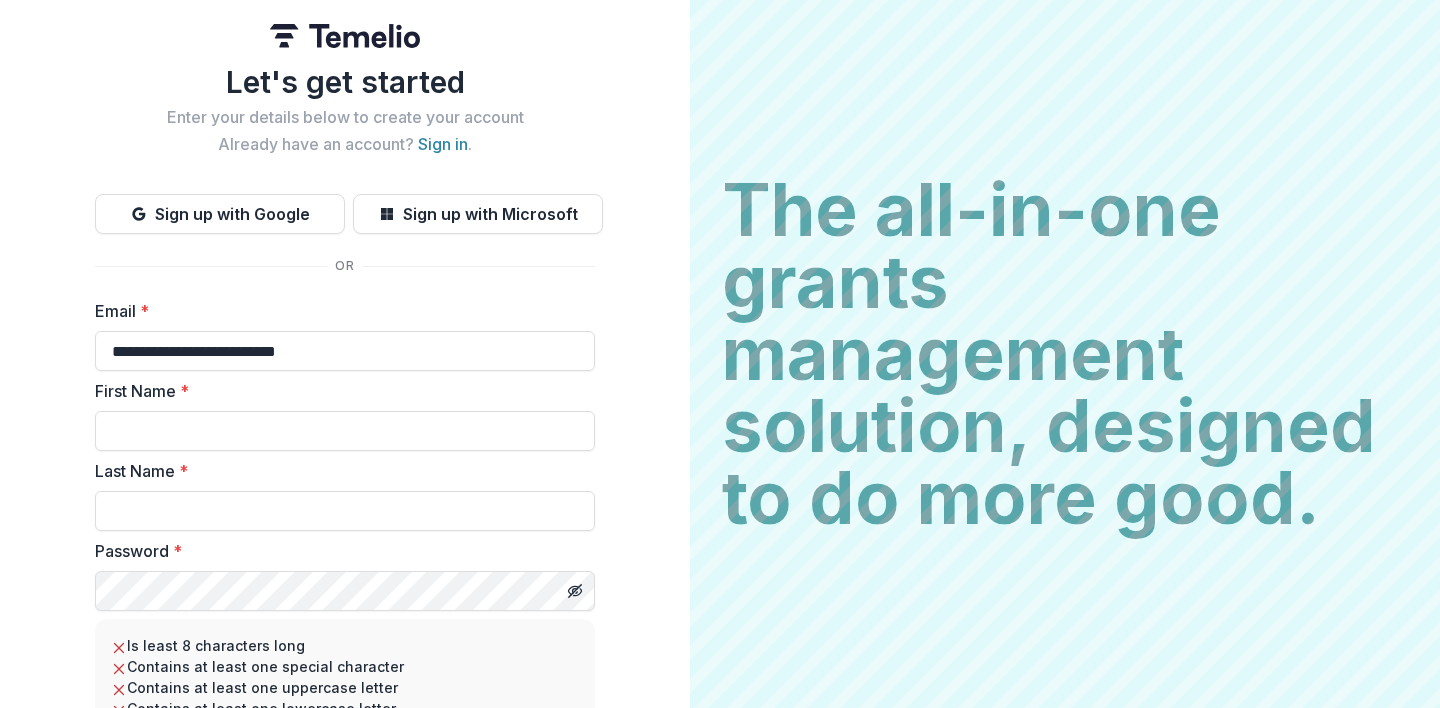 type on "*****" 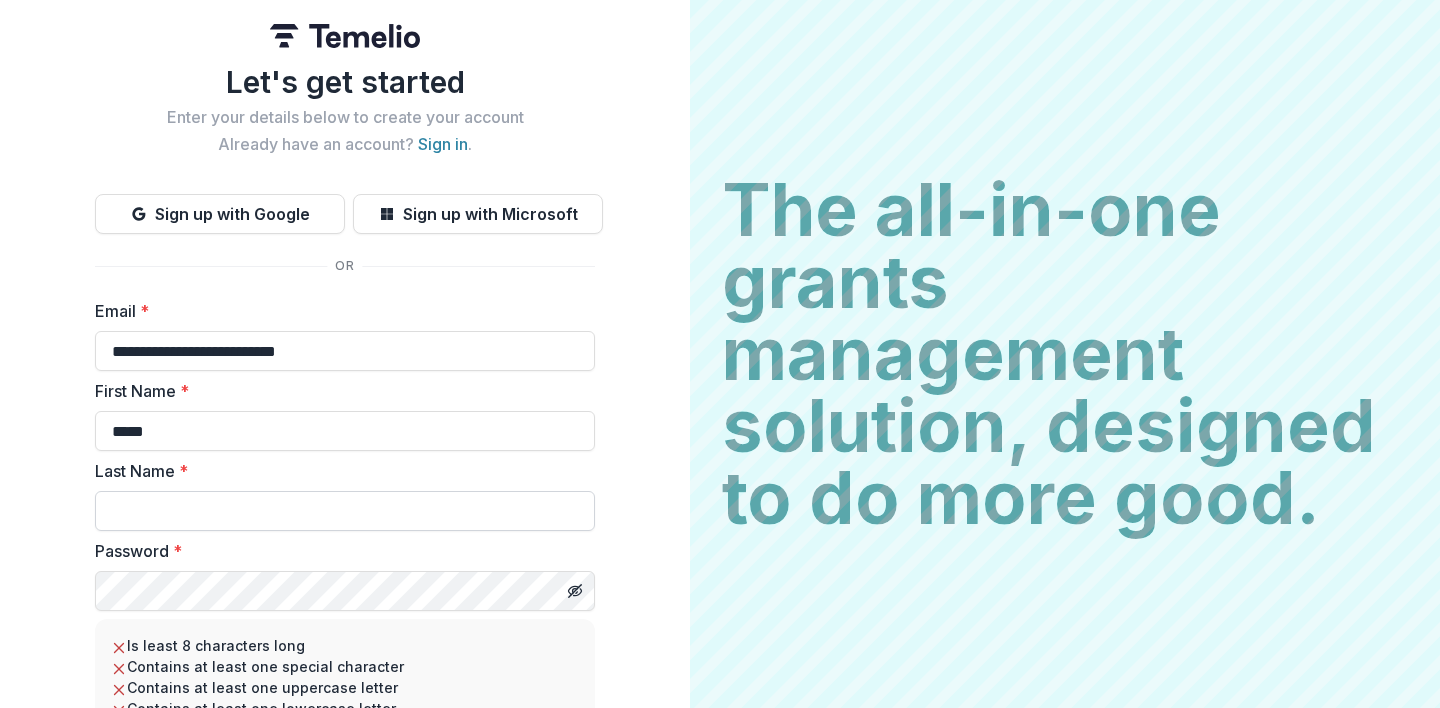 click on "Last Name *" at bounding box center [345, 511] 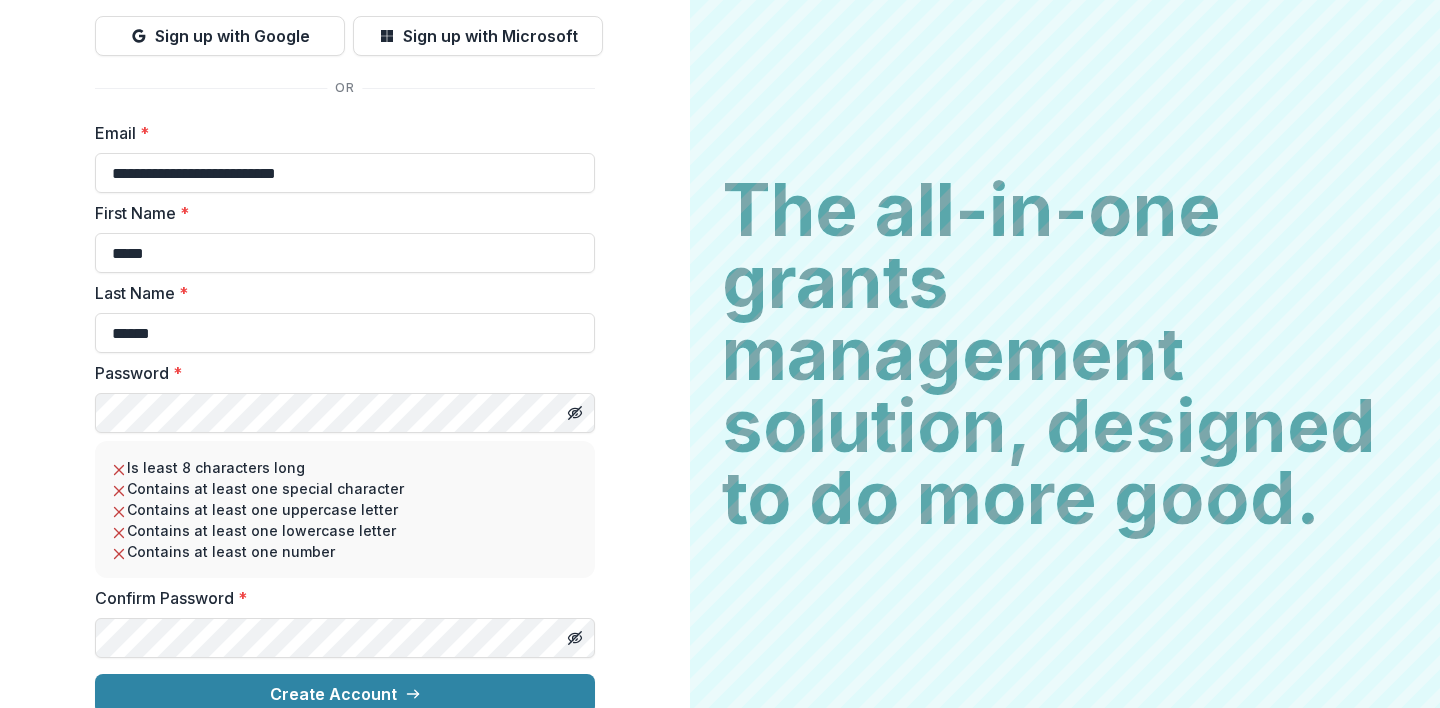 scroll, scrollTop: 180, scrollLeft: 0, axis: vertical 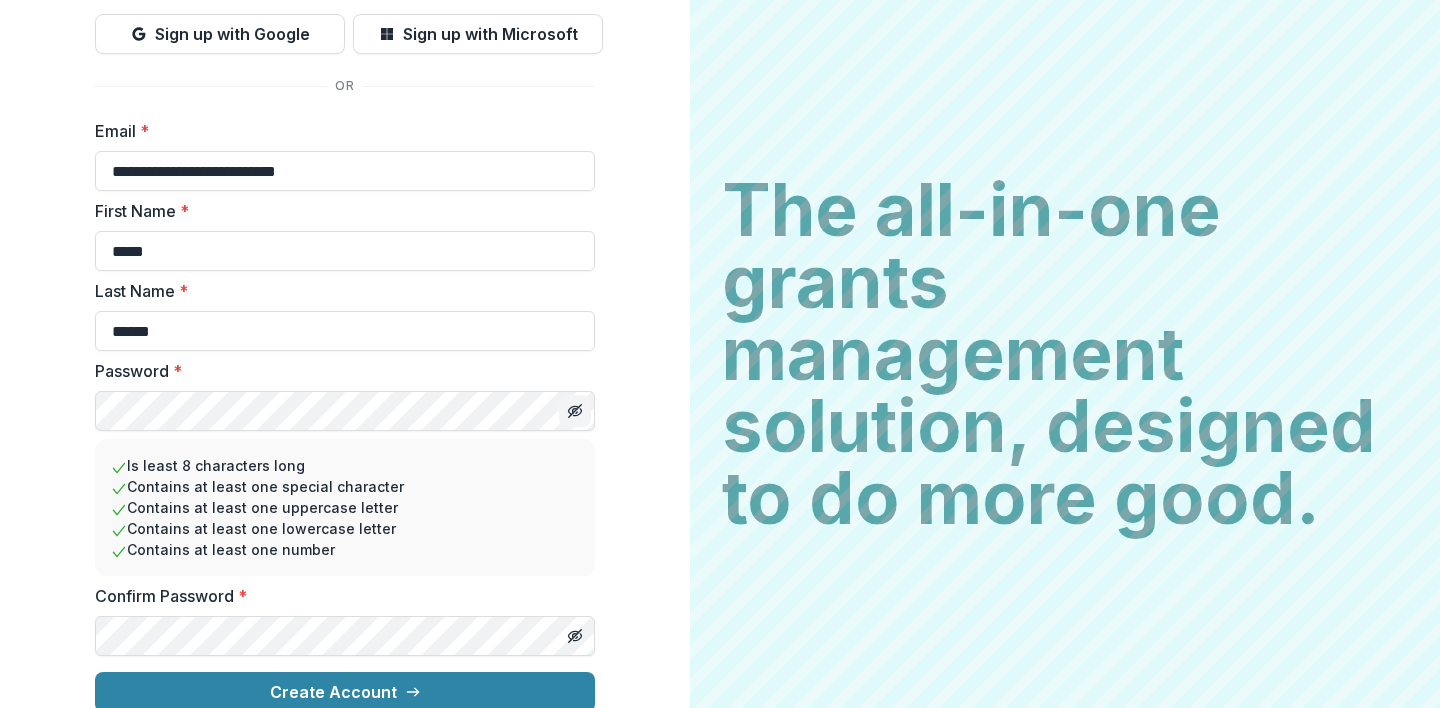 click 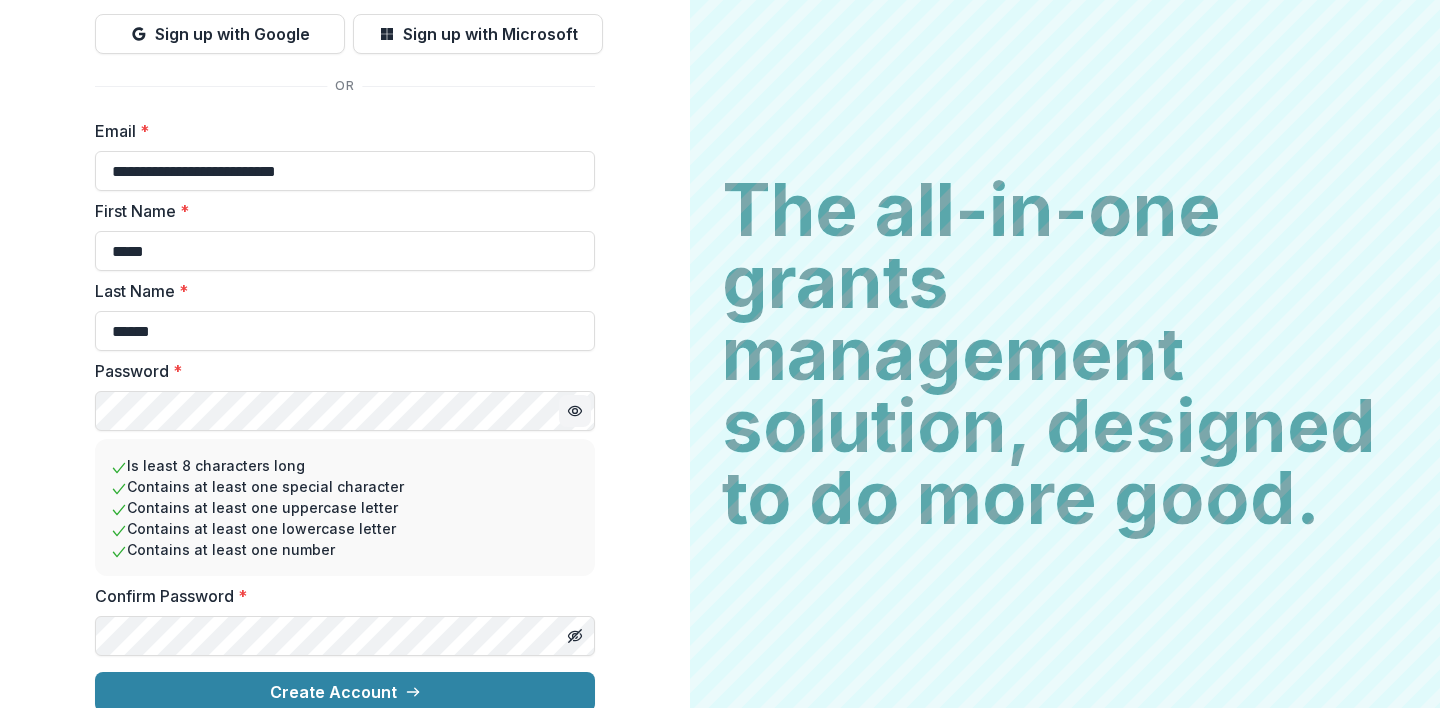click 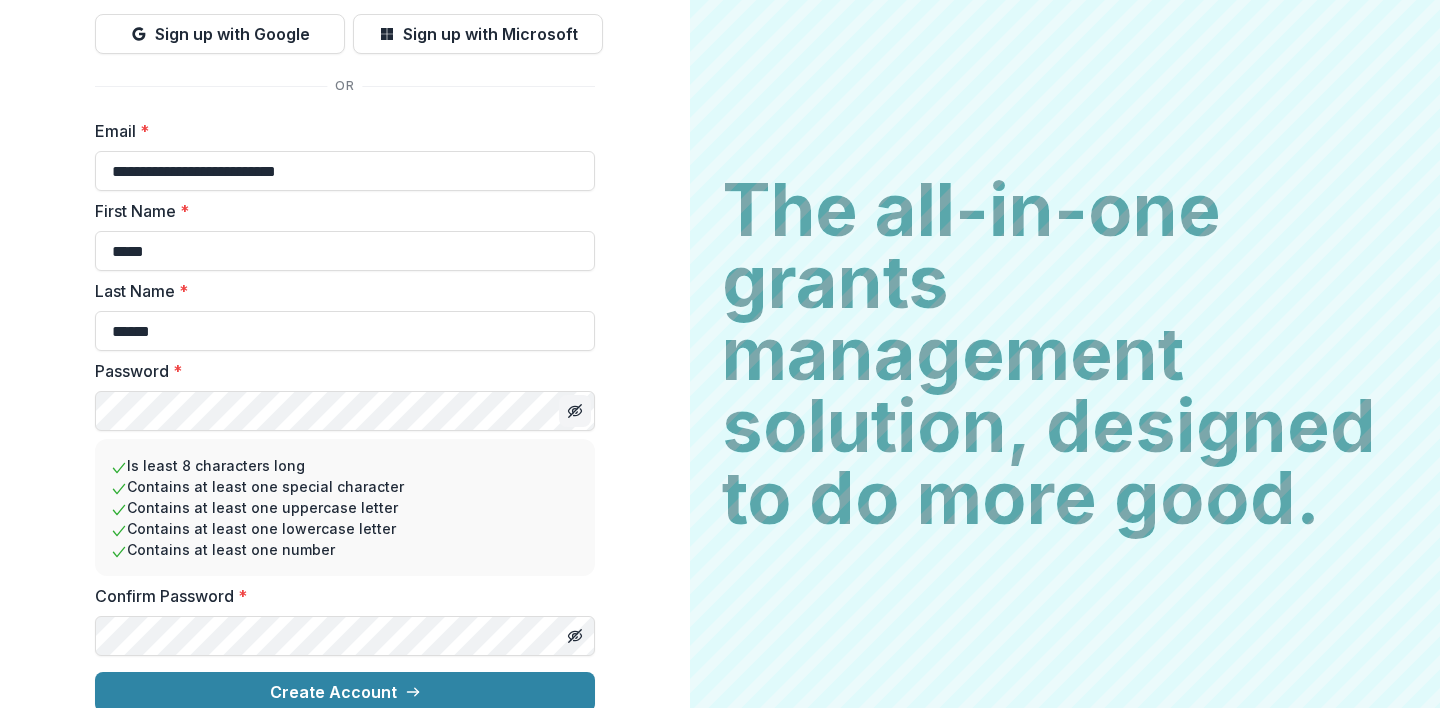 scroll, scrollTop: 200, scrollLeft: 0, axis: vertical 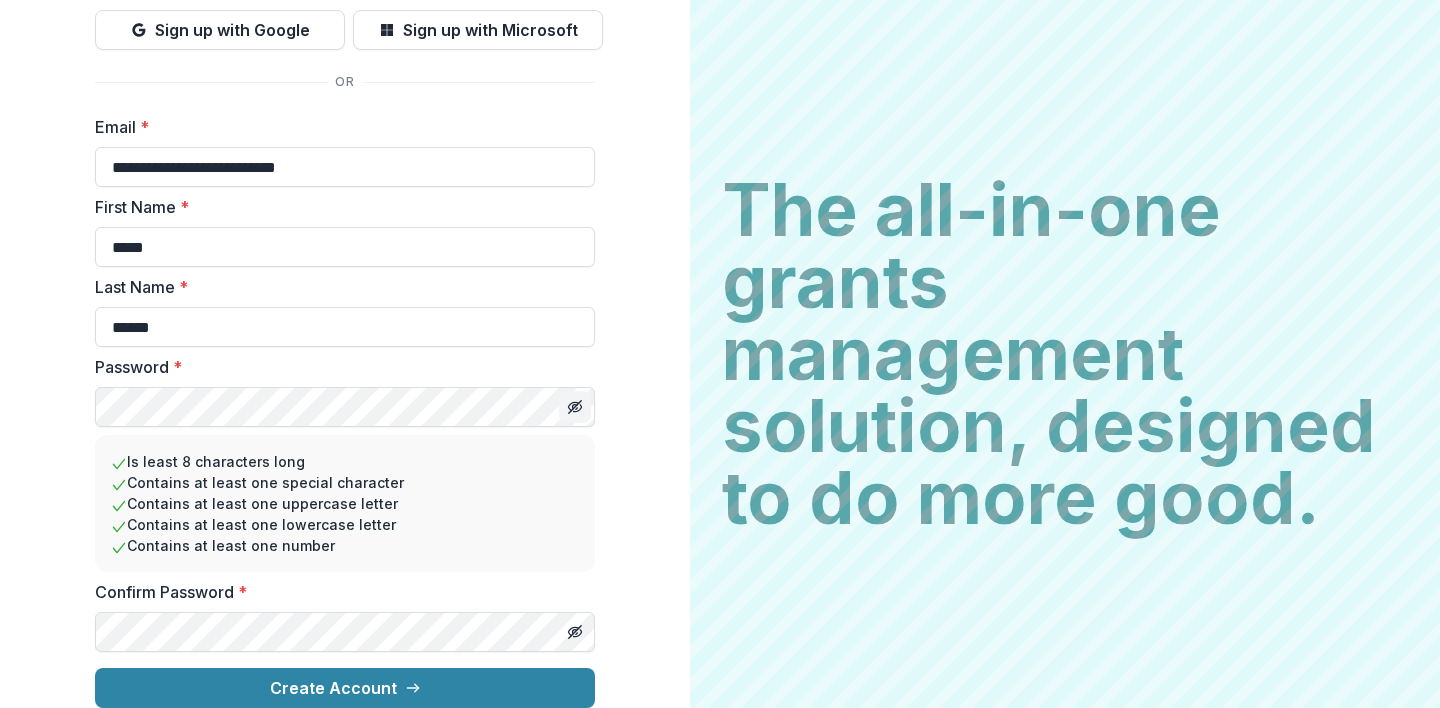 click 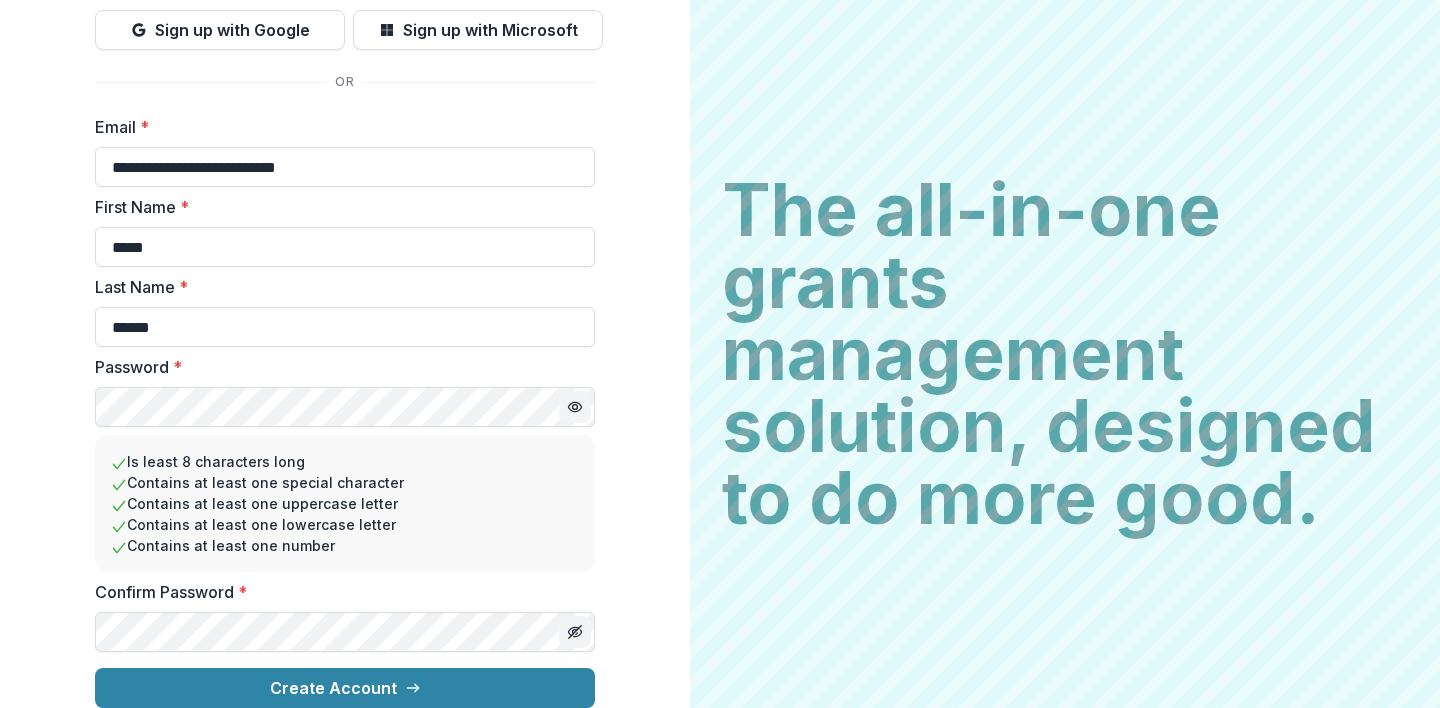 click 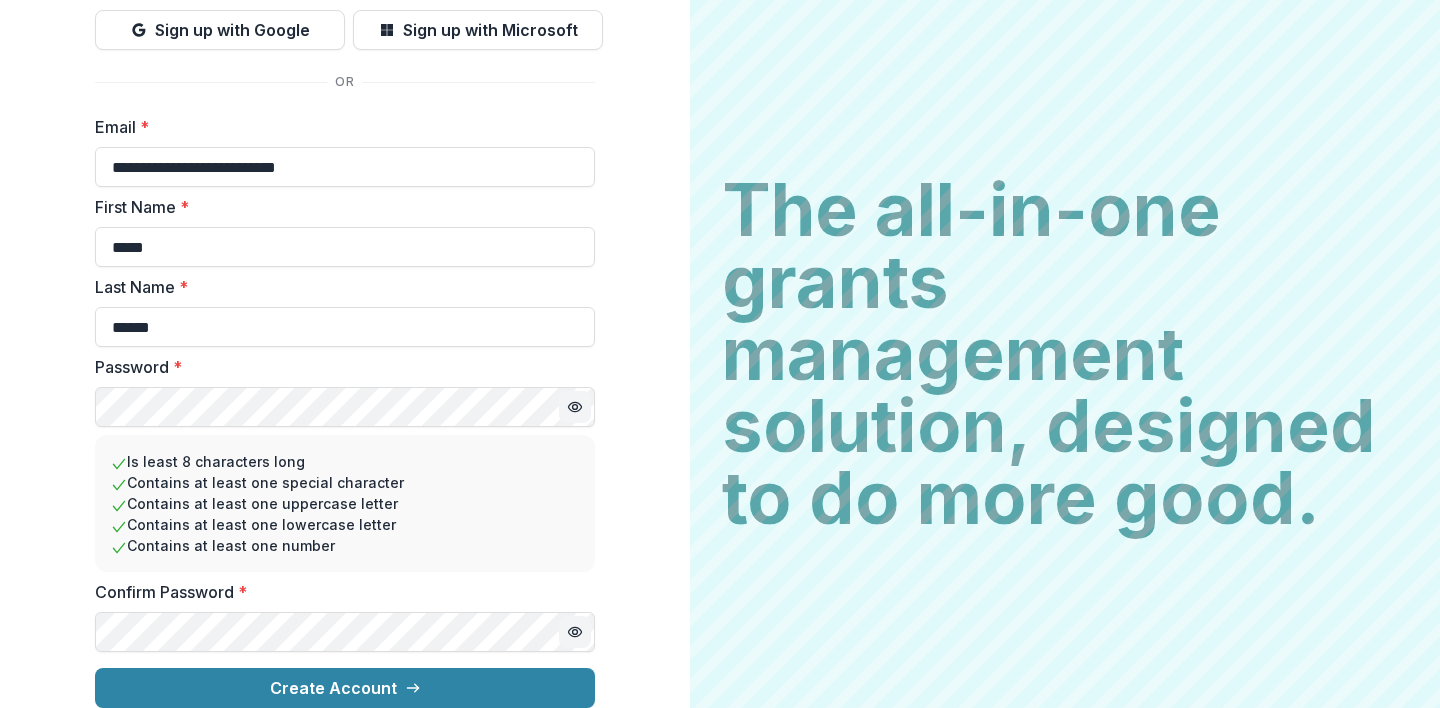 click 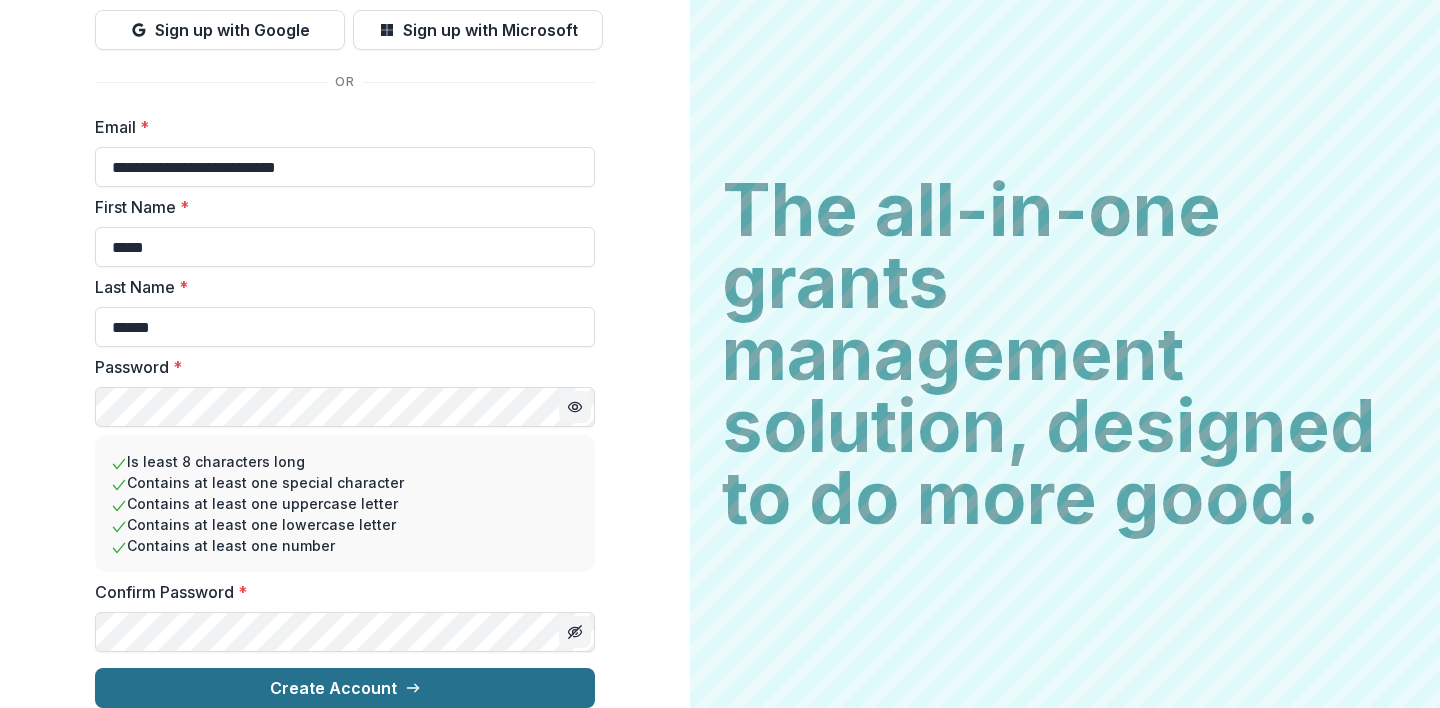 click on "Create Account" at bounding box center [345, 688] 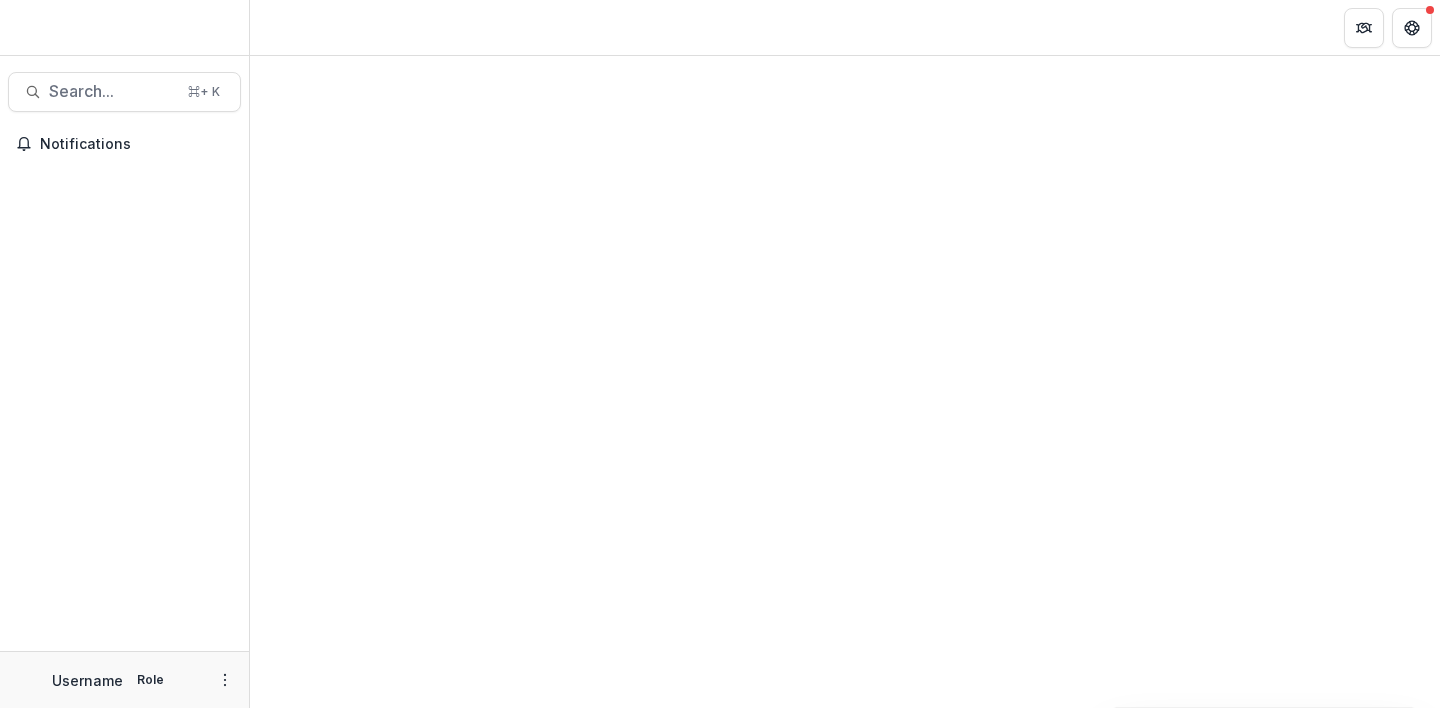 scroll, scrollTop: 0, scrollLeft: 0, axis: both 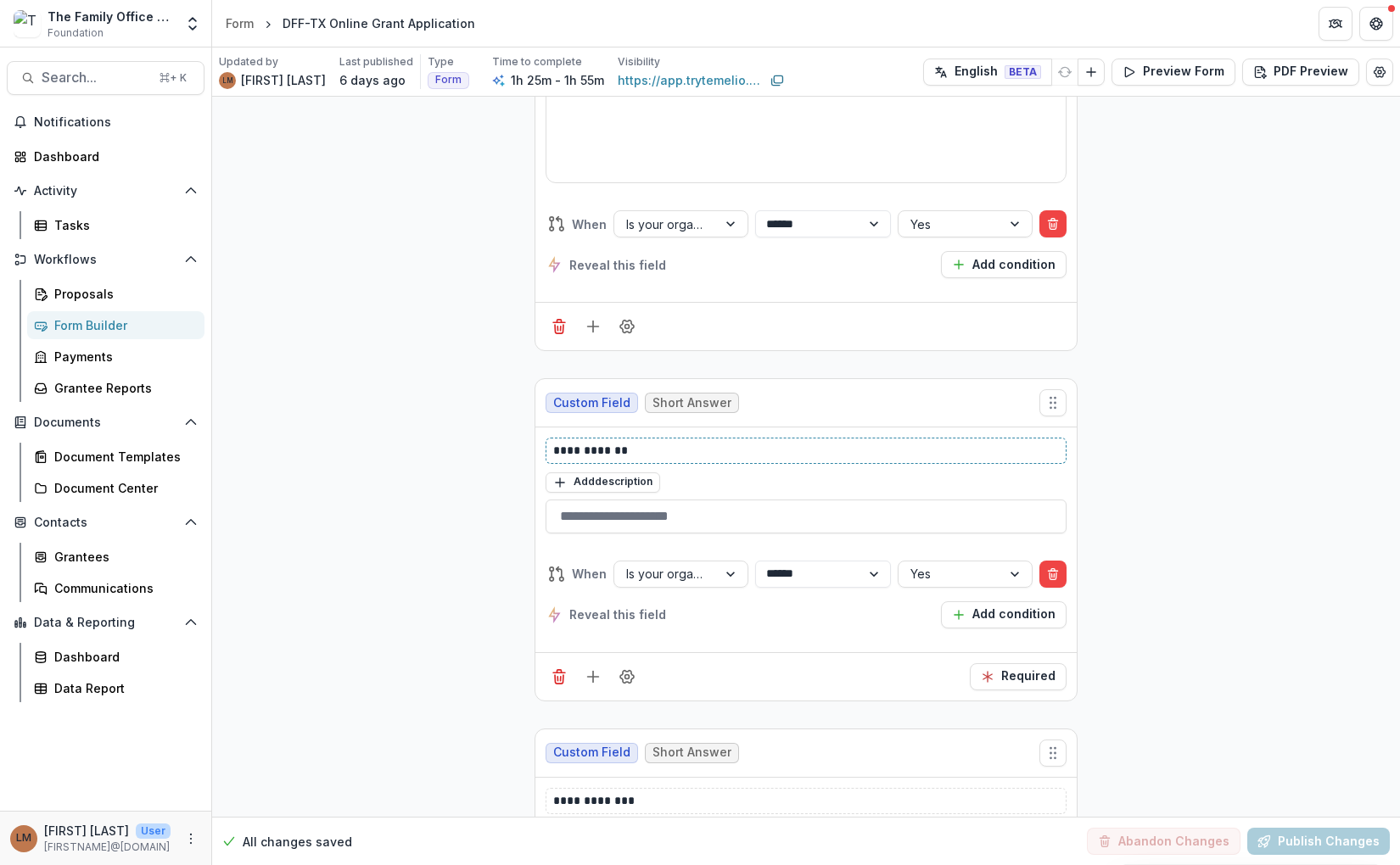 click on "**********" at bounding box center [806, 450] 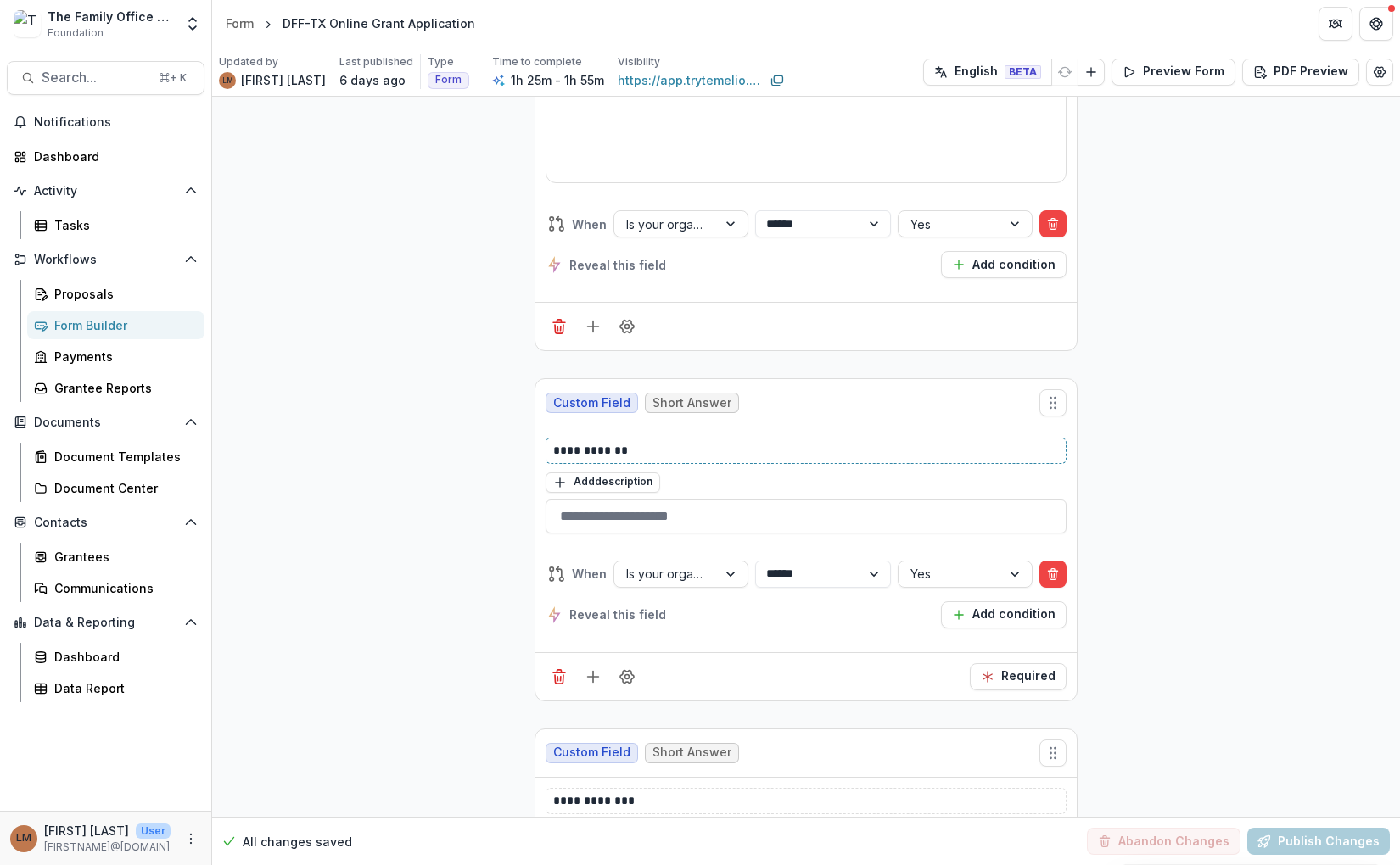 click on "**********" at bounding box center (806, 450) 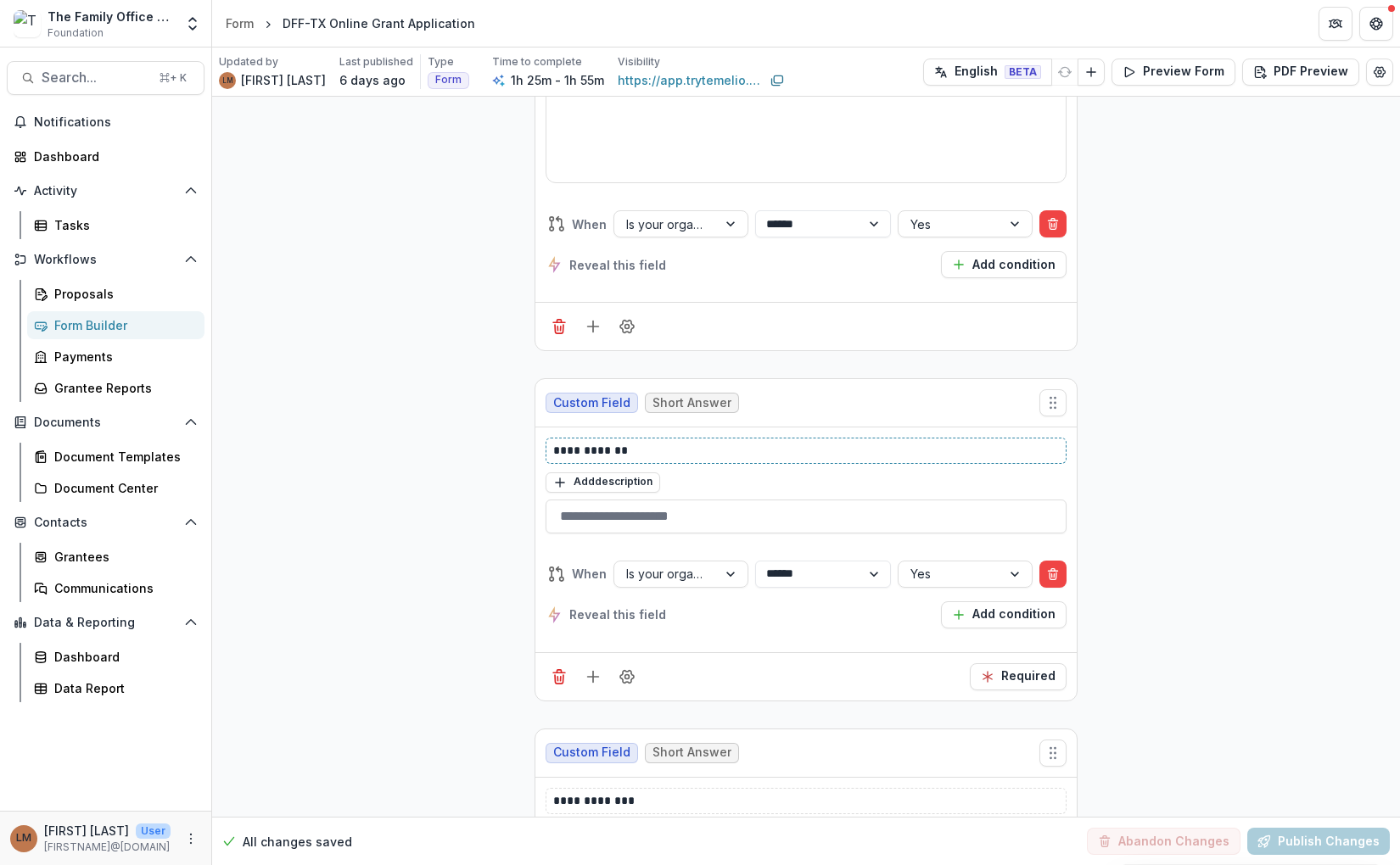 type 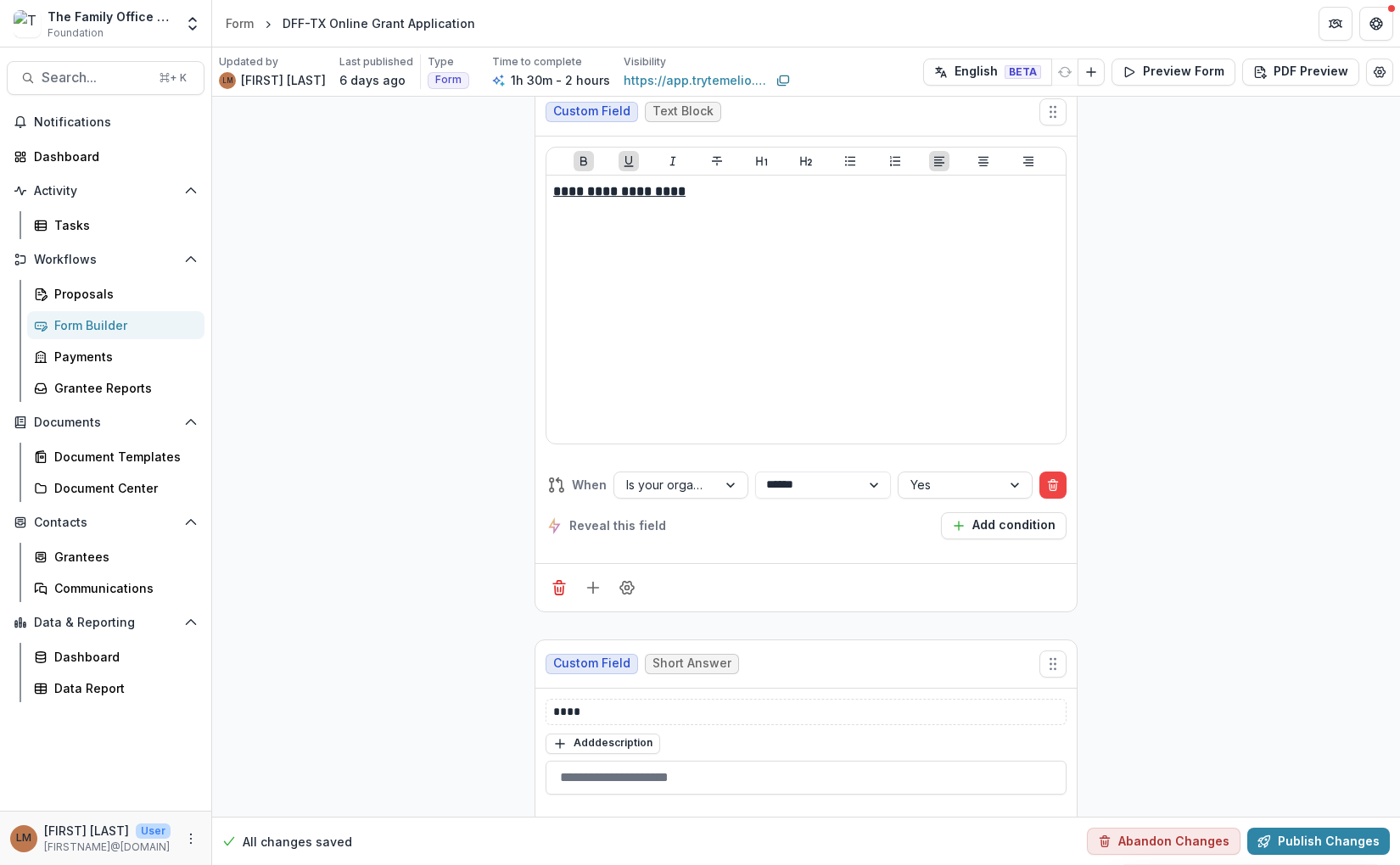 scroll, scrollTop: 11488, scrollLeft: 0, axis: vertical 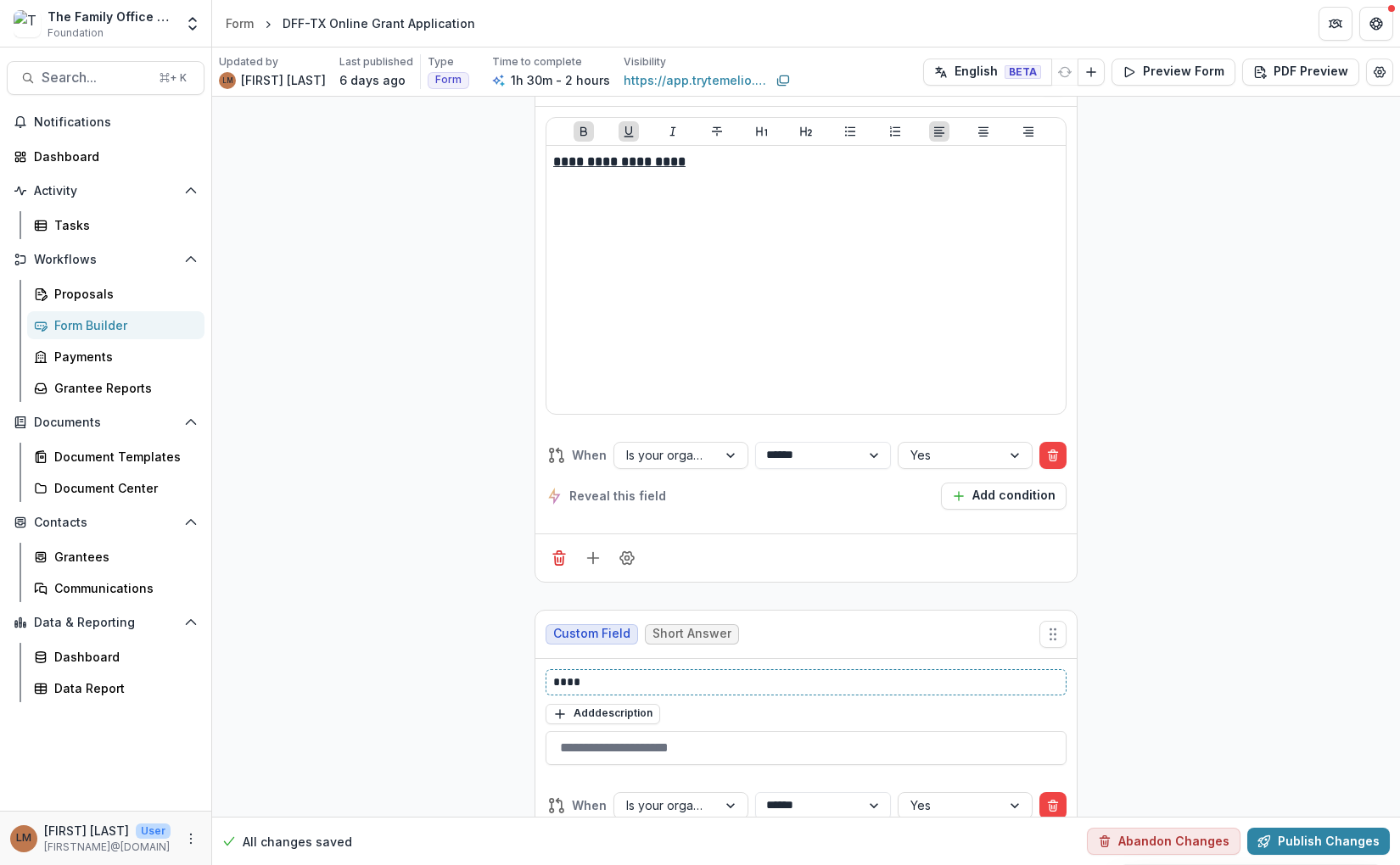 click on "****" at bounding box center [806, 682] 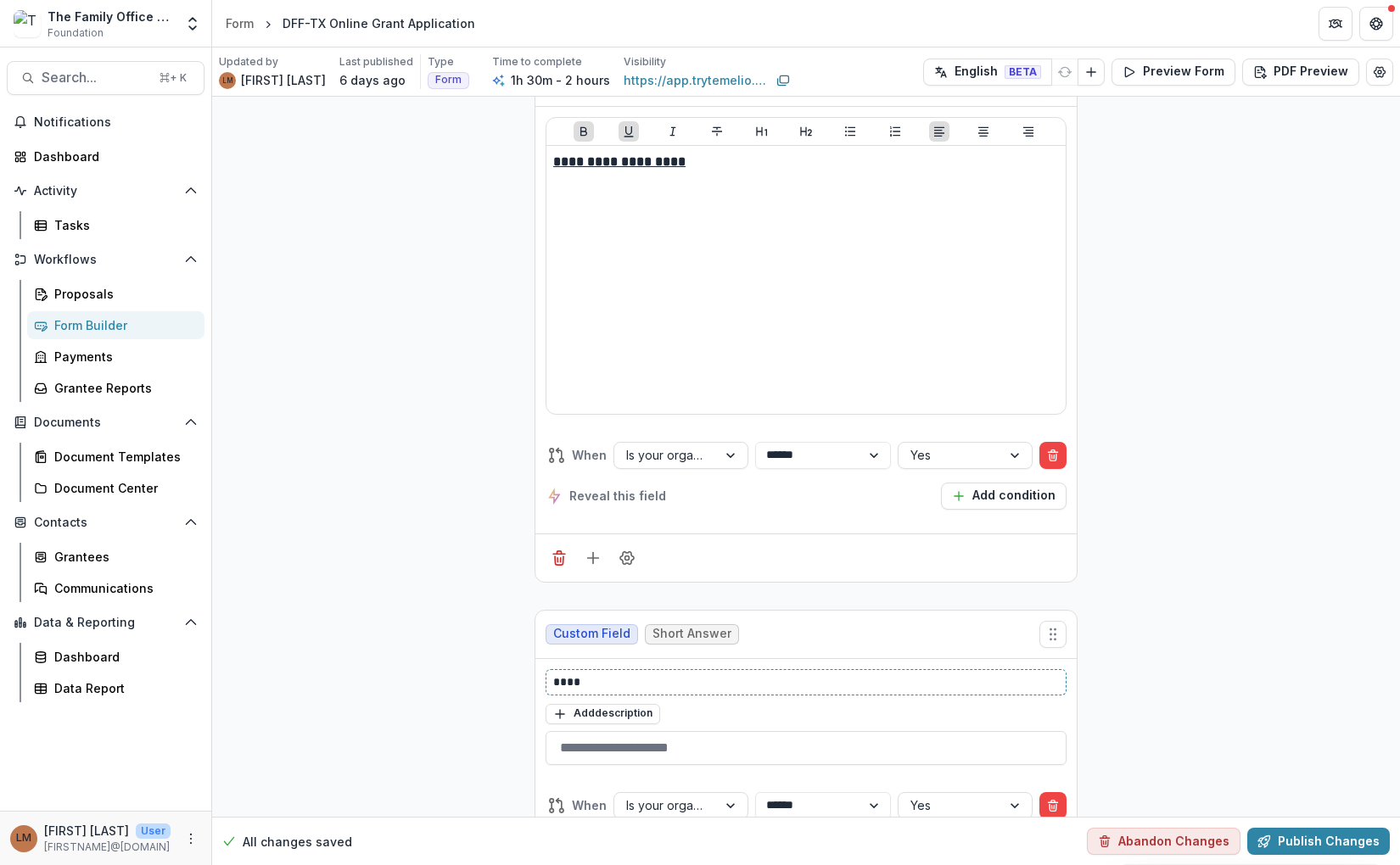 type 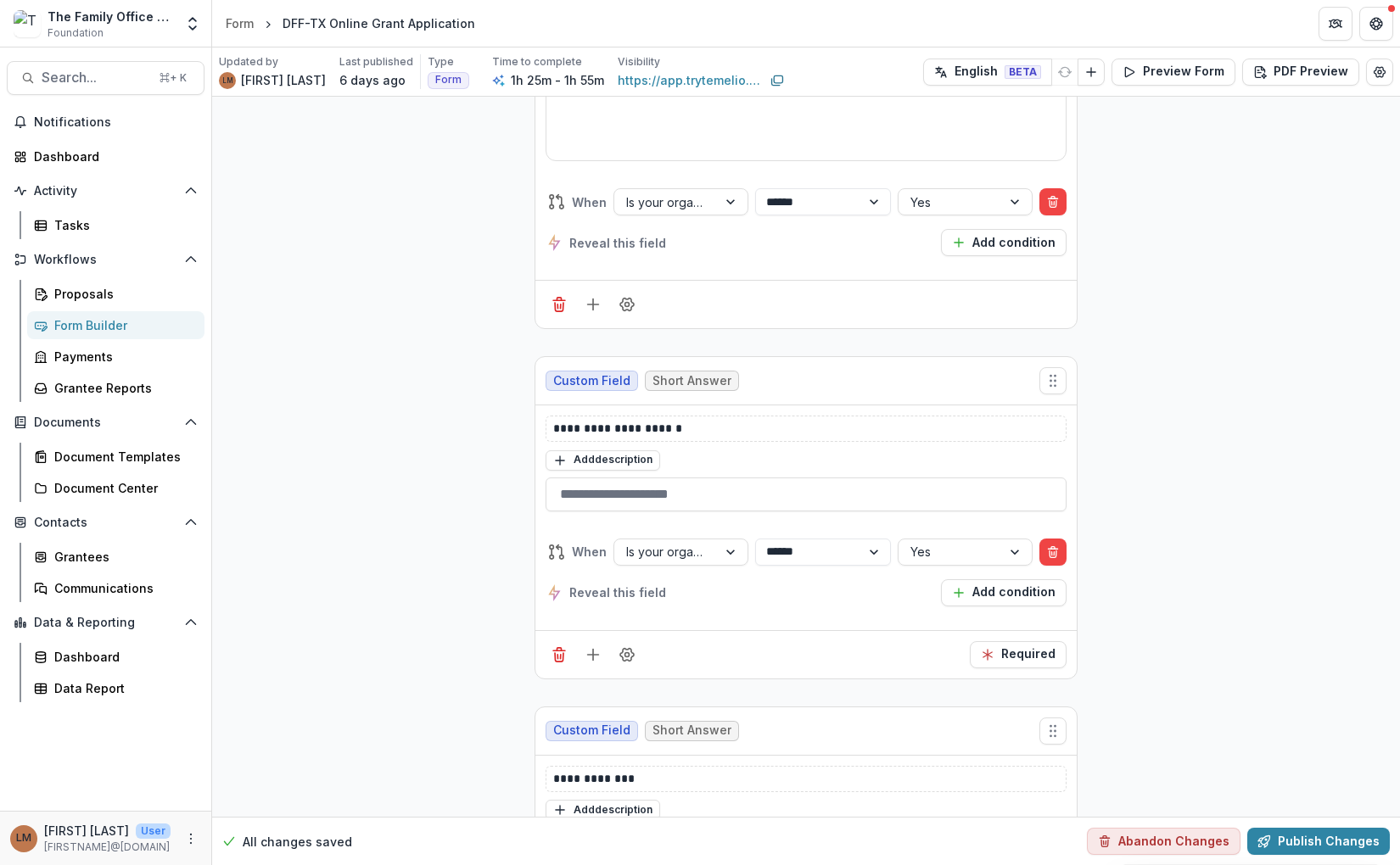 scroll, scrollTop: 14100, scrollLeft: 0, axis: vertical 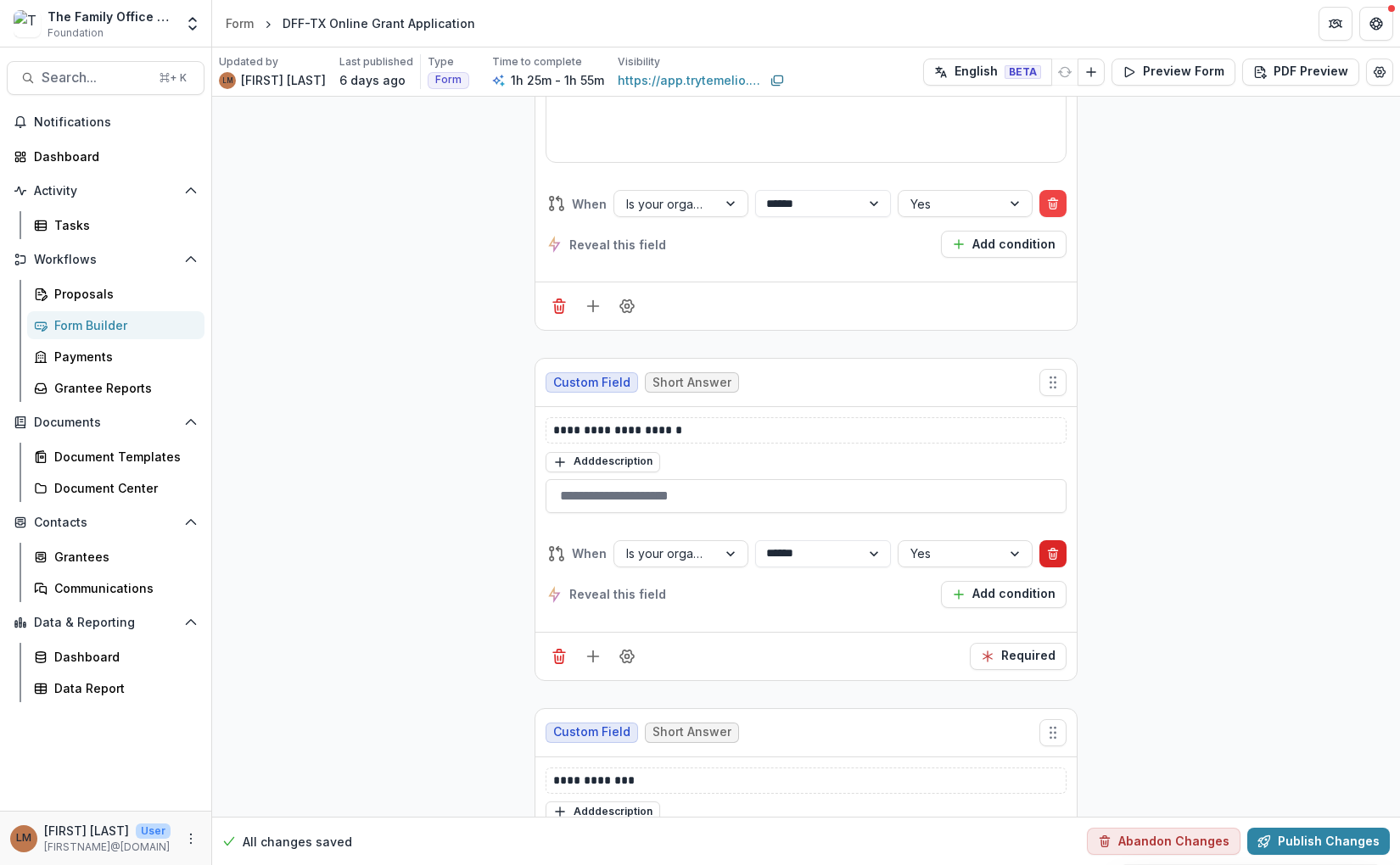 click at bounding box center (1053, 554) 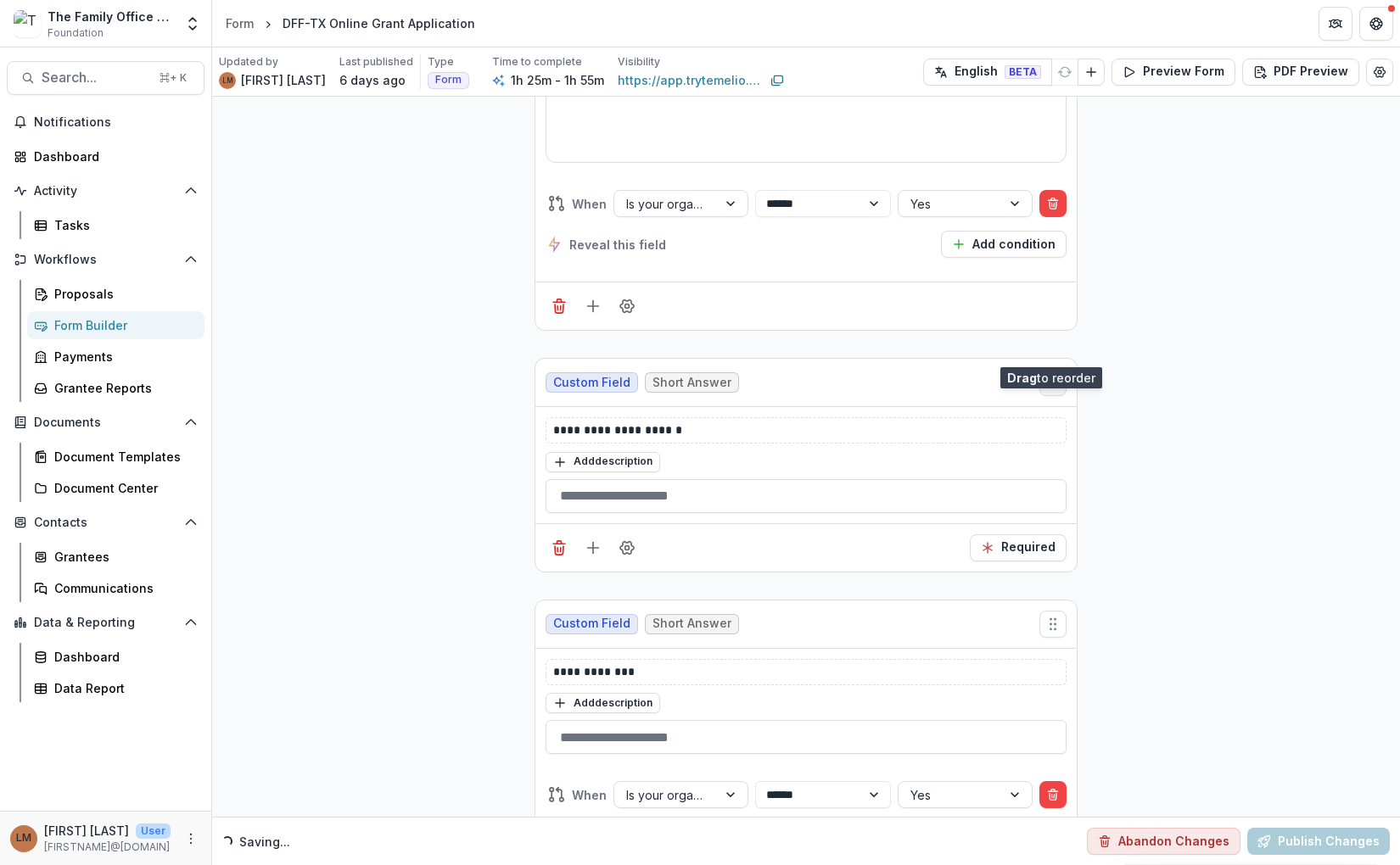 click 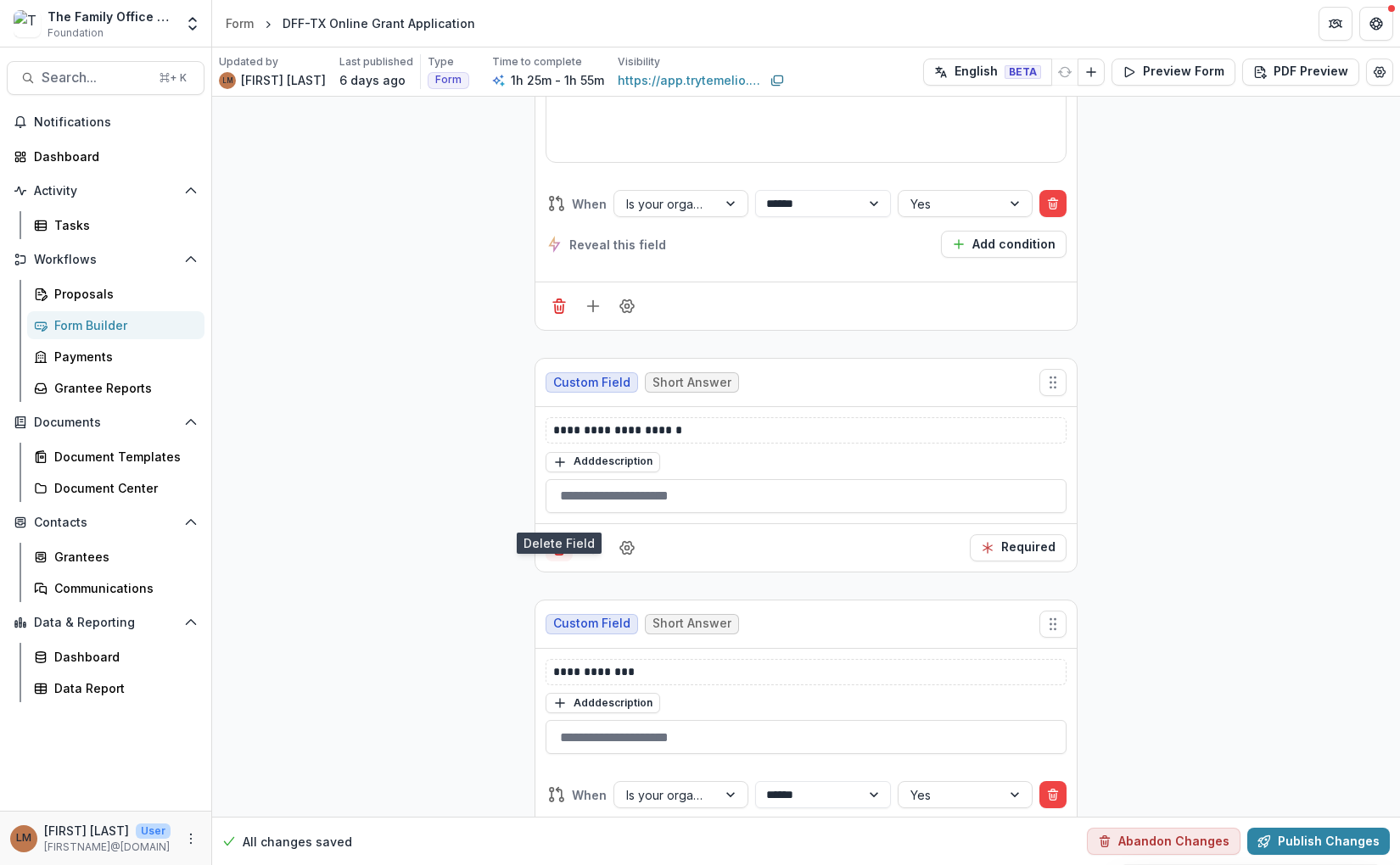 click 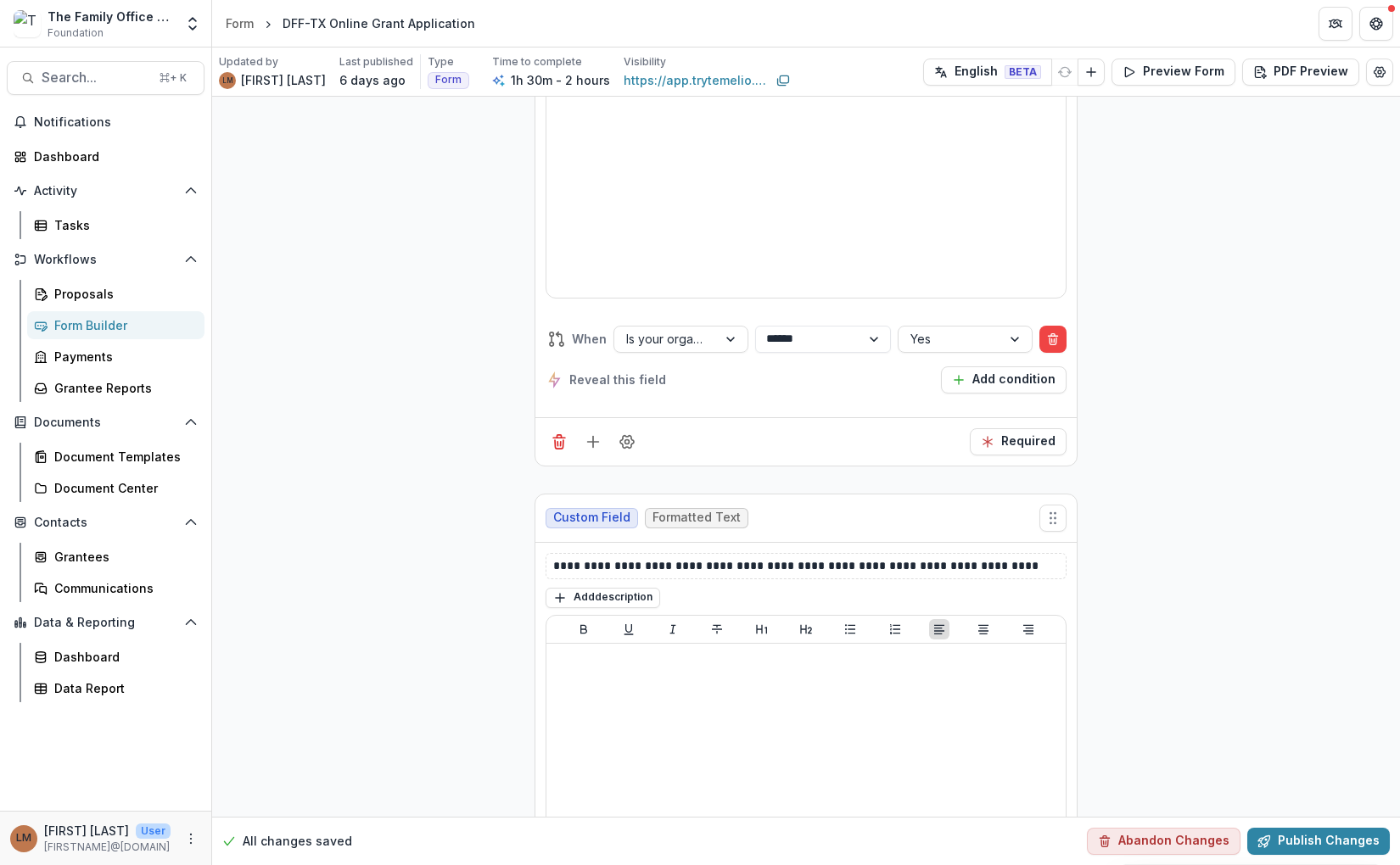 scroll, scrollTop: 19764, scrollLeft: 0, axis: vertical 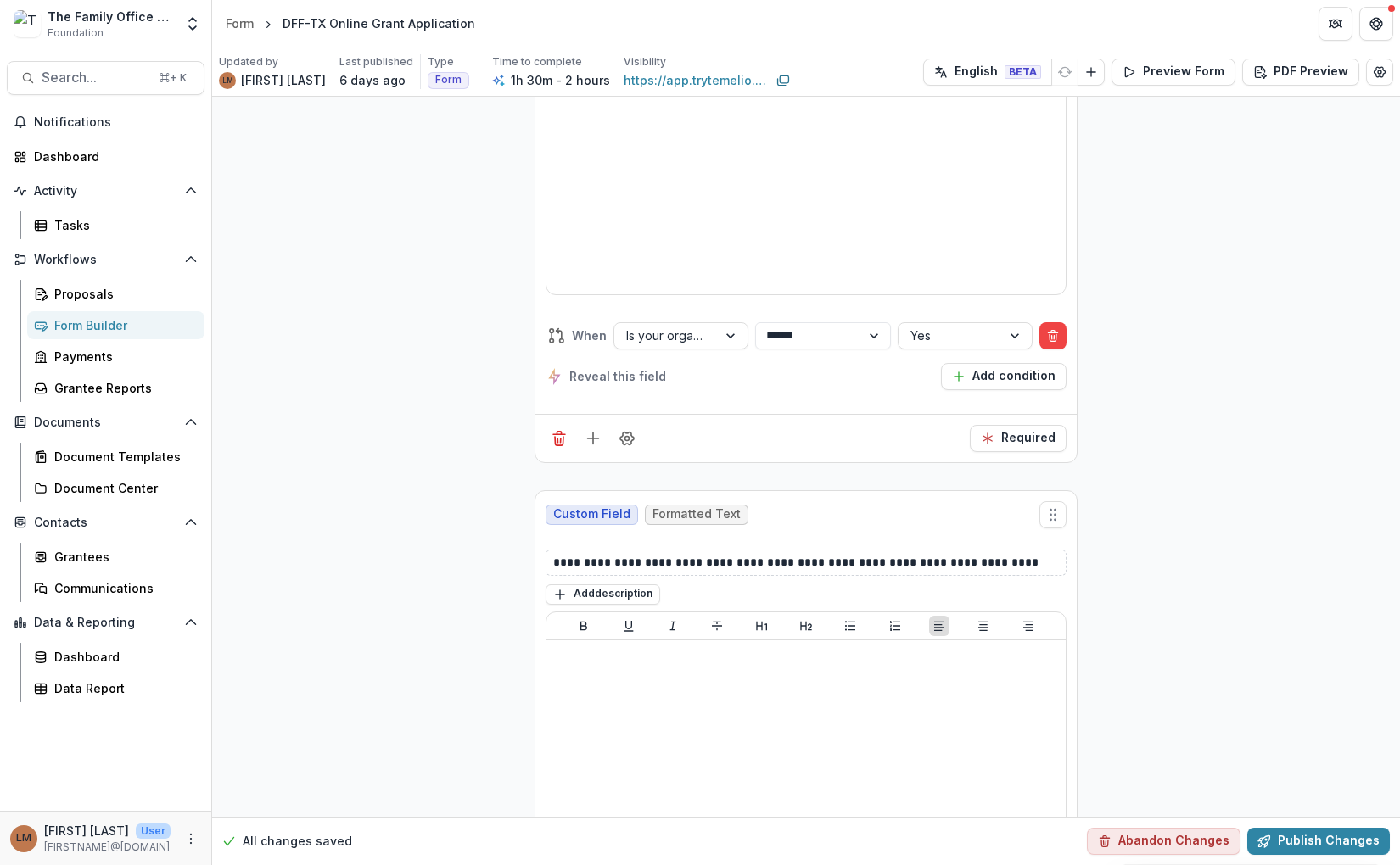click on "**********" at bounding box center (806, 562) 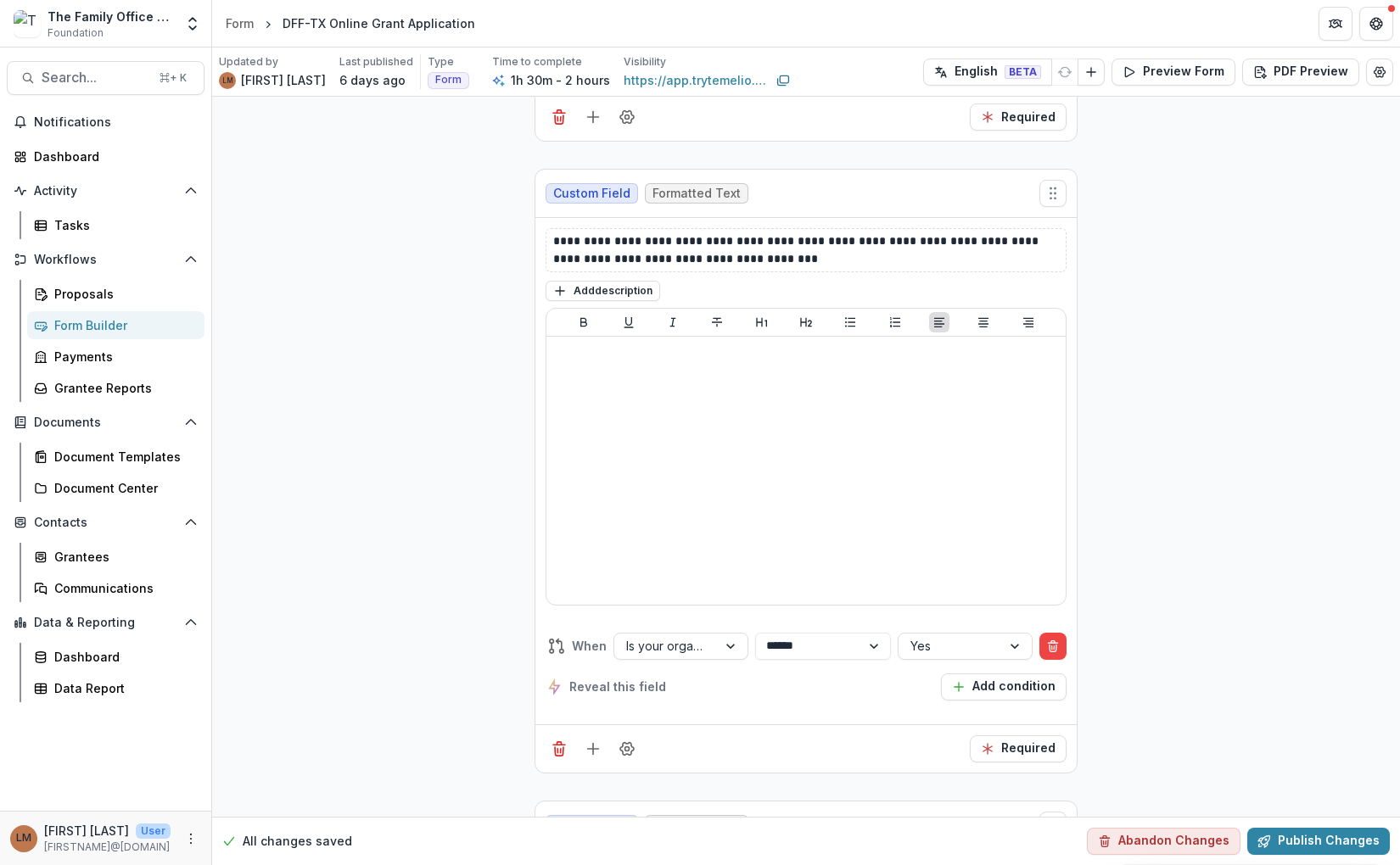scroll, scrollTop: 21426, scrollLeft: 0, axis: vertical 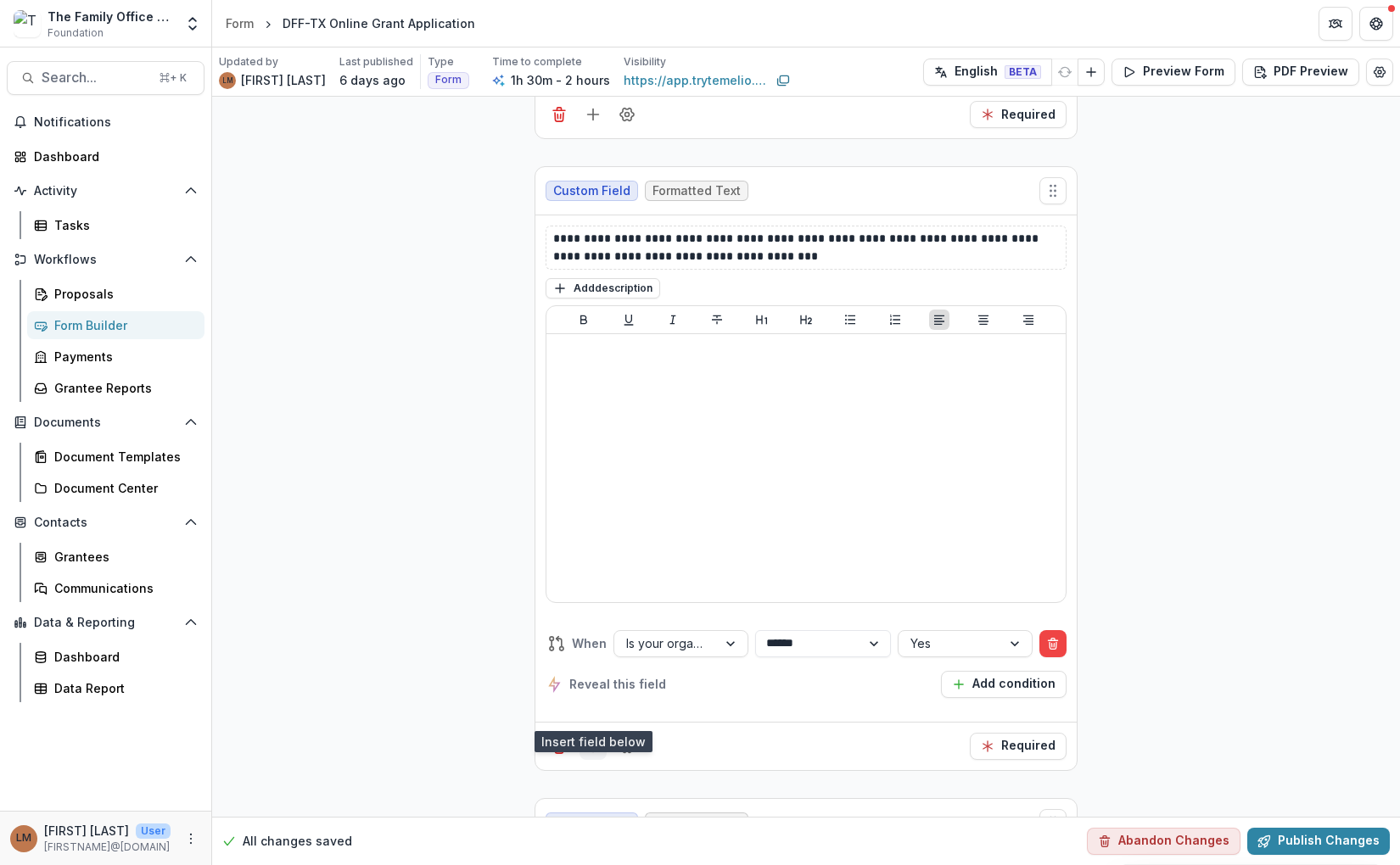 click 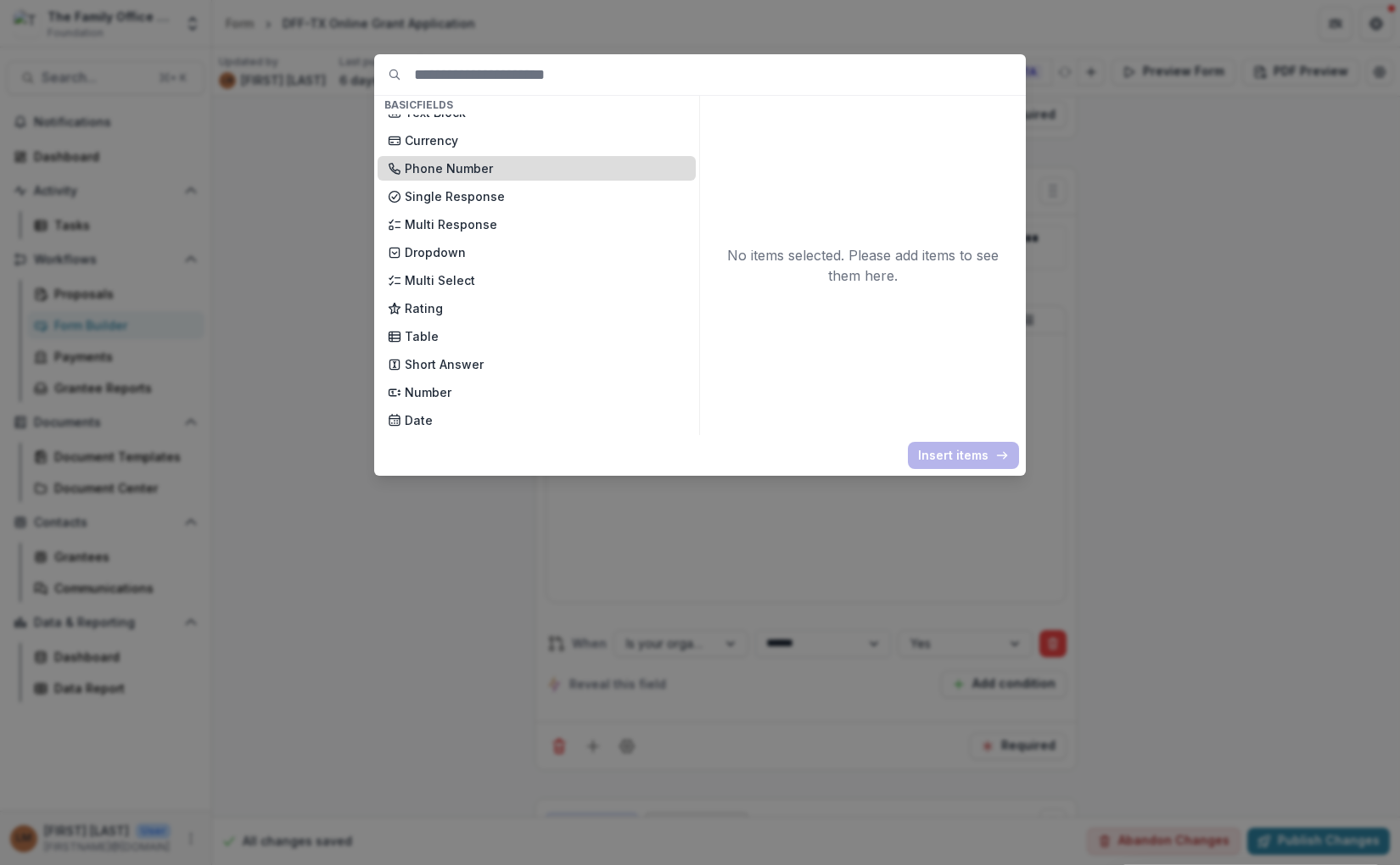 scroll, scrollTop: 106, scrollLeft: 0, axis: vertical 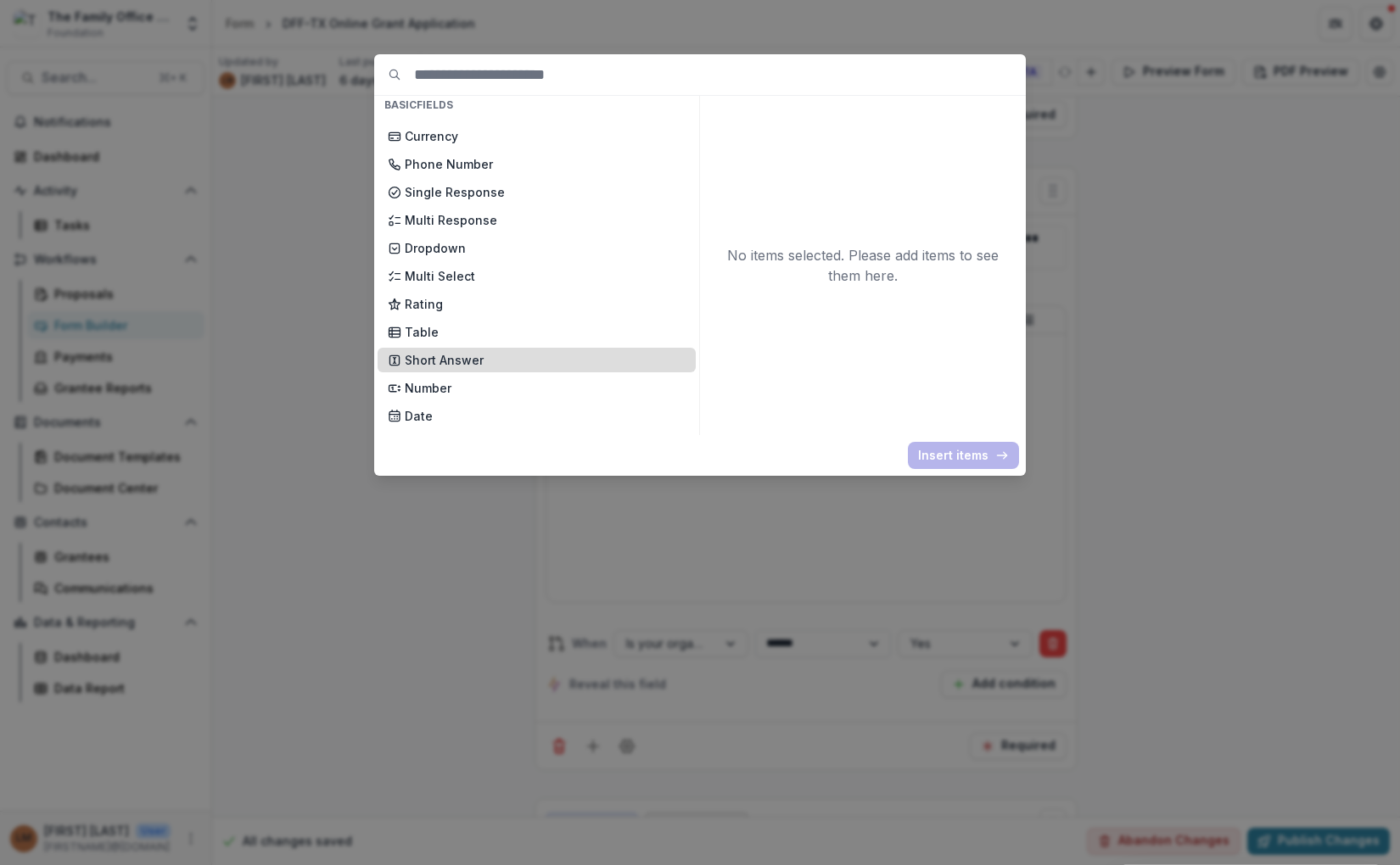click on "Short Answer" at bounding box center [545, 360] 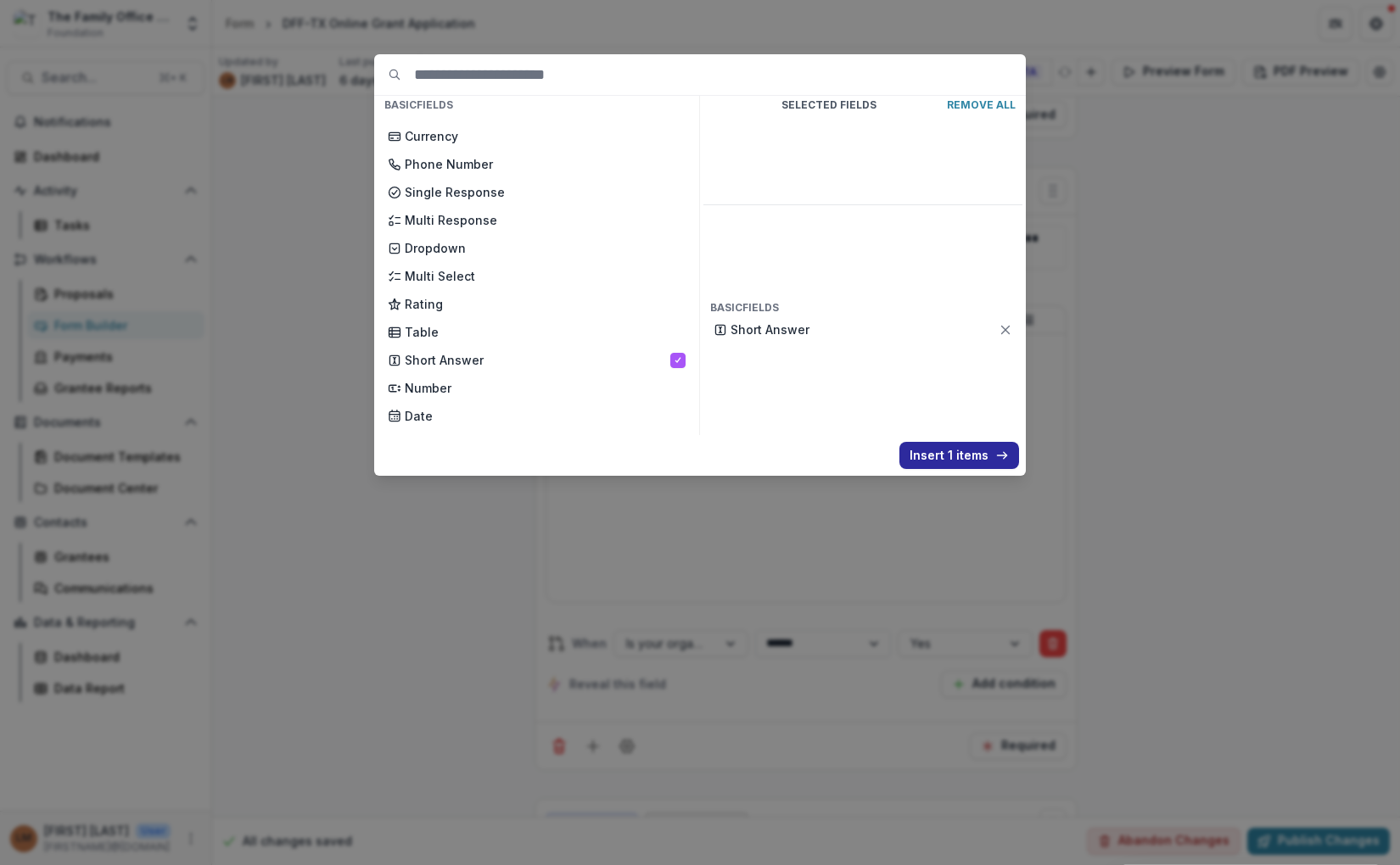 click on "Insert 1 items" at bounding box center [959, 455] 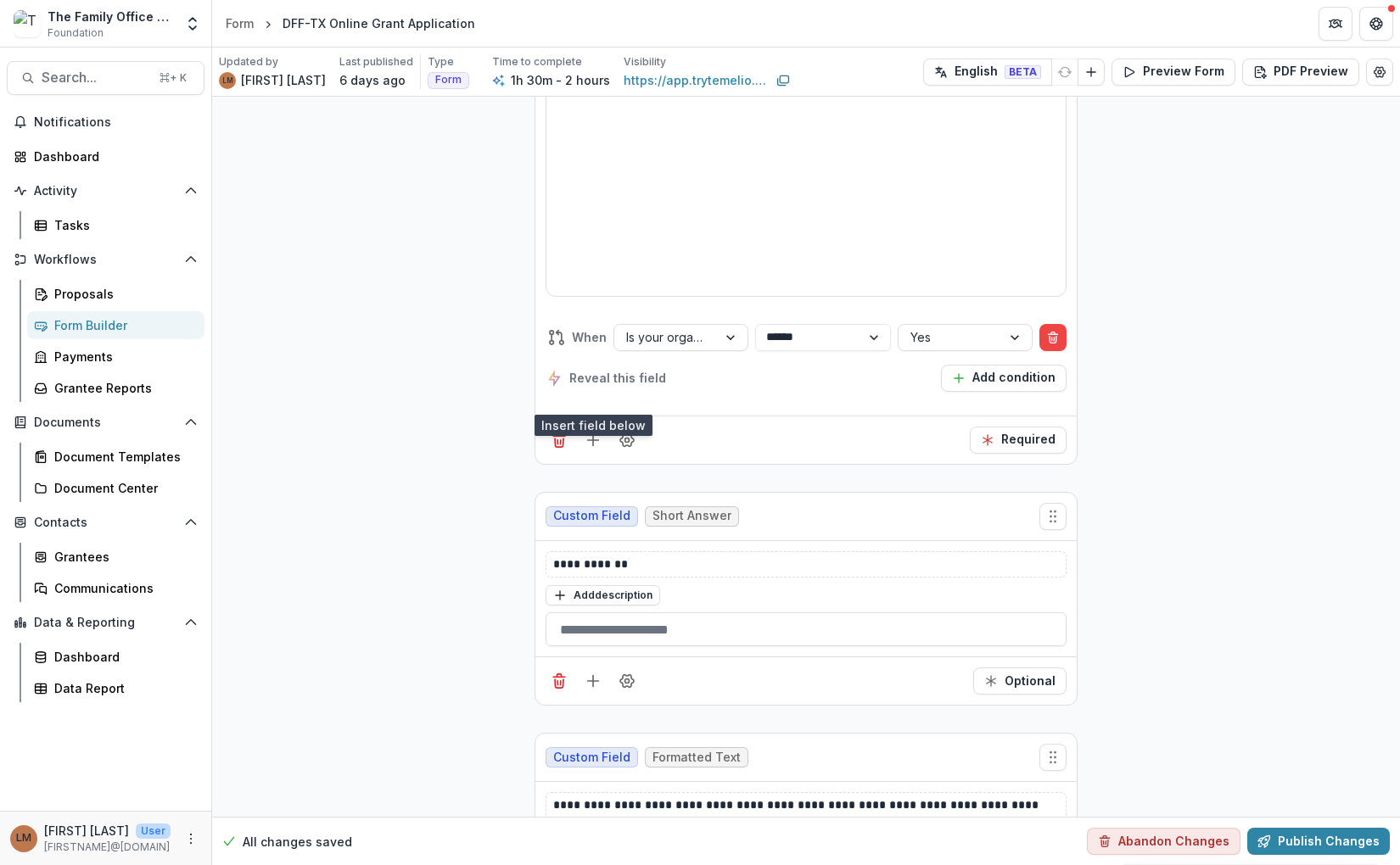 scroll, scrollTop: 21742, scrollLeft: 0, axis: vertical 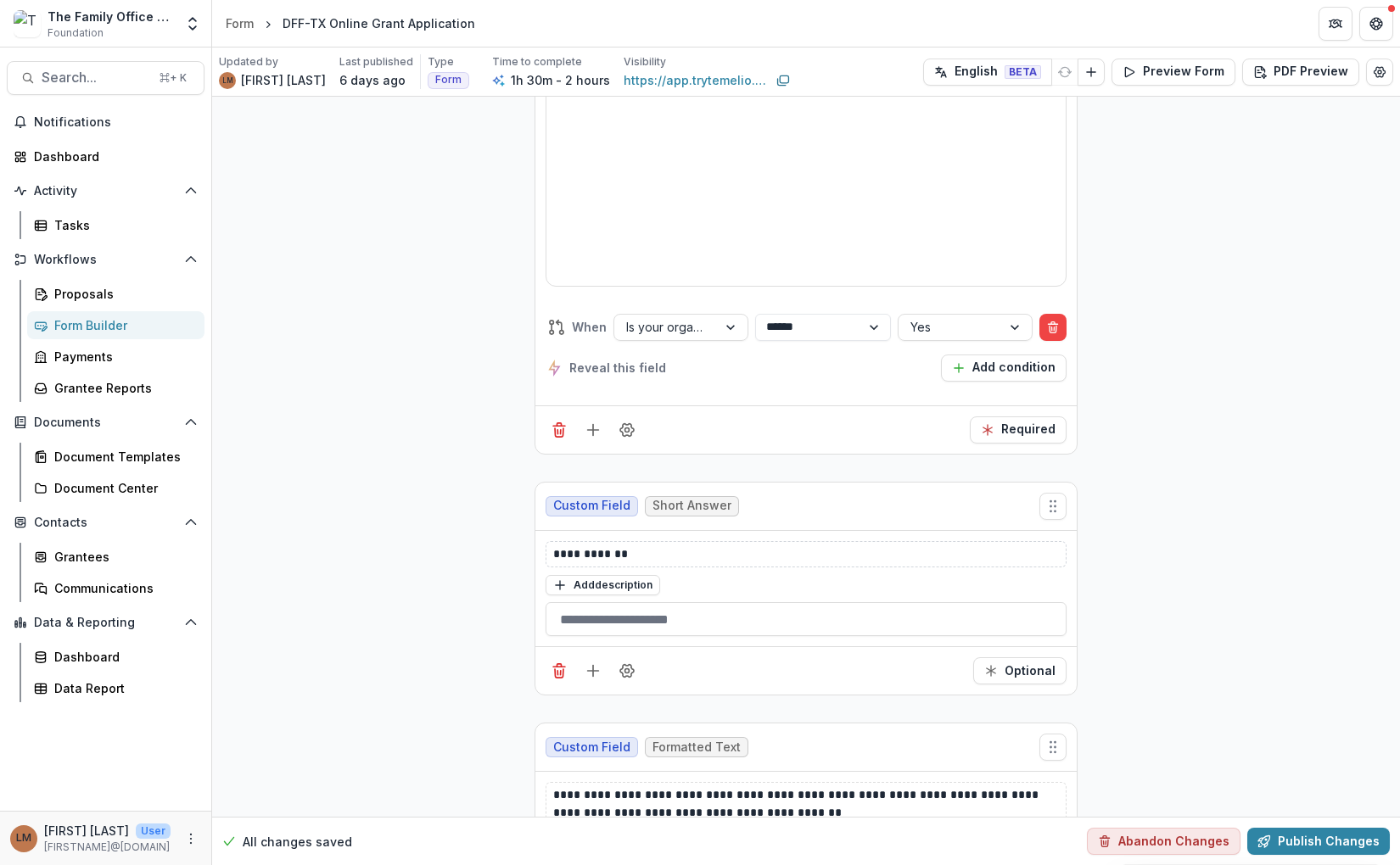 click on "**********" at bounding box center (806, 554) 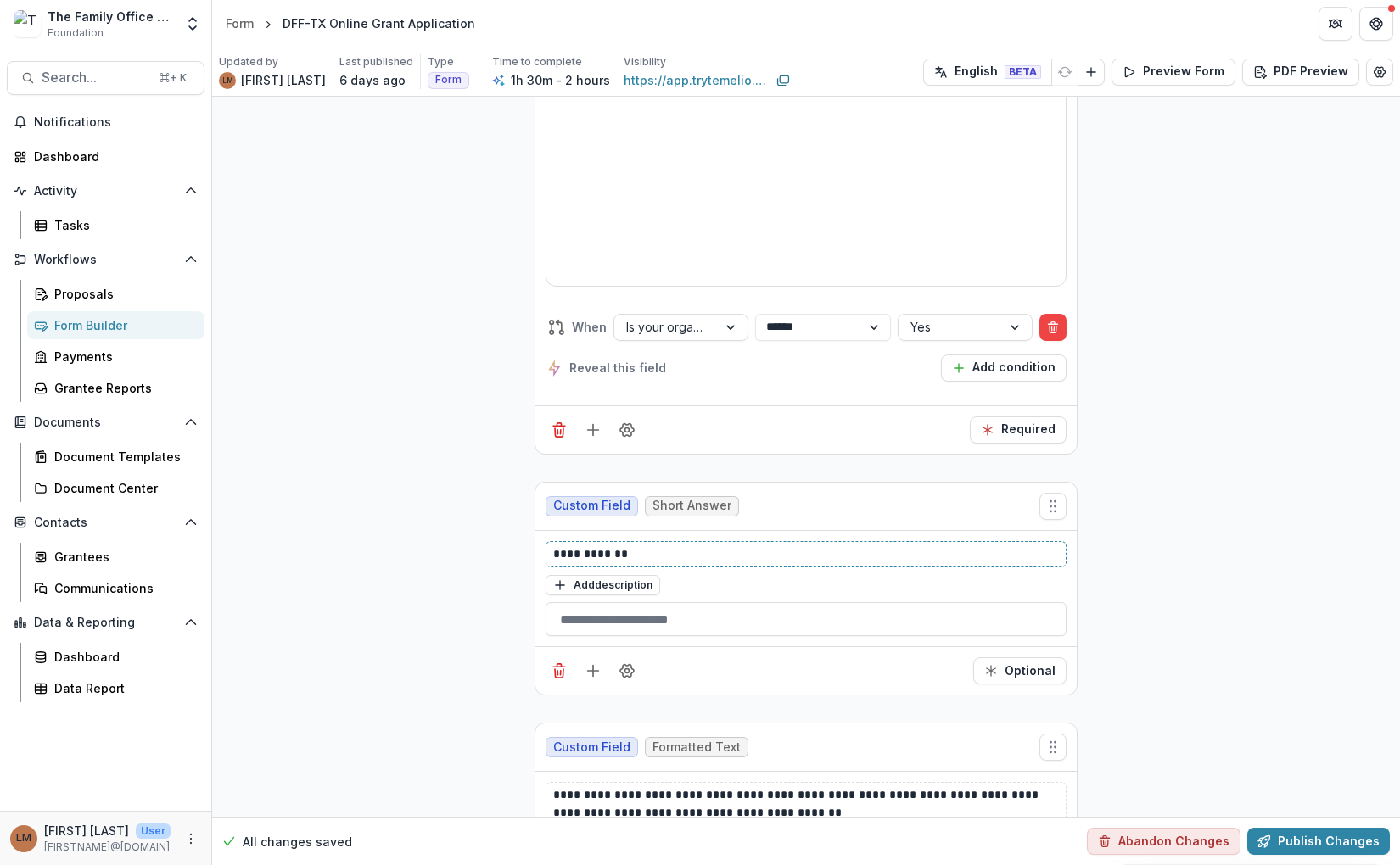 click on "**********" at bounding box center [806, 554] 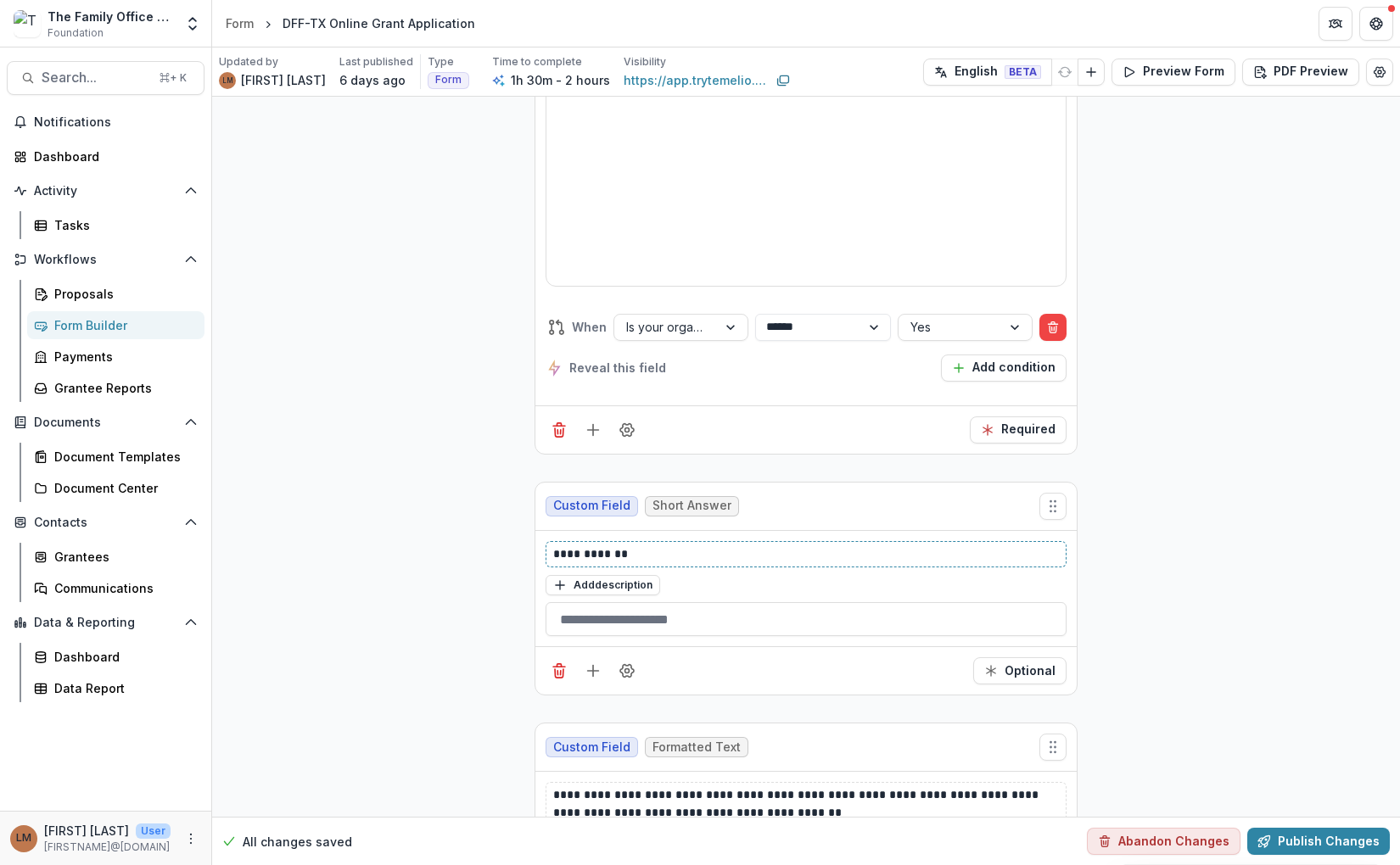 click on "**********" at bounding box center [806, 554] 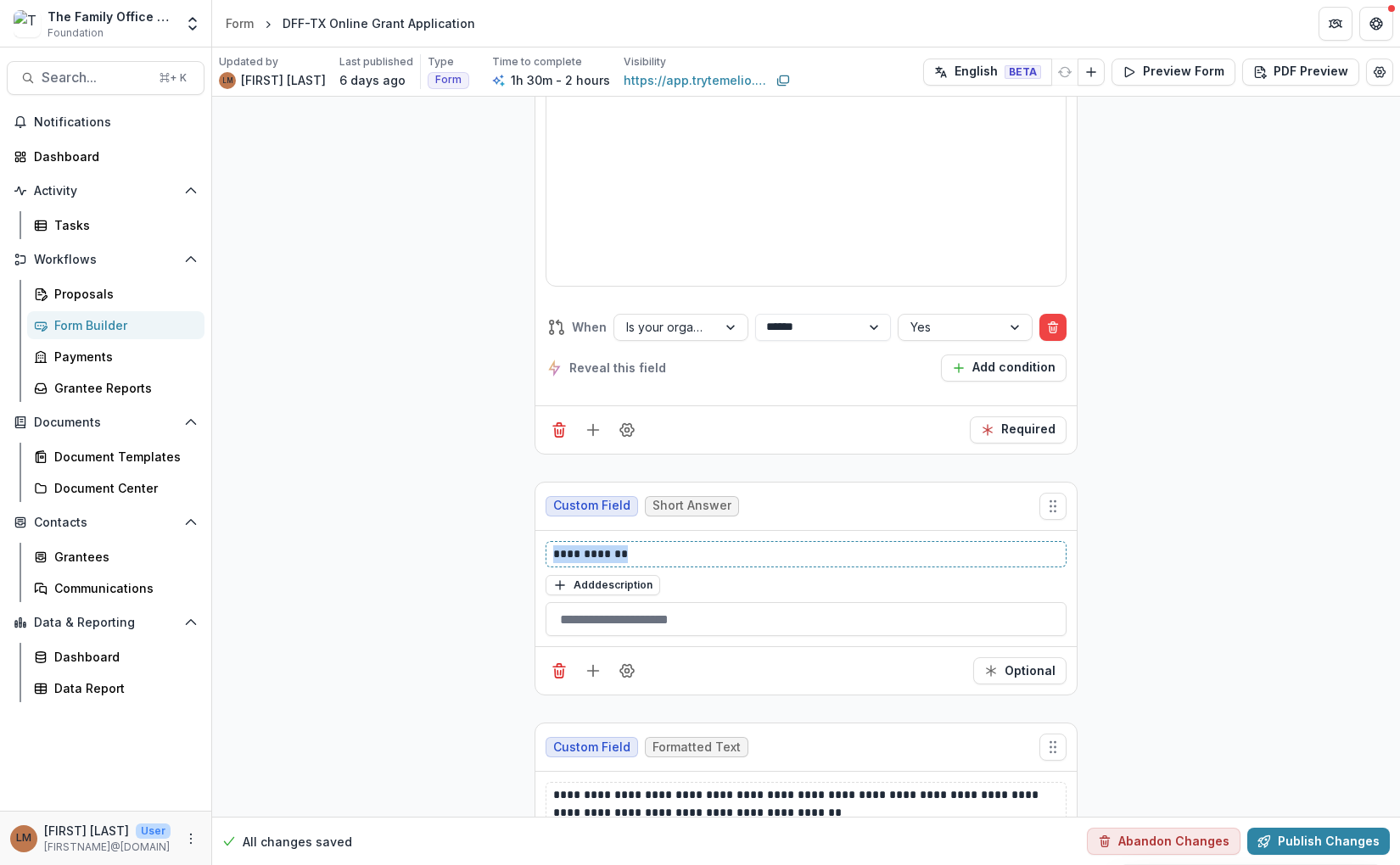 click on "**********" at bounding box center (806, 554) 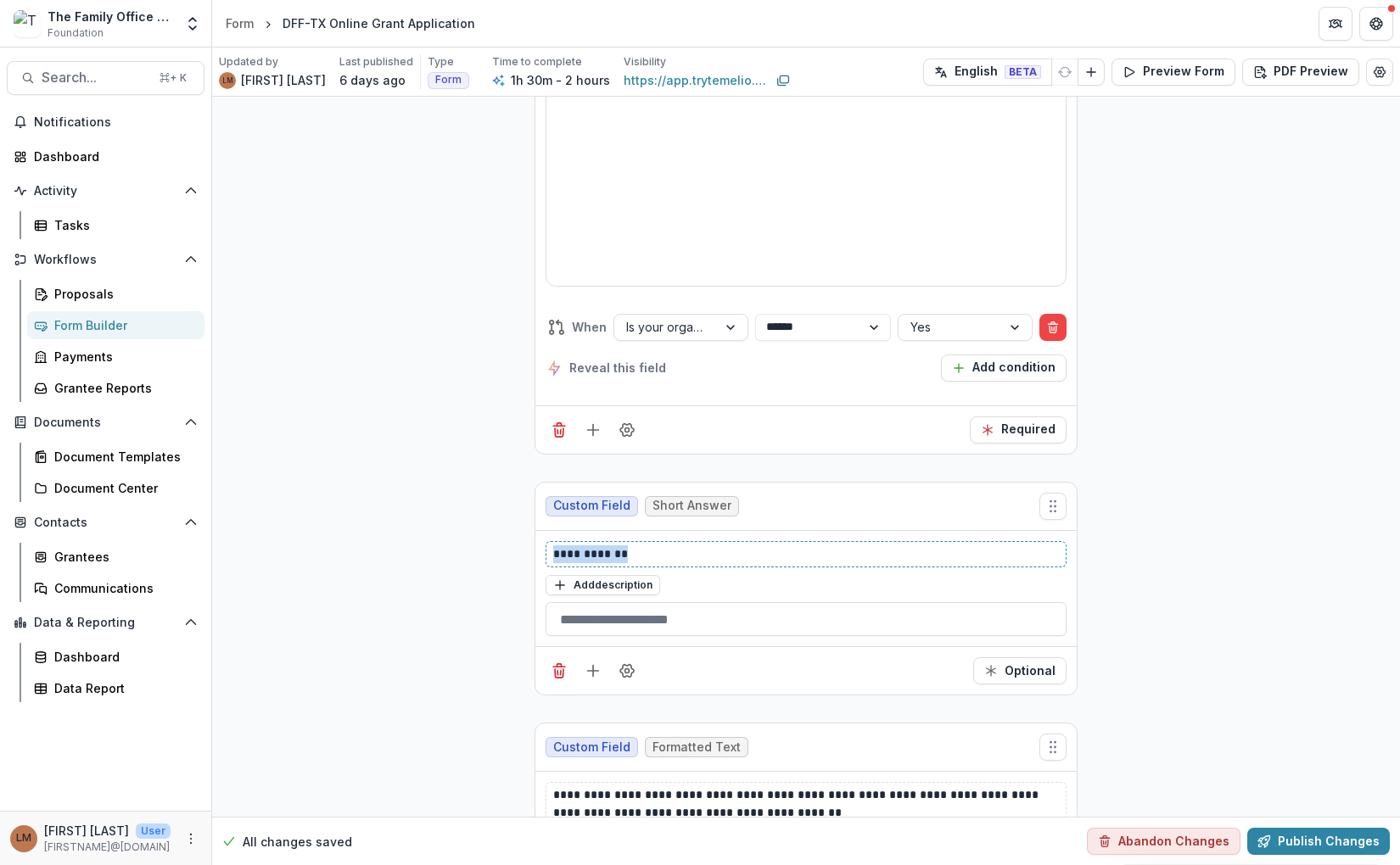 click on "**********" at bounding box center [806, 554] 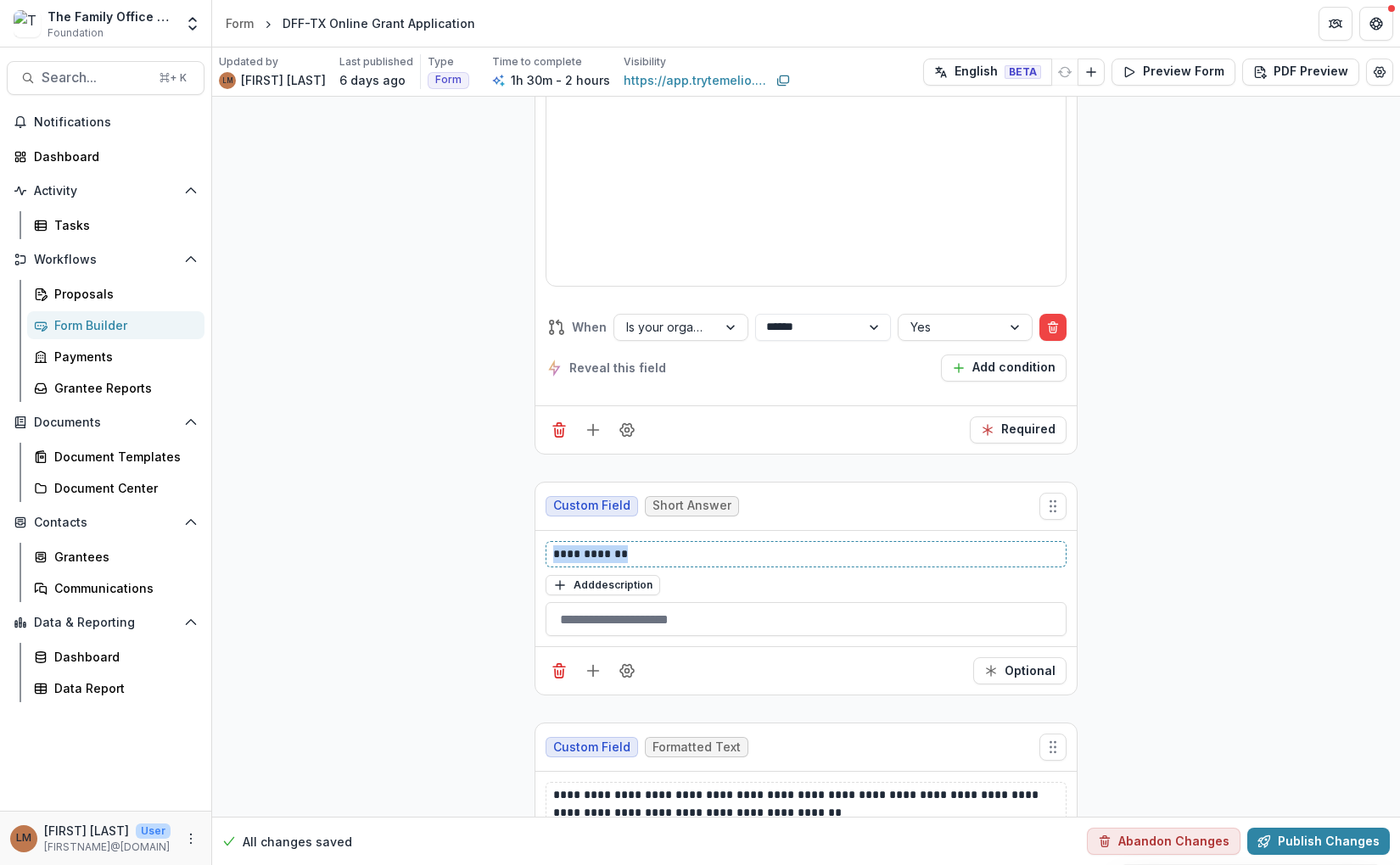 type 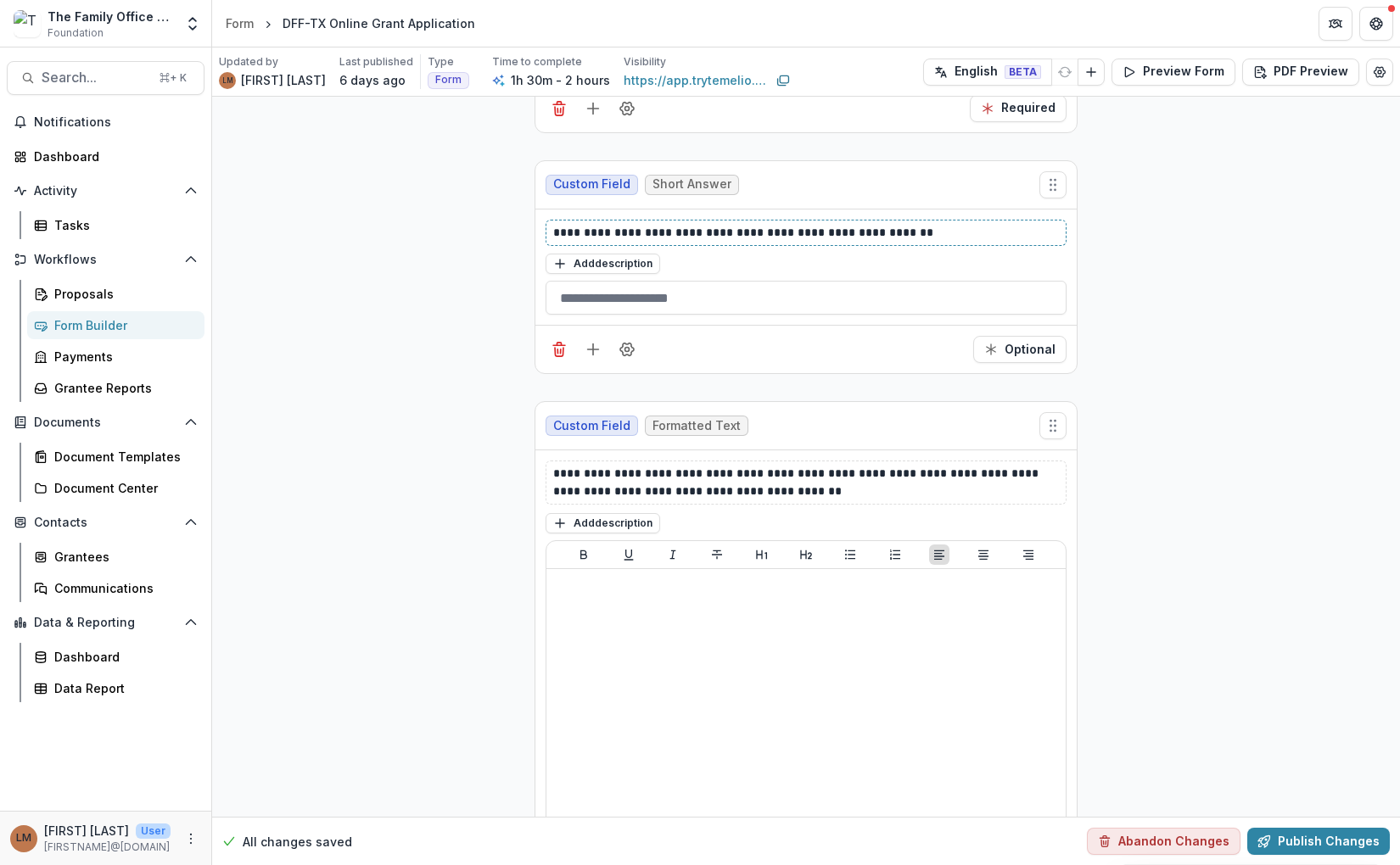 scroll, scrollTop: 22010, scrollLeft: 0, axis: vertical 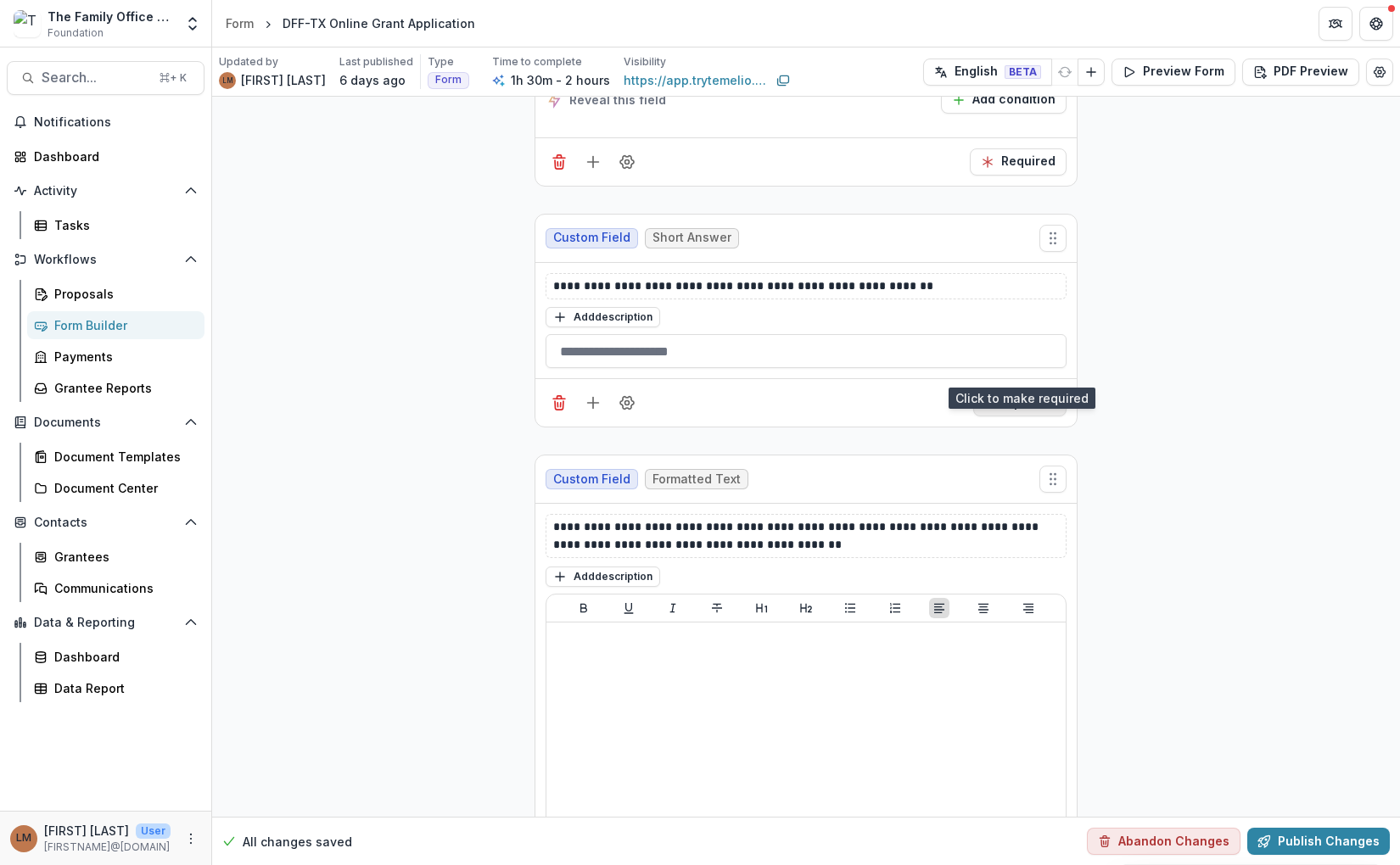 click 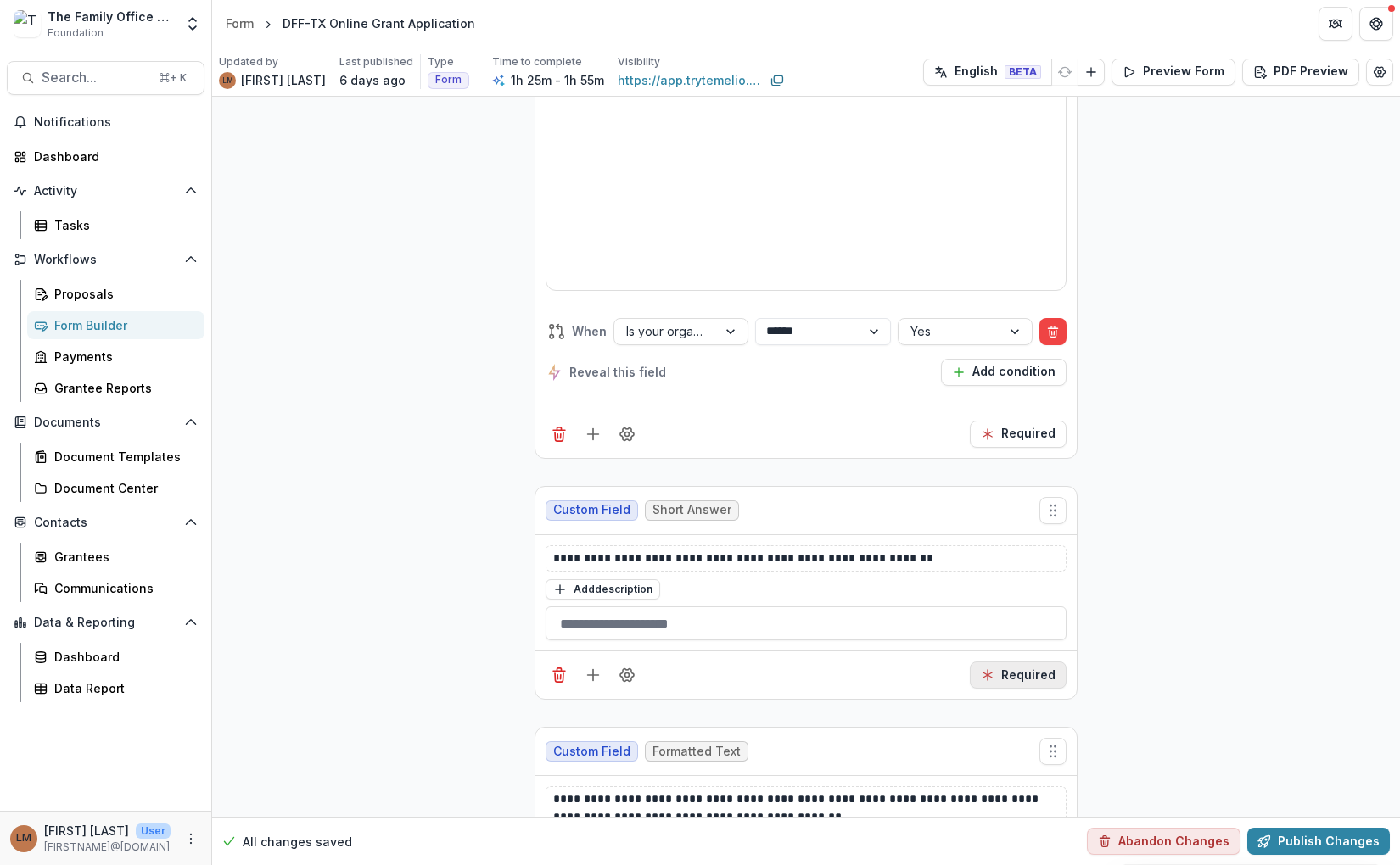 scroll, scrollTop: 21685, scrollLeft: 0, axis: vertical 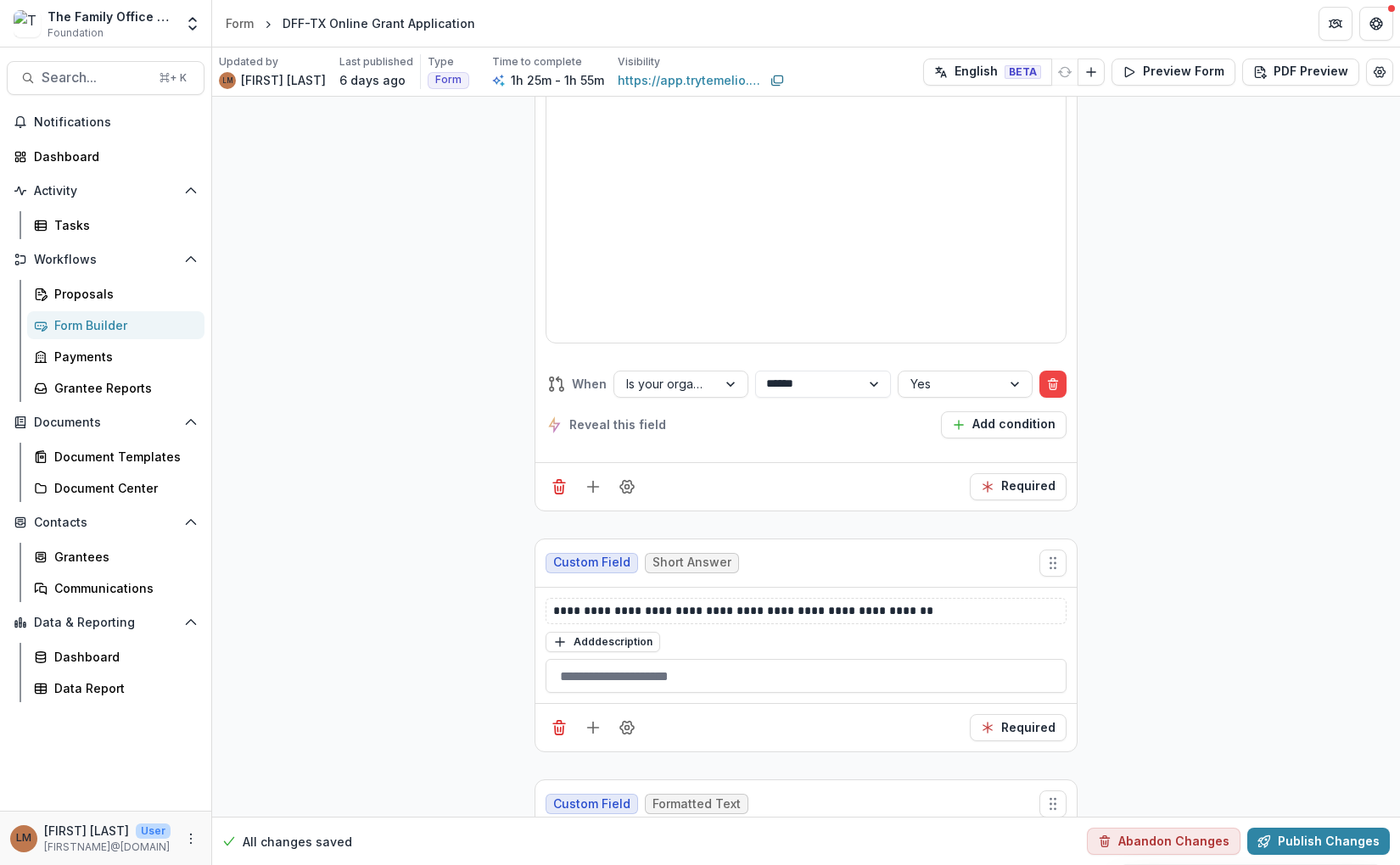 click 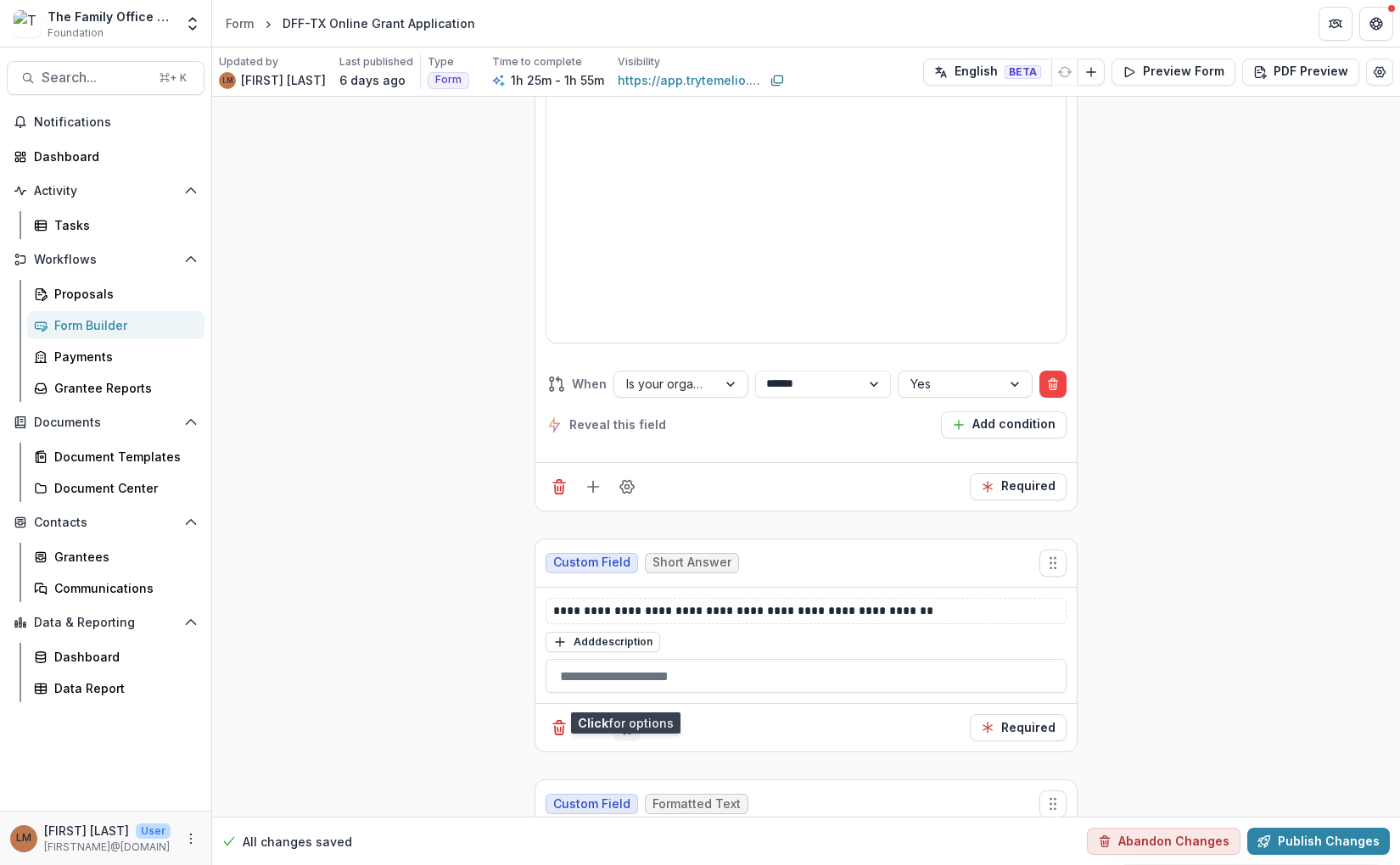 click 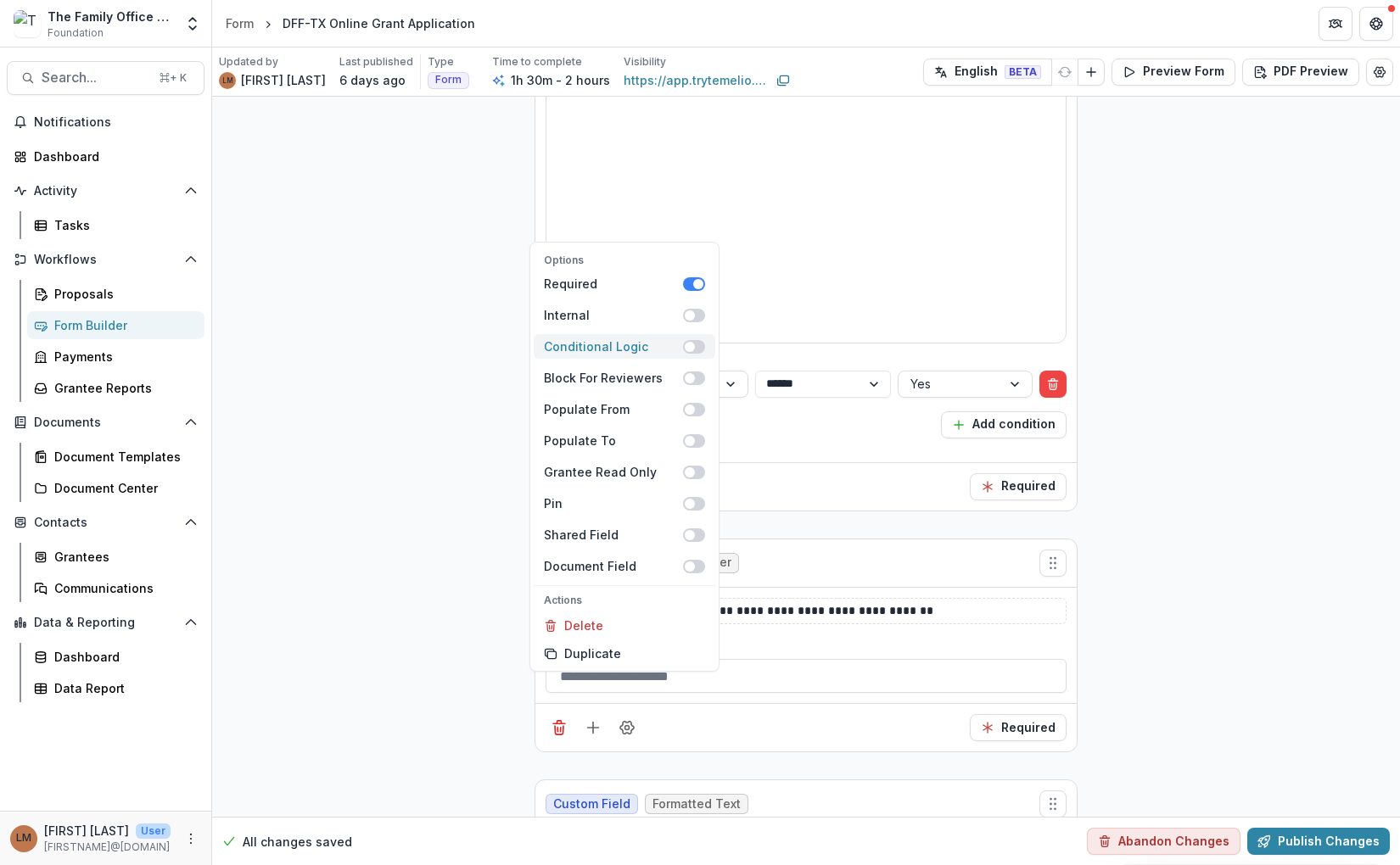 click at bounding box center (690, 347) 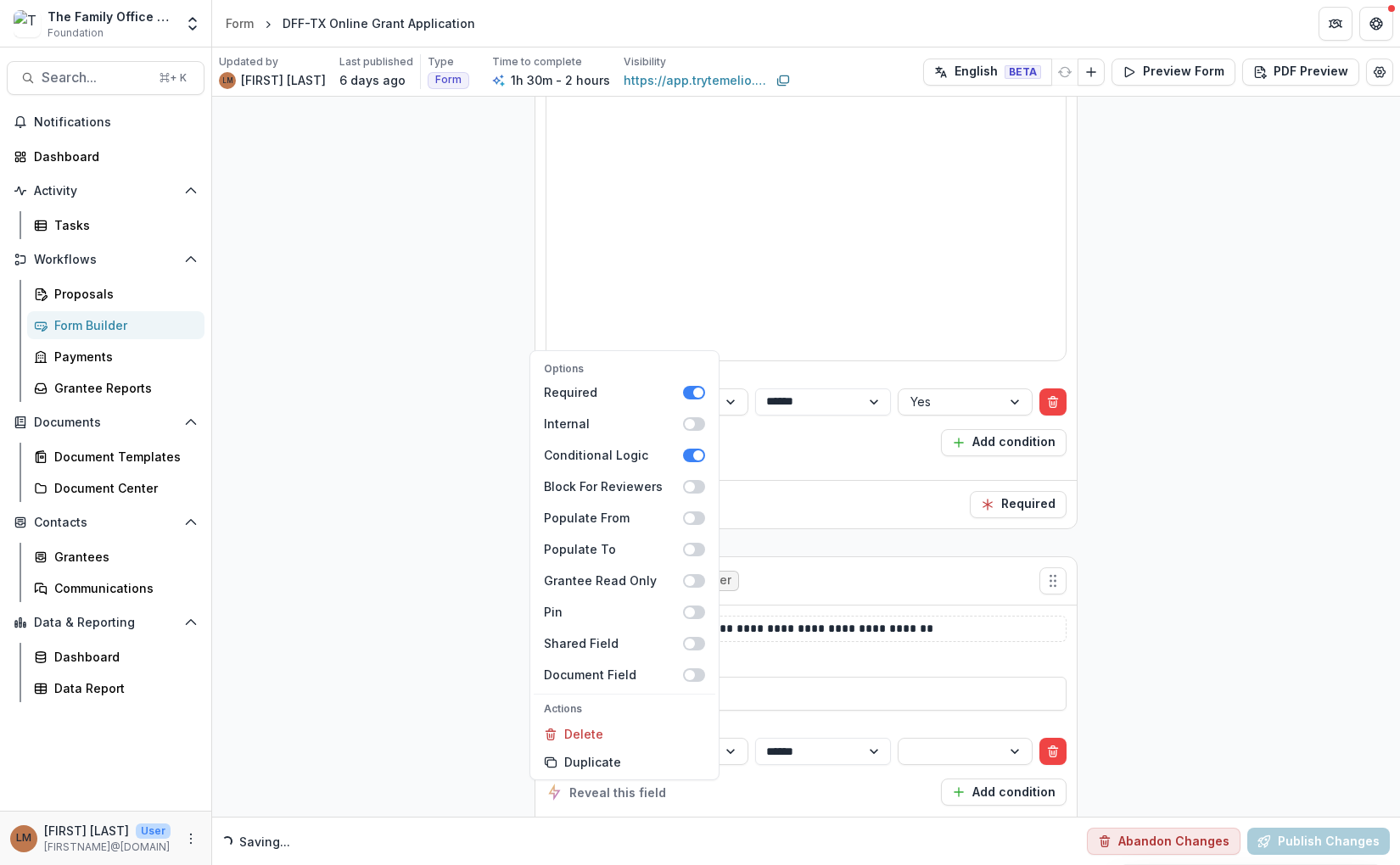 click on "Reveal this field Add condition" at bounding box center (806, 792) 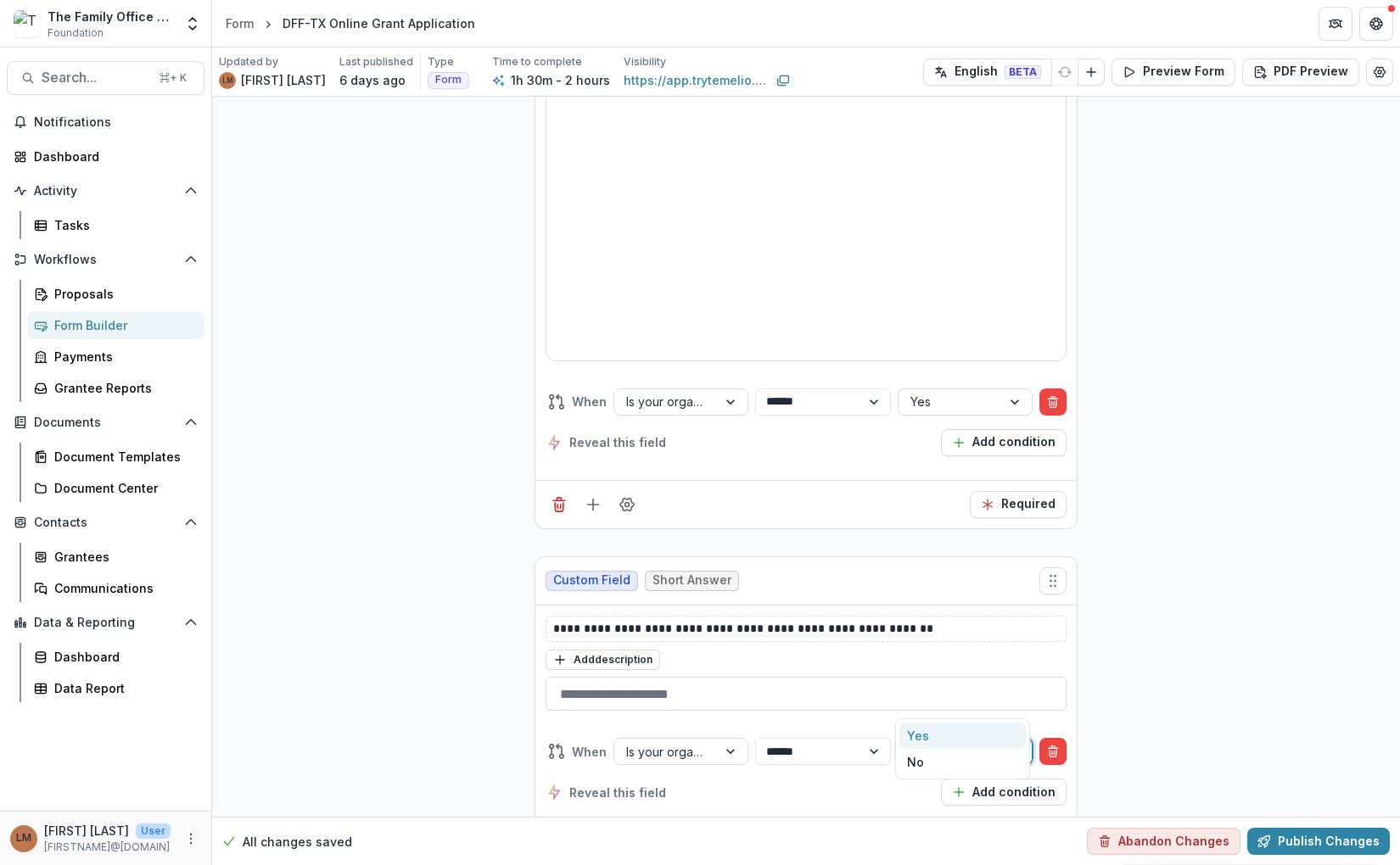 click at bounding box center (949, 751) 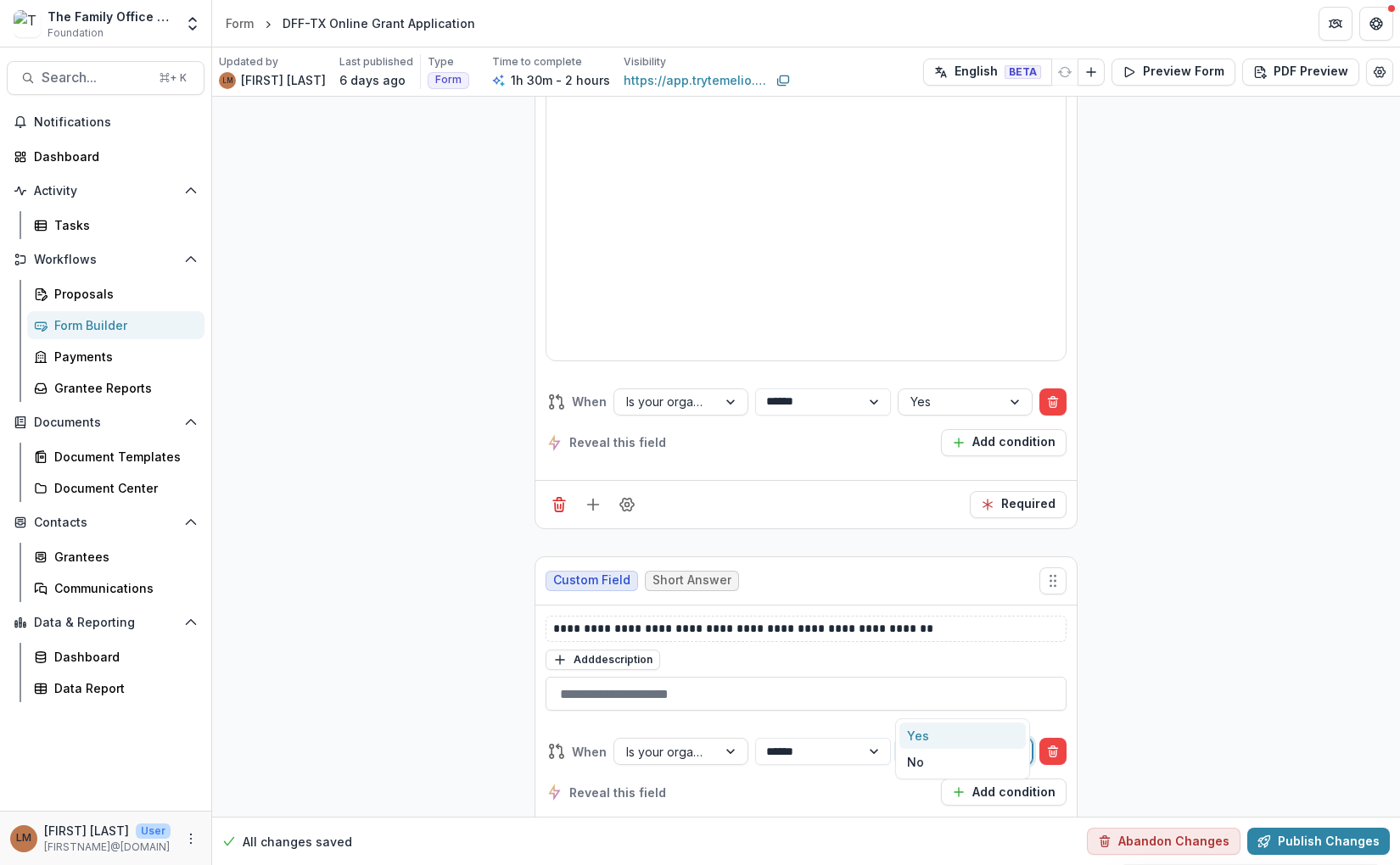 click on "Yes" at bounding box center (962, 735) 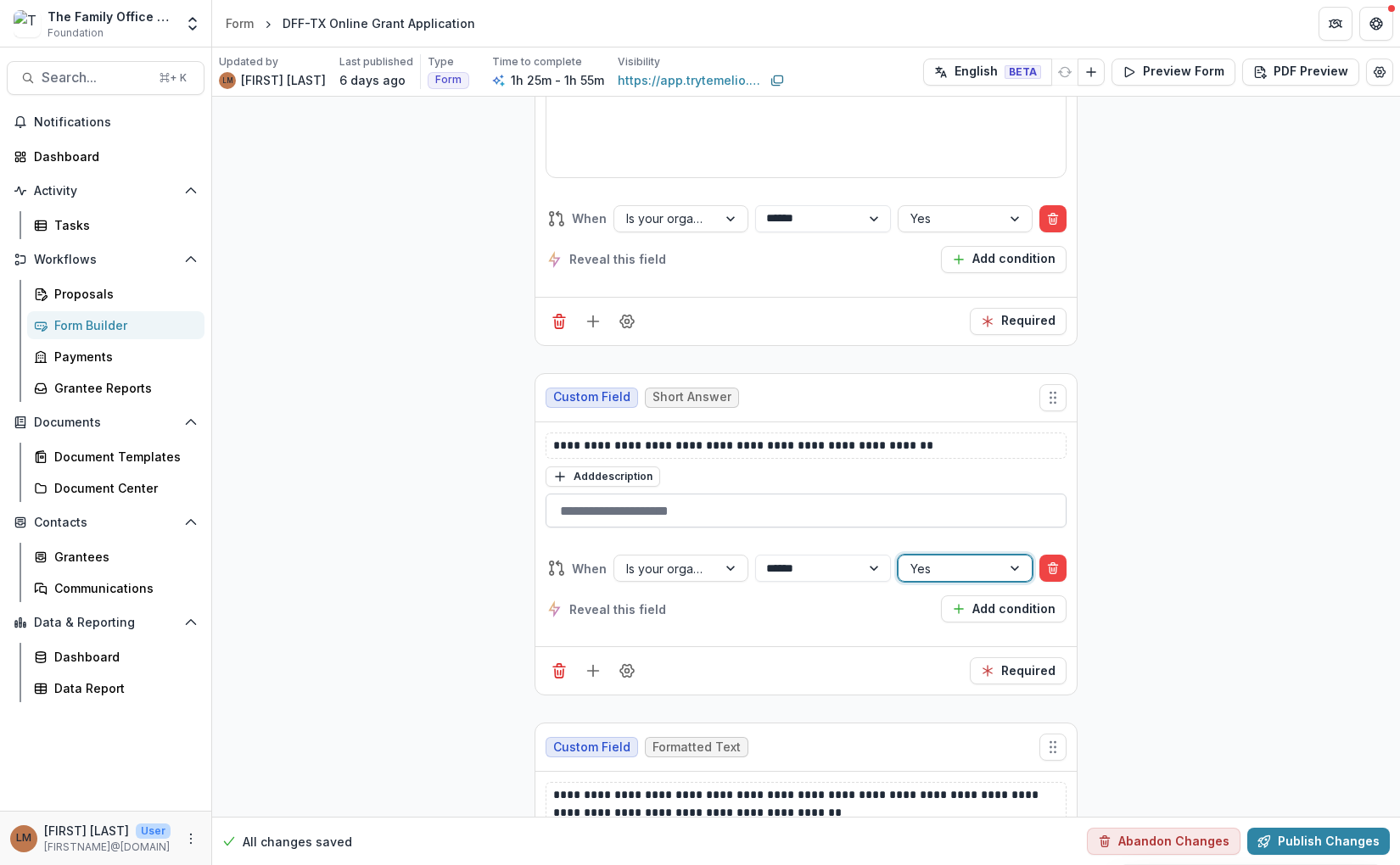 scroll, scrollTop: 21873, scrollLeft: 0, axis: vertical 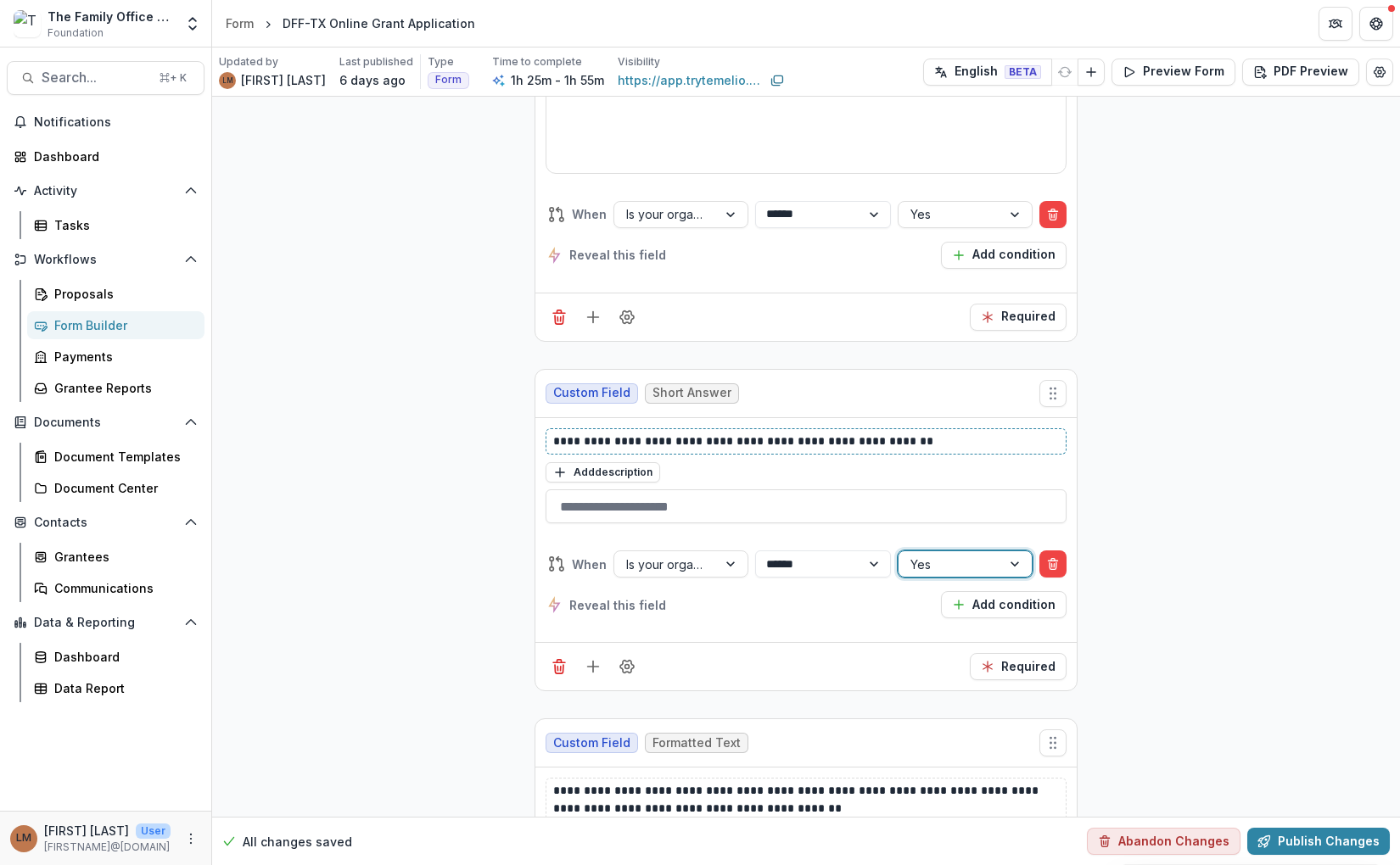 click on "**********" at bounding box center [806, 441] 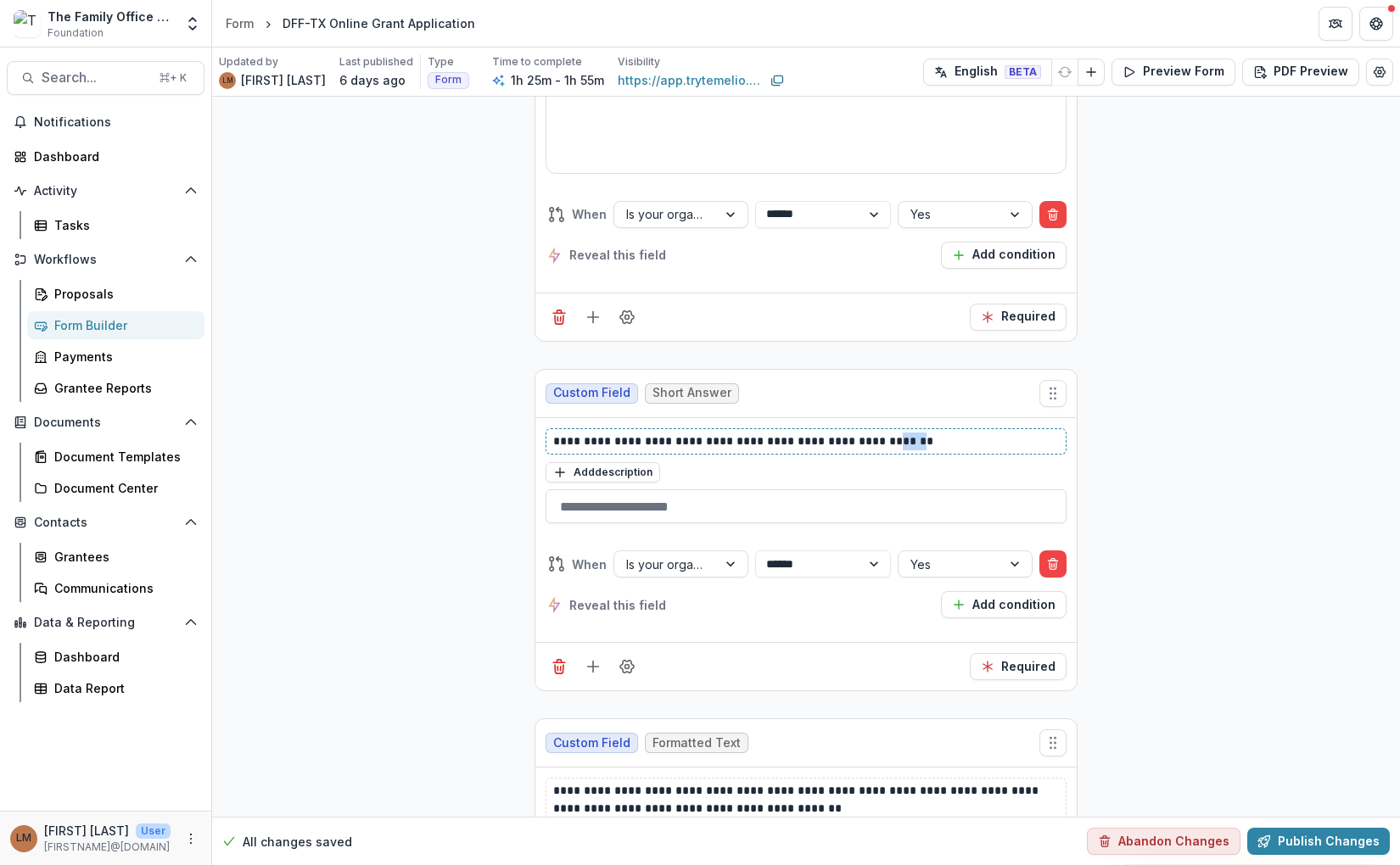 click on "**********" at bounding box center [806, 441] 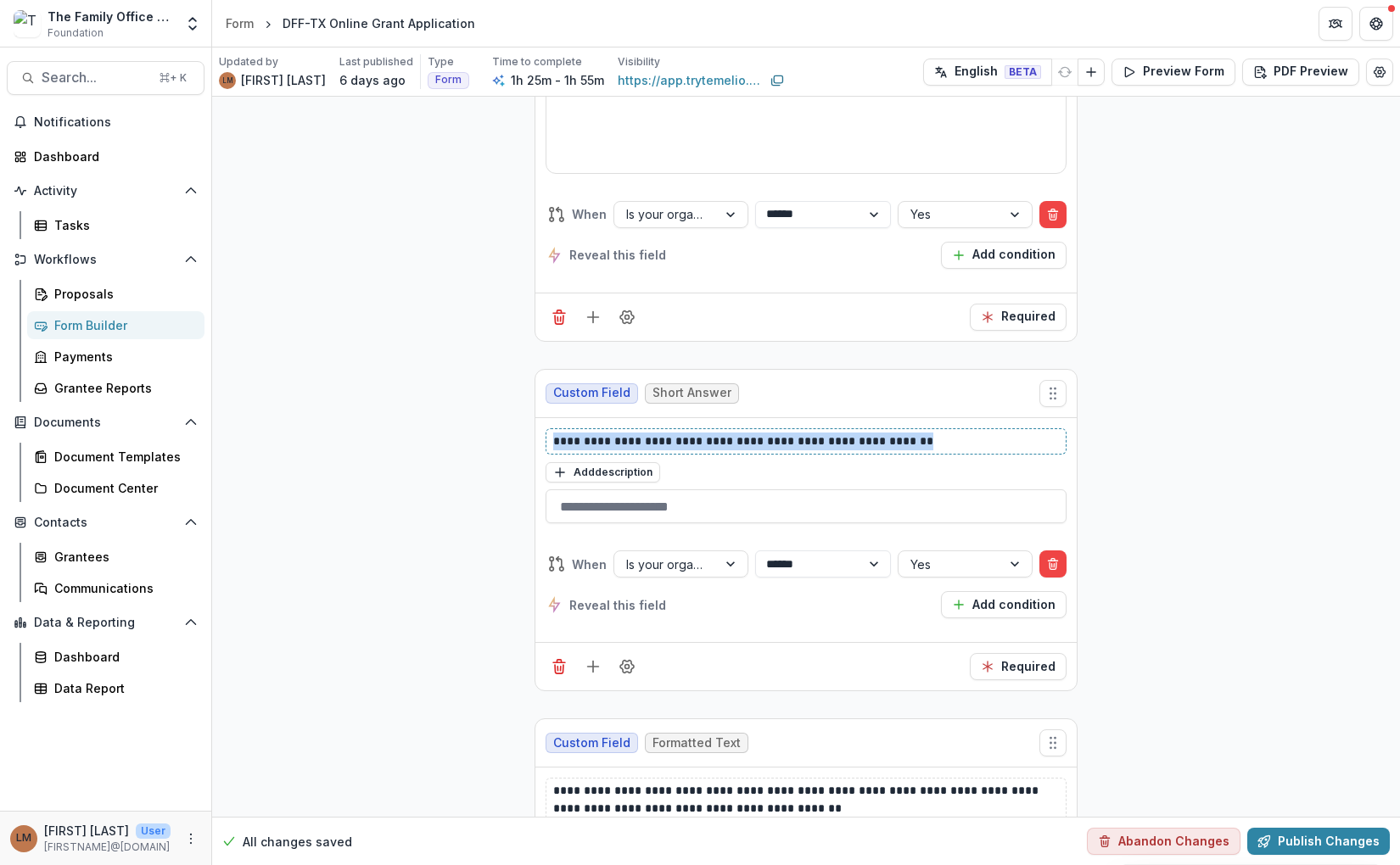 click on "**********" at bounding box center (806, 441) 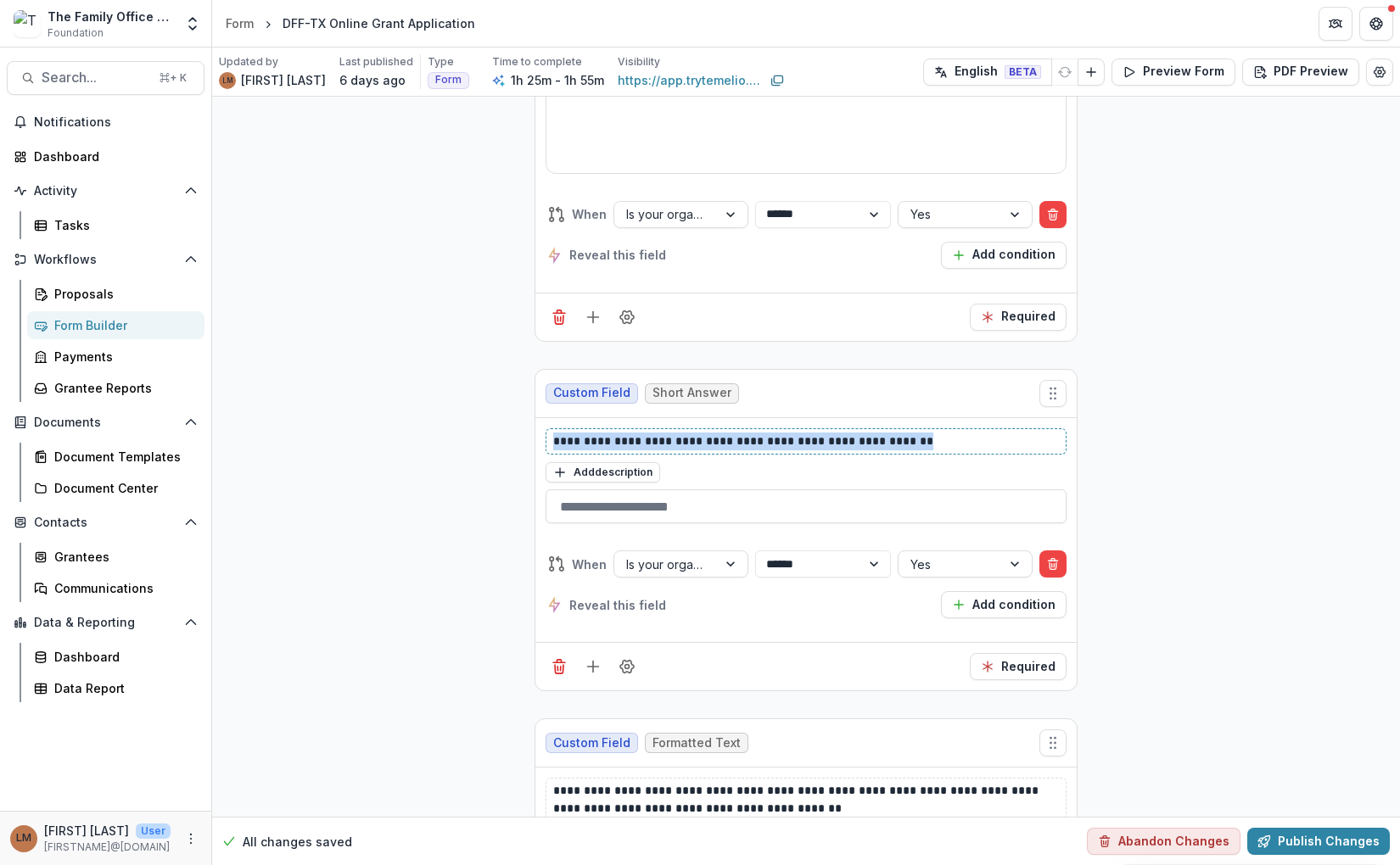 copy on "**********" 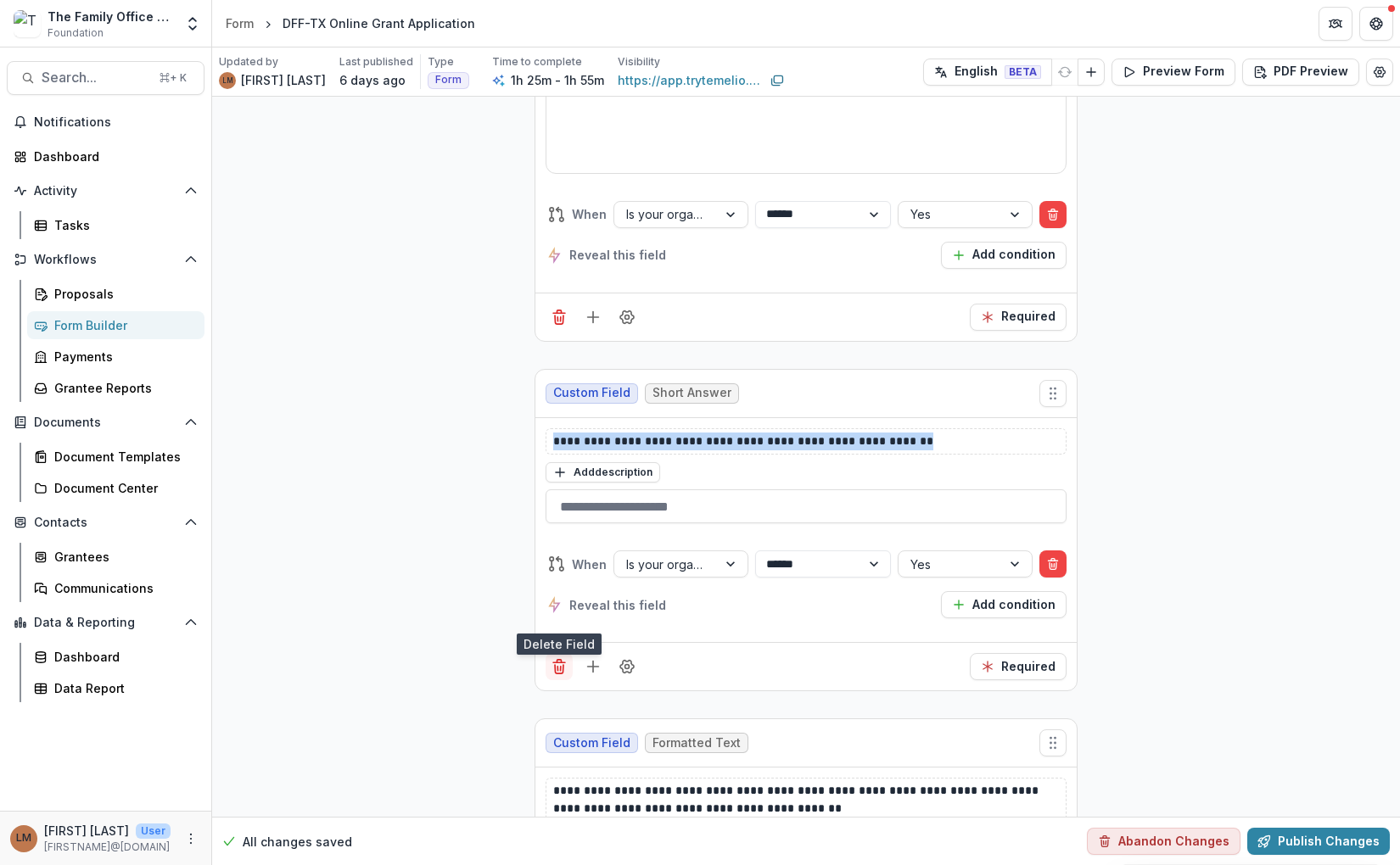 click 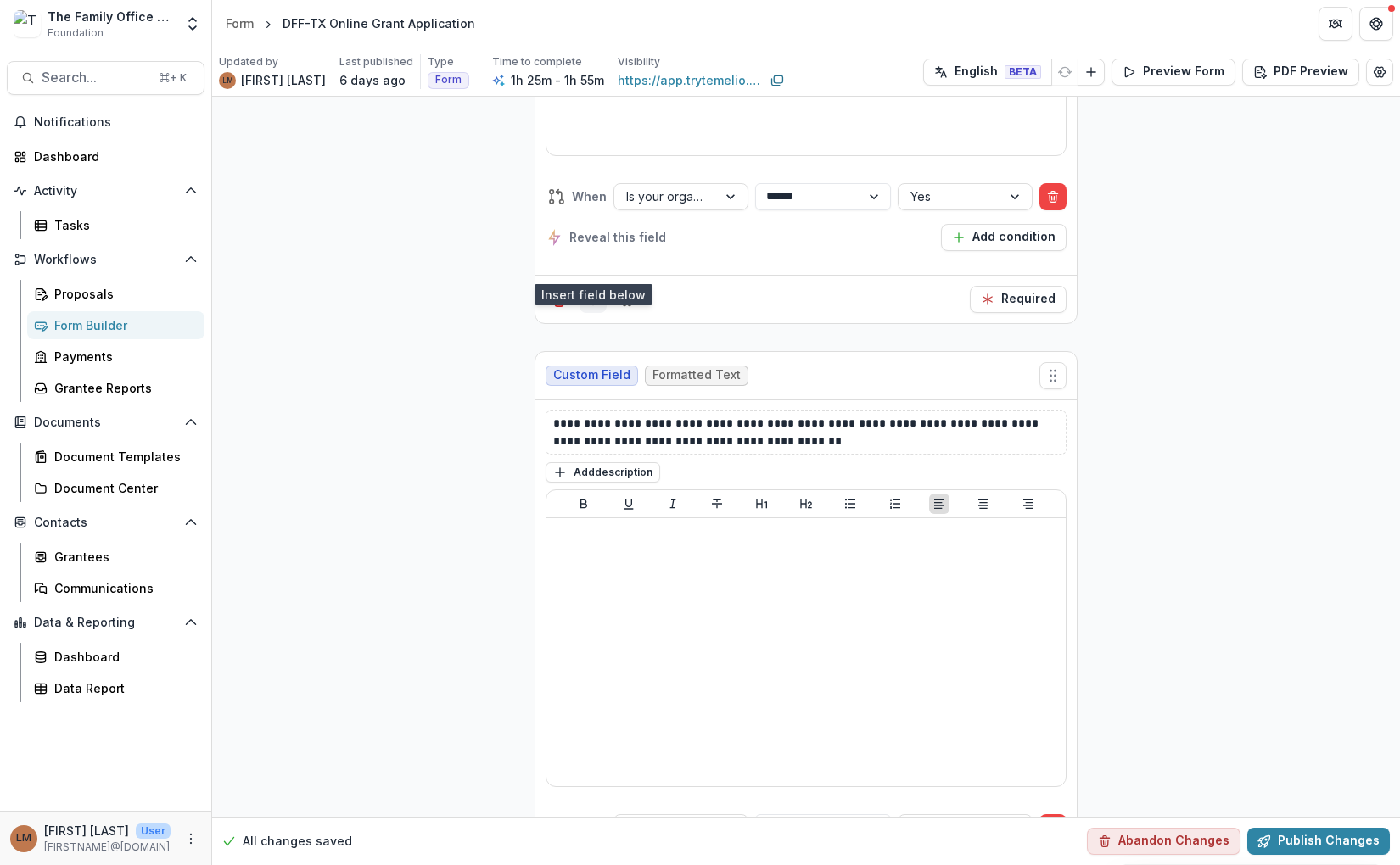 click 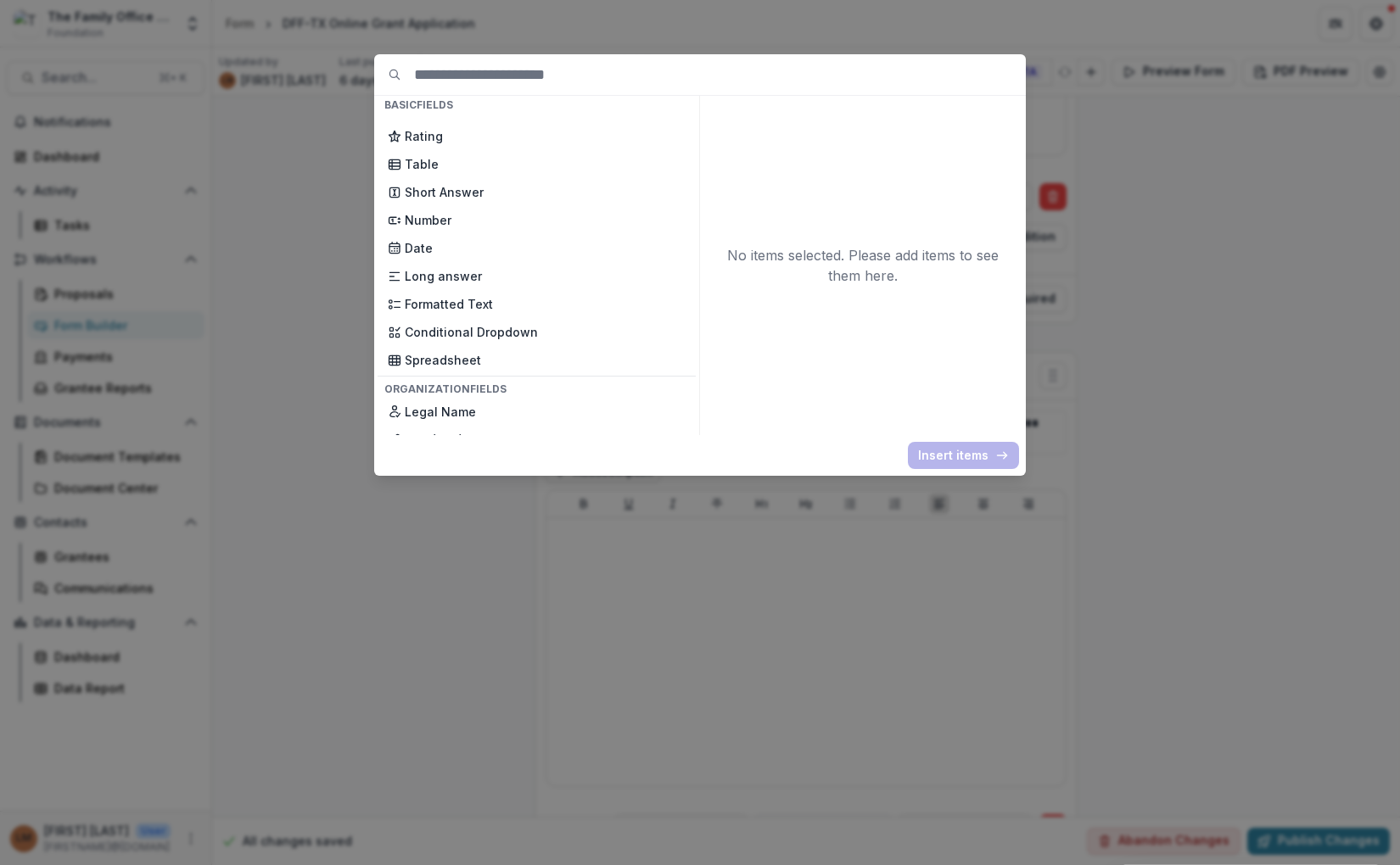 scroll, scrollTop: 302, scrollLeft: 0, axis: vertical 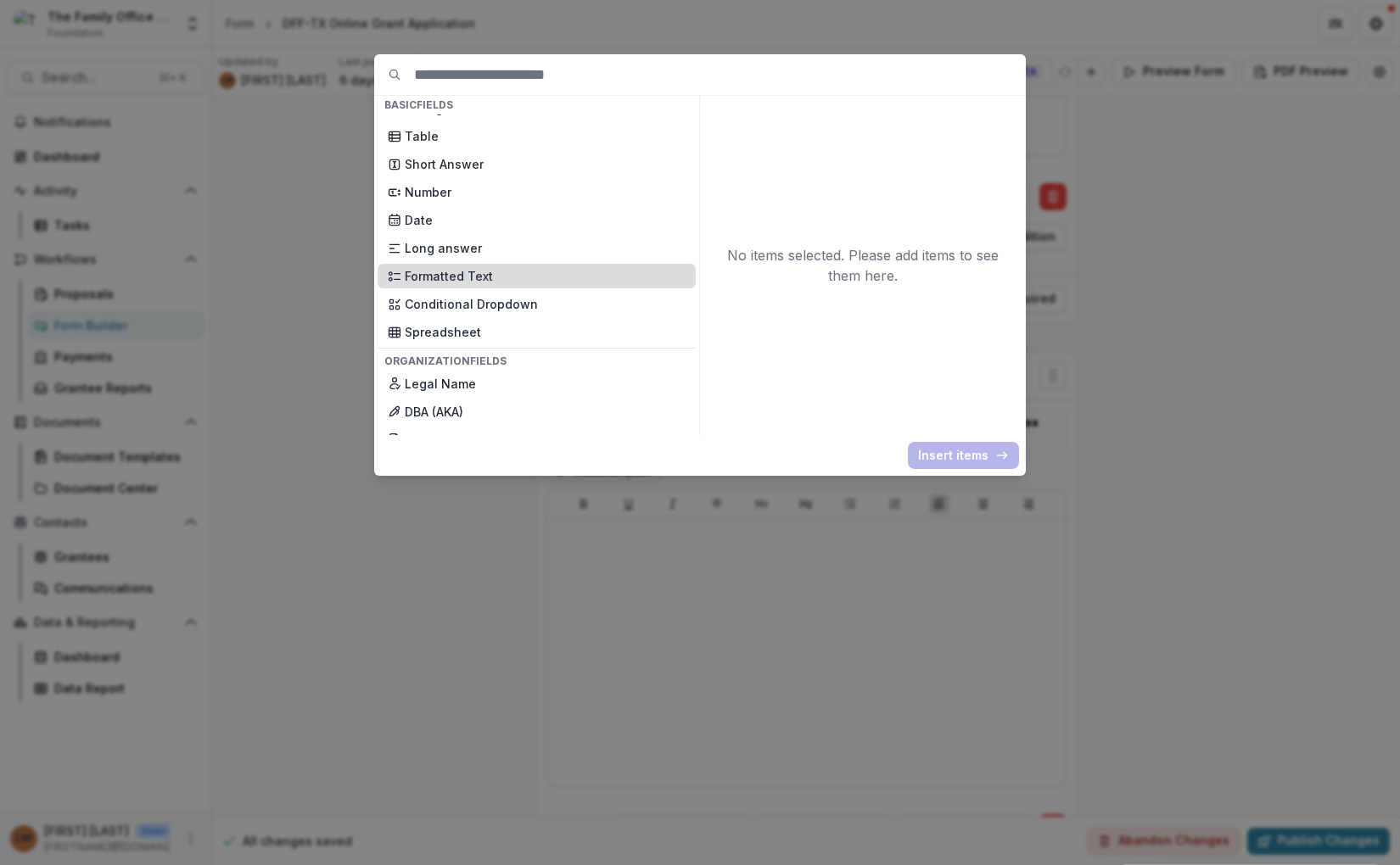 click on "Formatted Text" at bounding box center [545, 276] 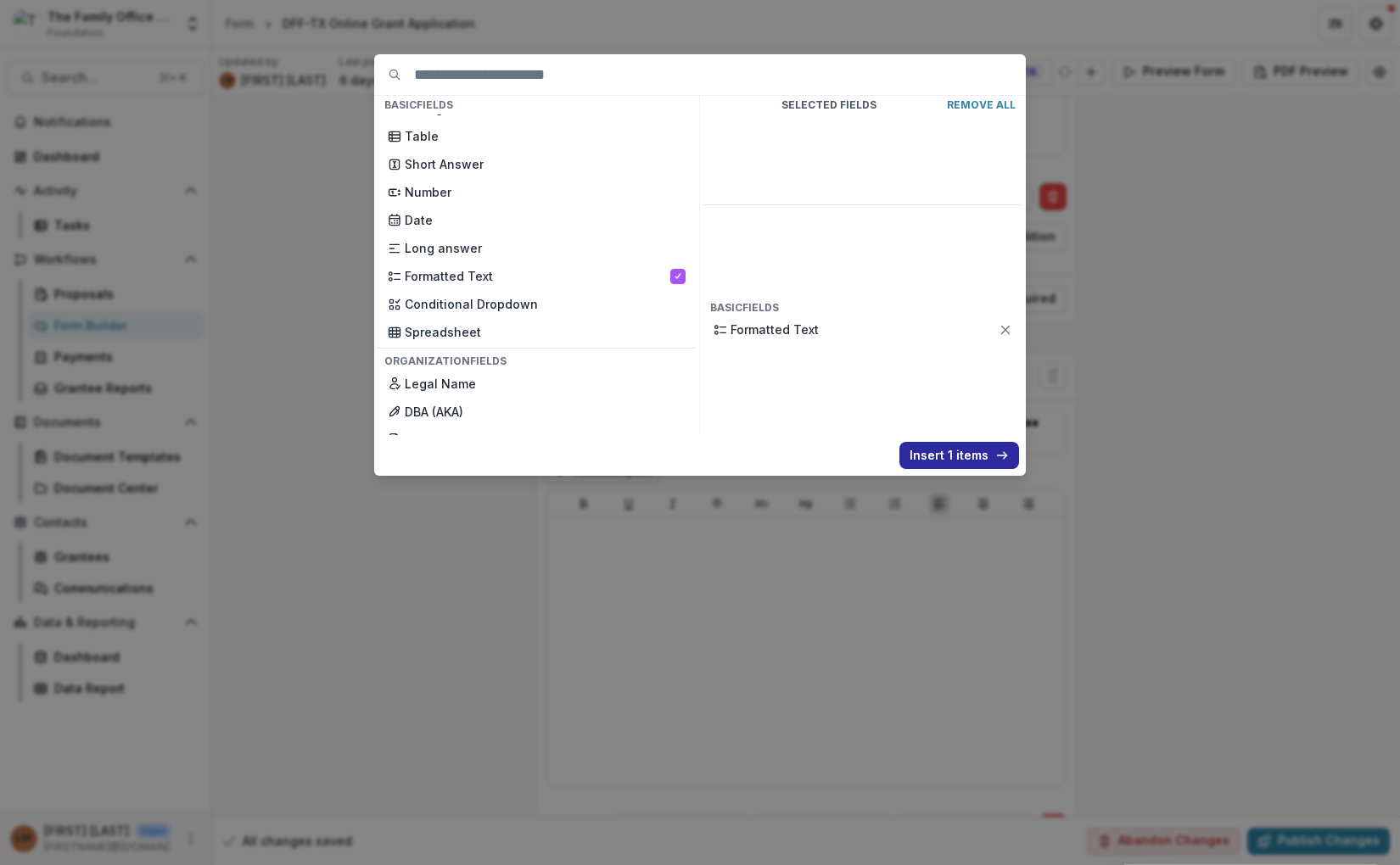 click on "Insert 1 items" at bounding box center [959, 455] 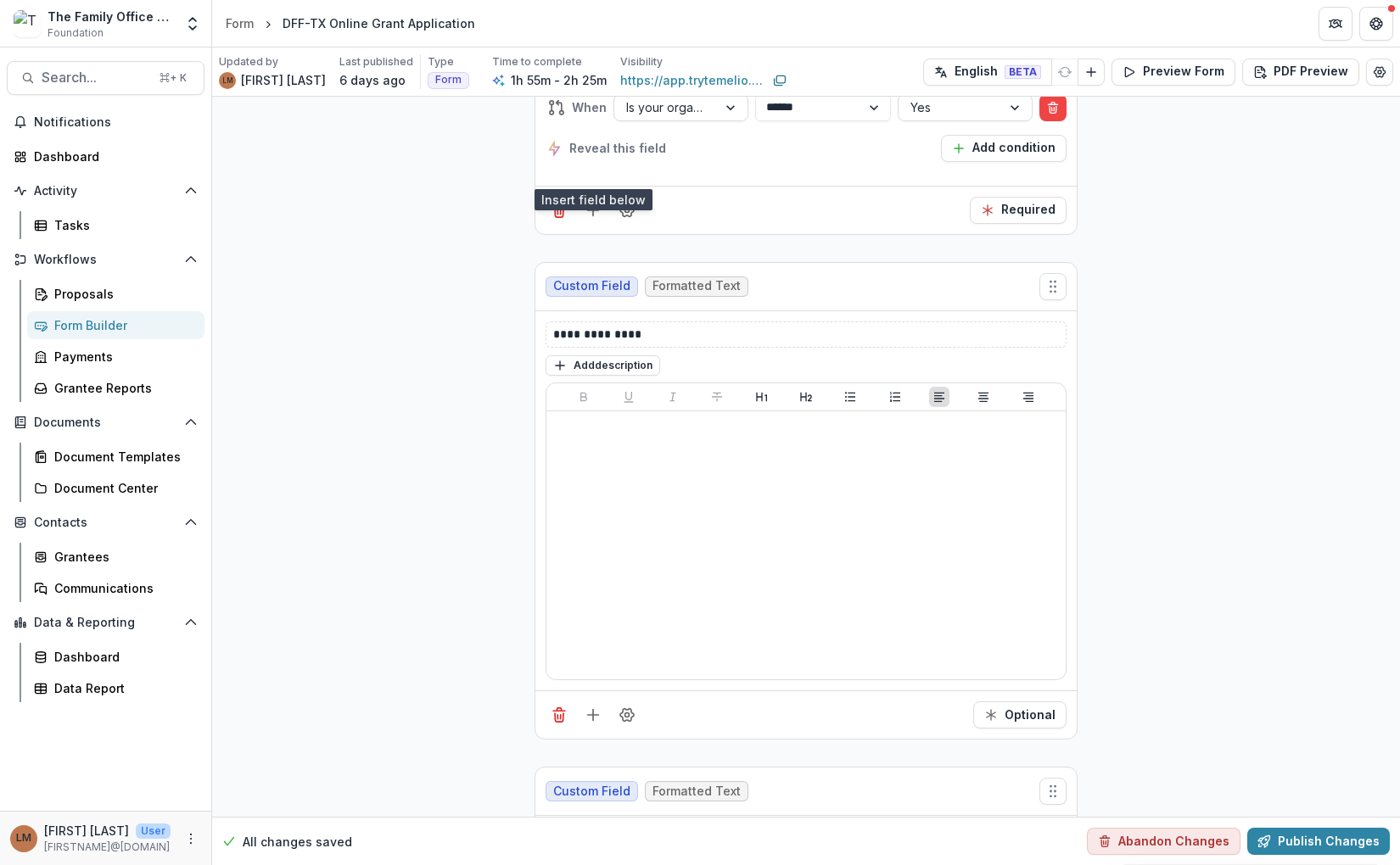 scroll, scrollTop: 21971, scrollLeft: 0, axis: vertical 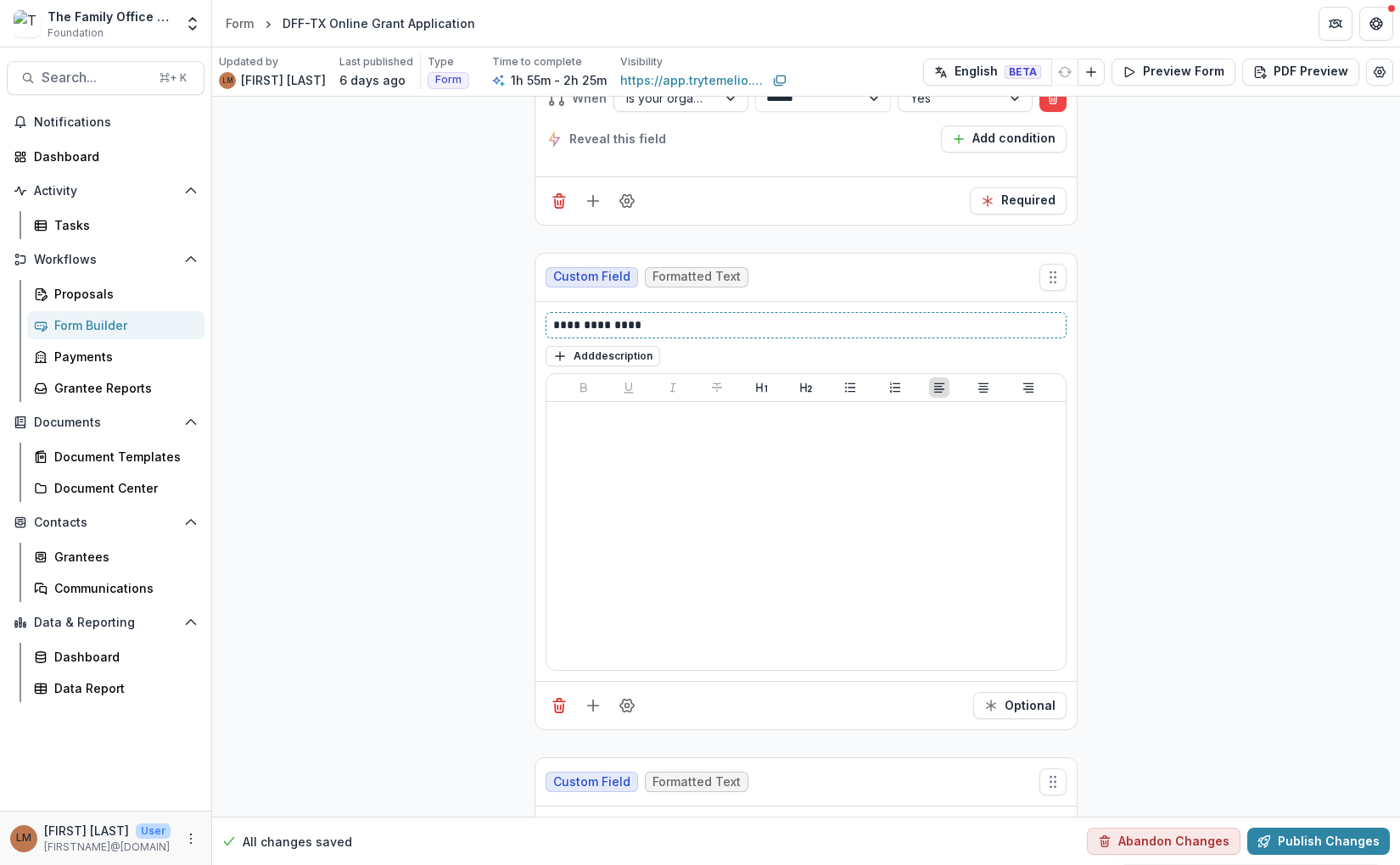 click on "**********" at bounding box center [806, 325] 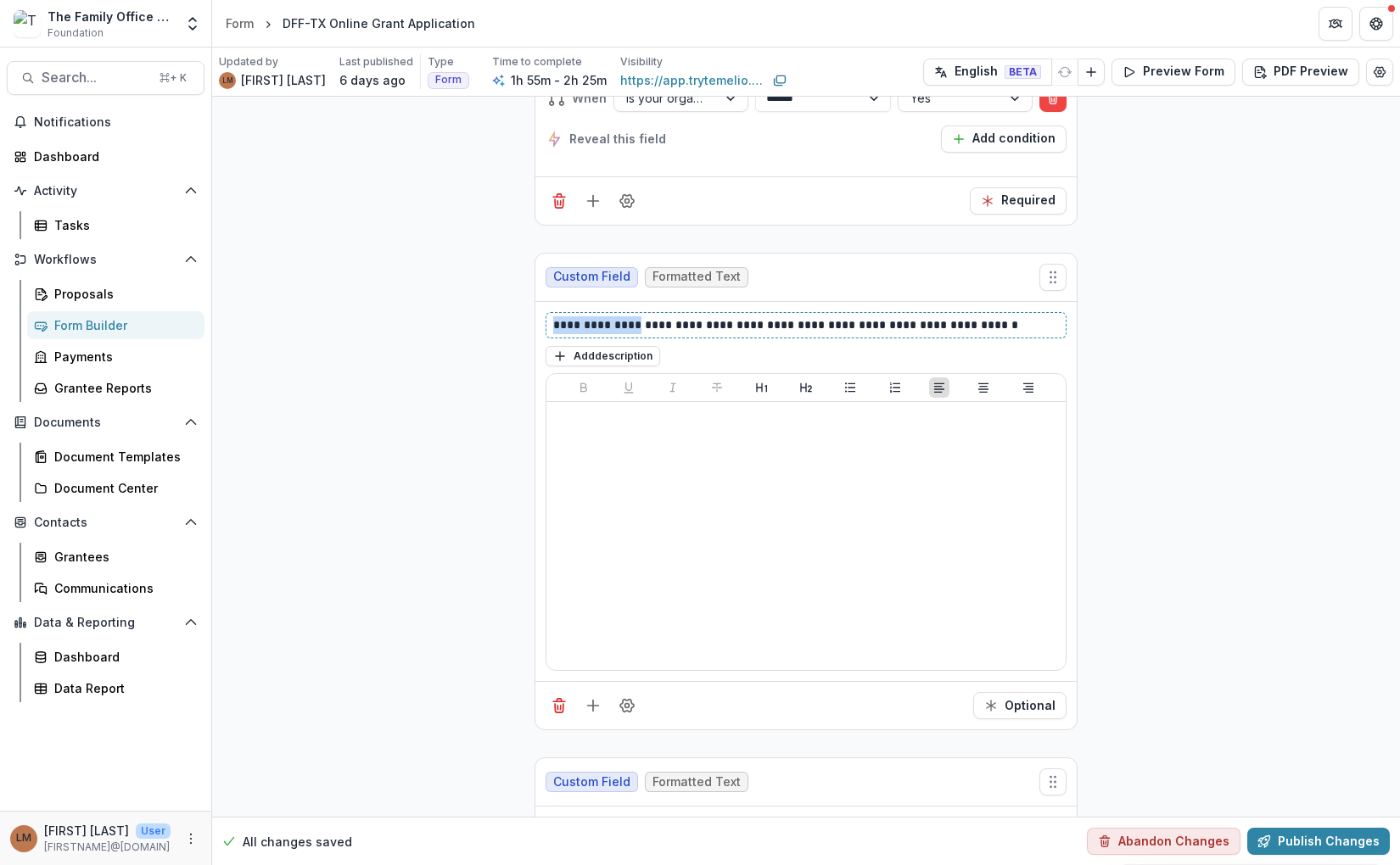 drag, startPoint x: 637, startPoint y: 289, endPoint x: 536, endPoint y: 290, distance: 101.005 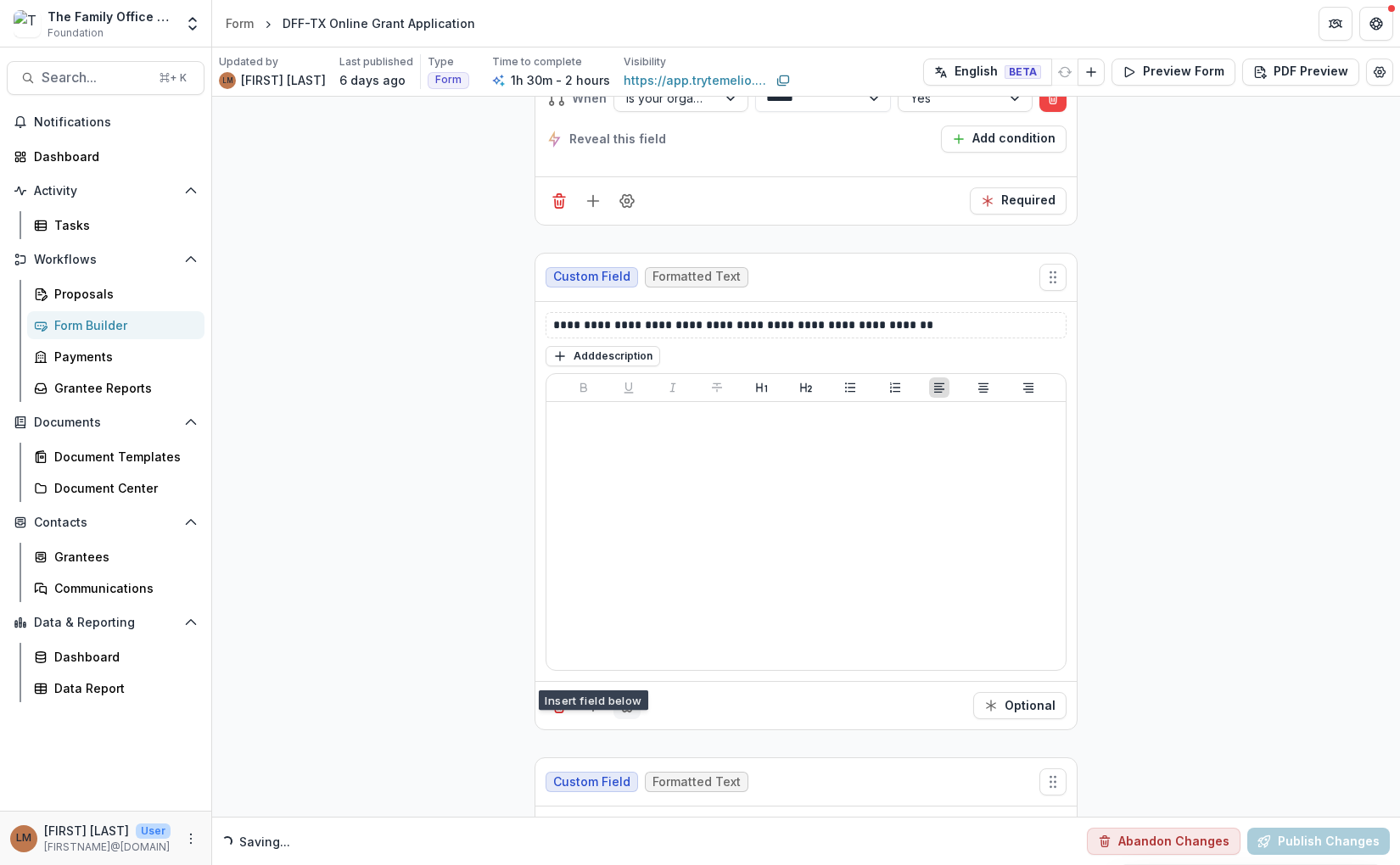 click 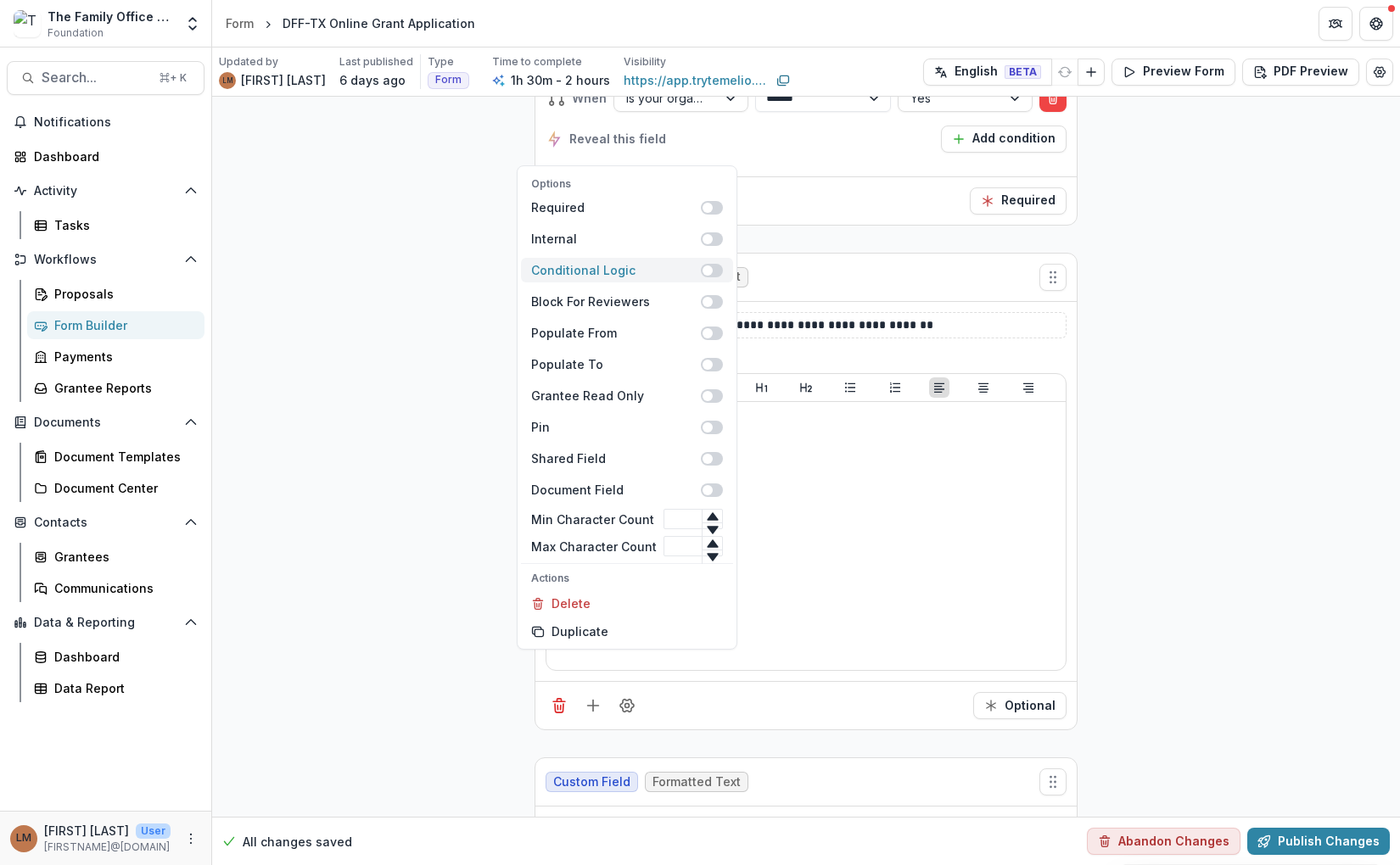 click at bounding box center (708, 271) 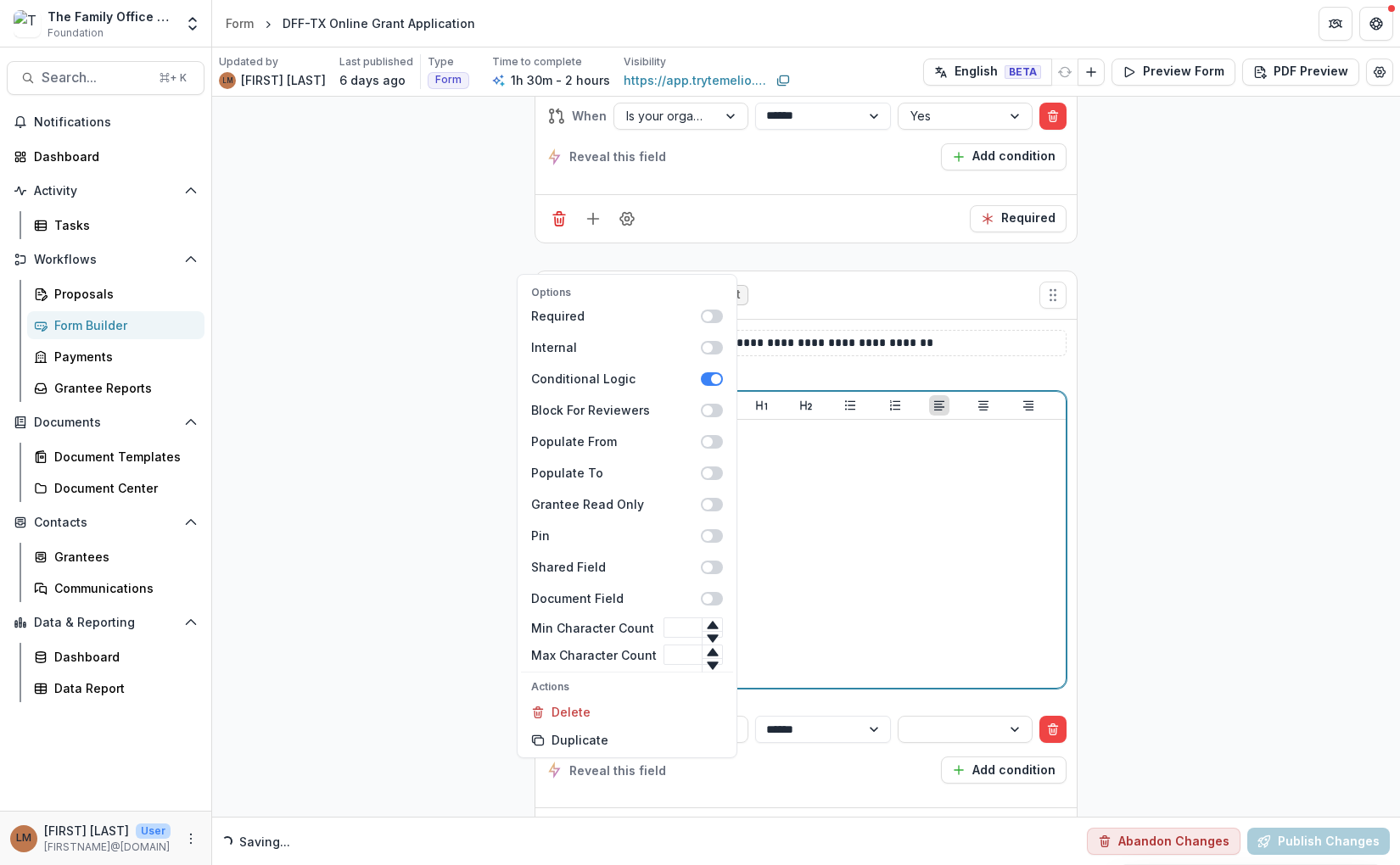 click at bounding box center [806, 554] 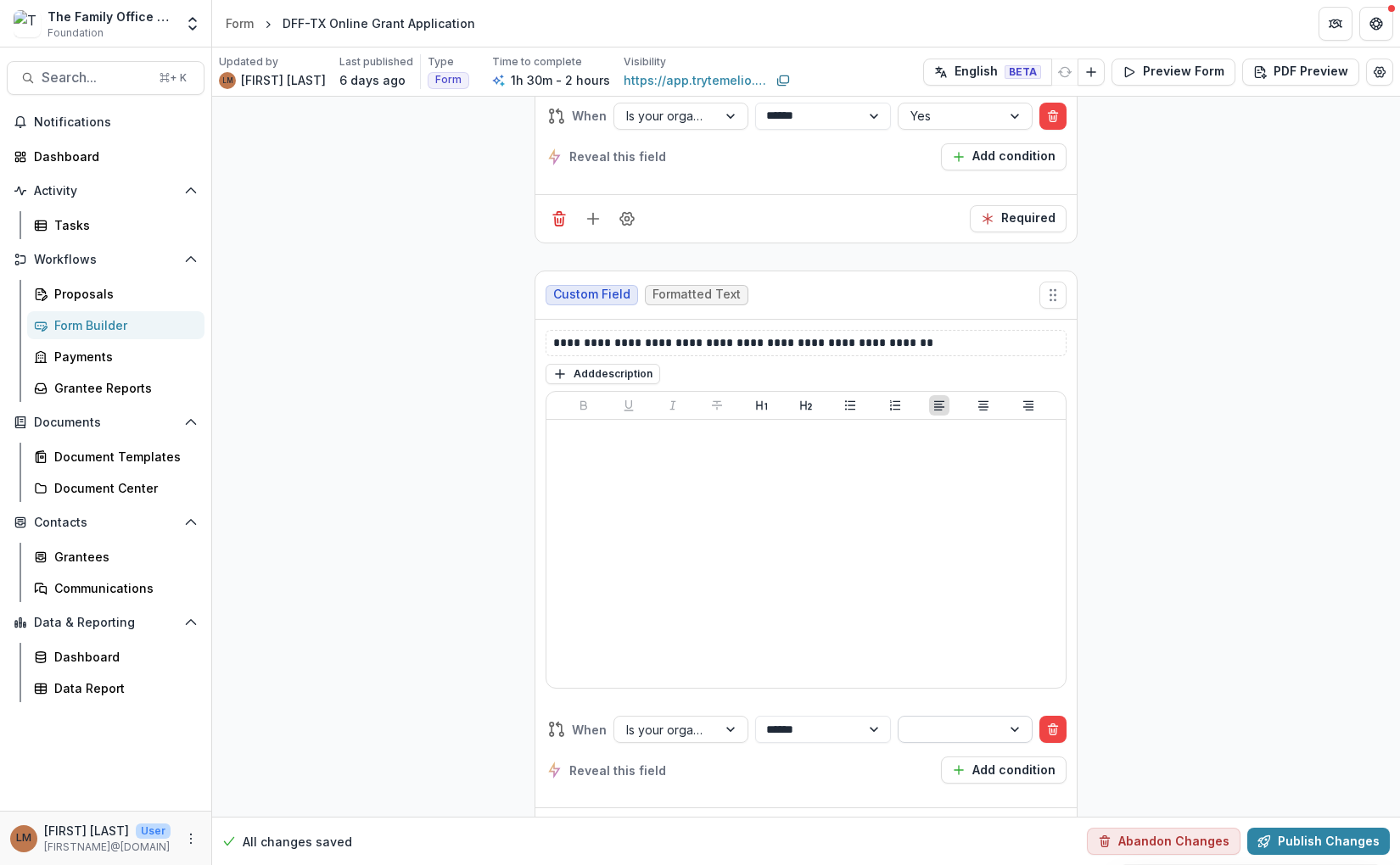 click at bounding box center (949, 729) 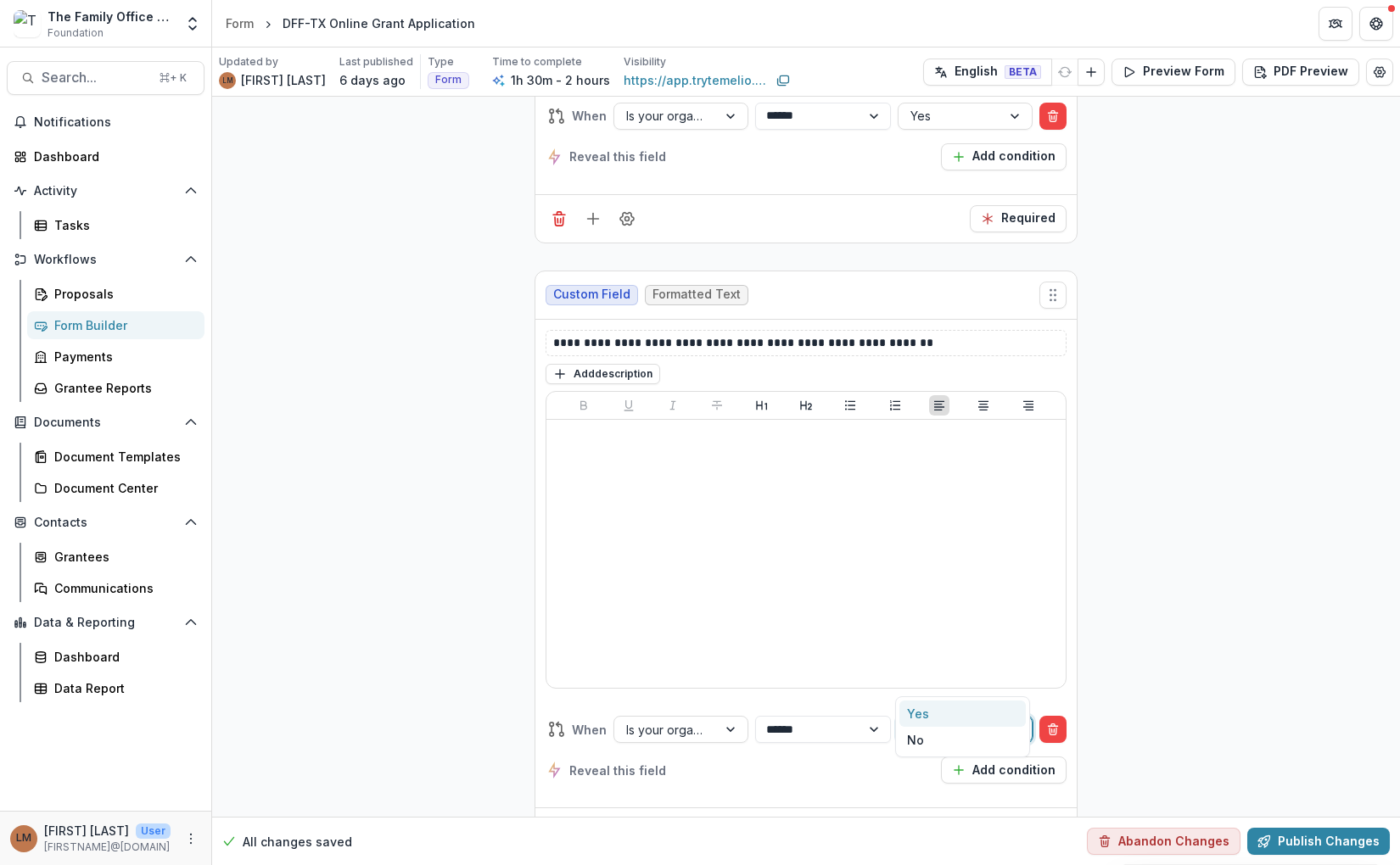 click on "Yes" at bounding box center (962, 713) 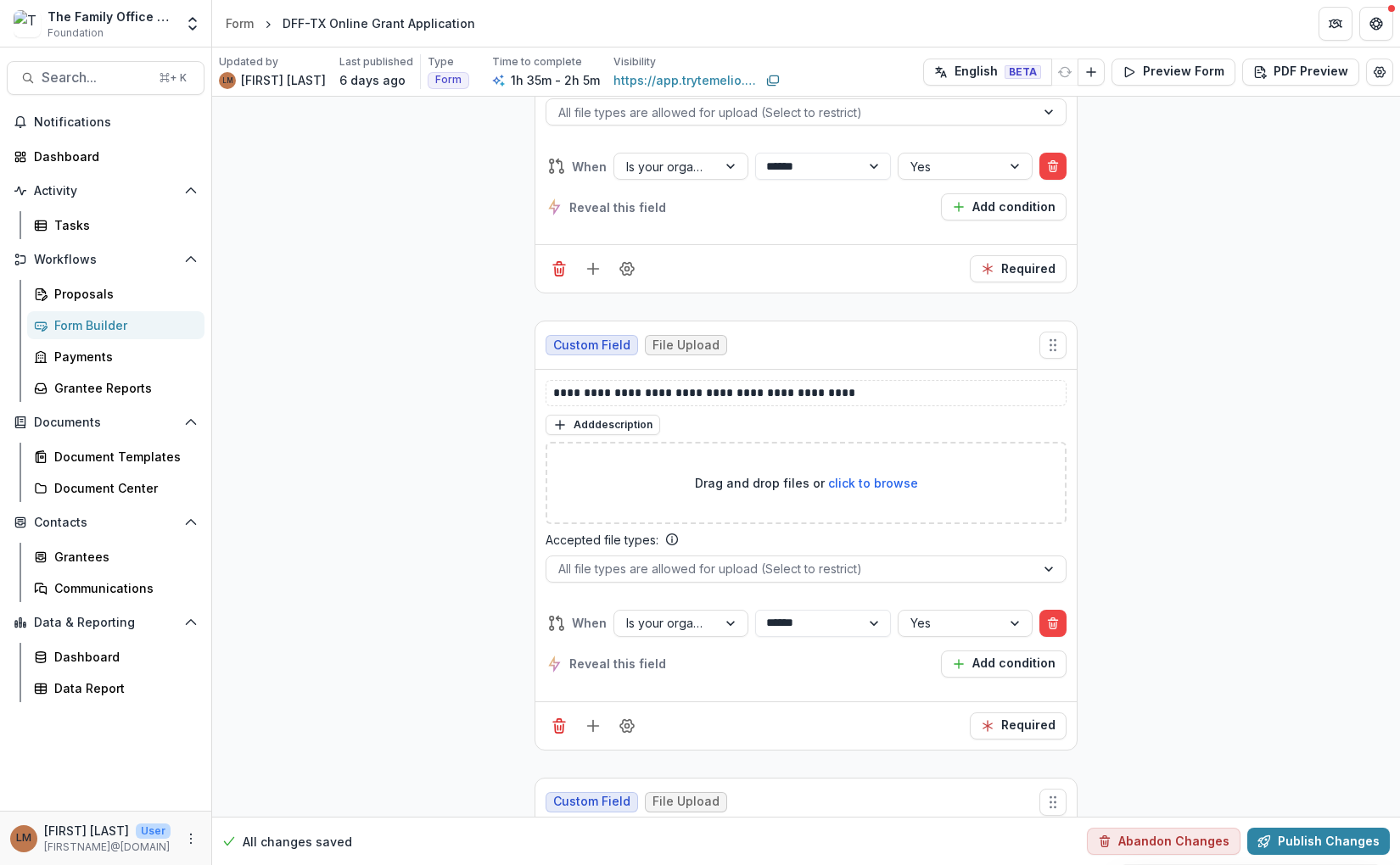 scroll, scrollTop: 24563, scrollLeft: 0, axis: vertical 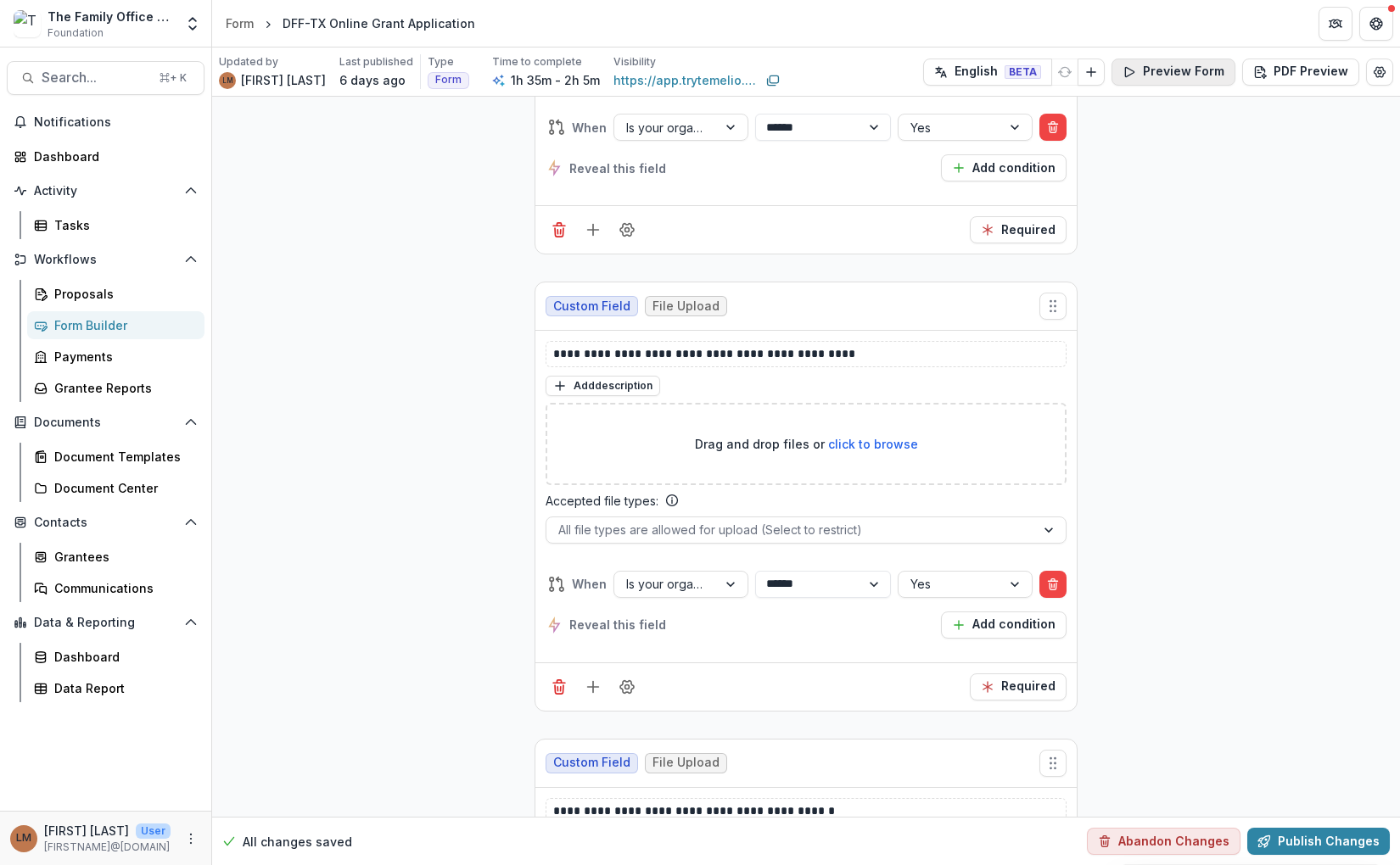 click on "Preview Form" at bounding box center (1173, 72) 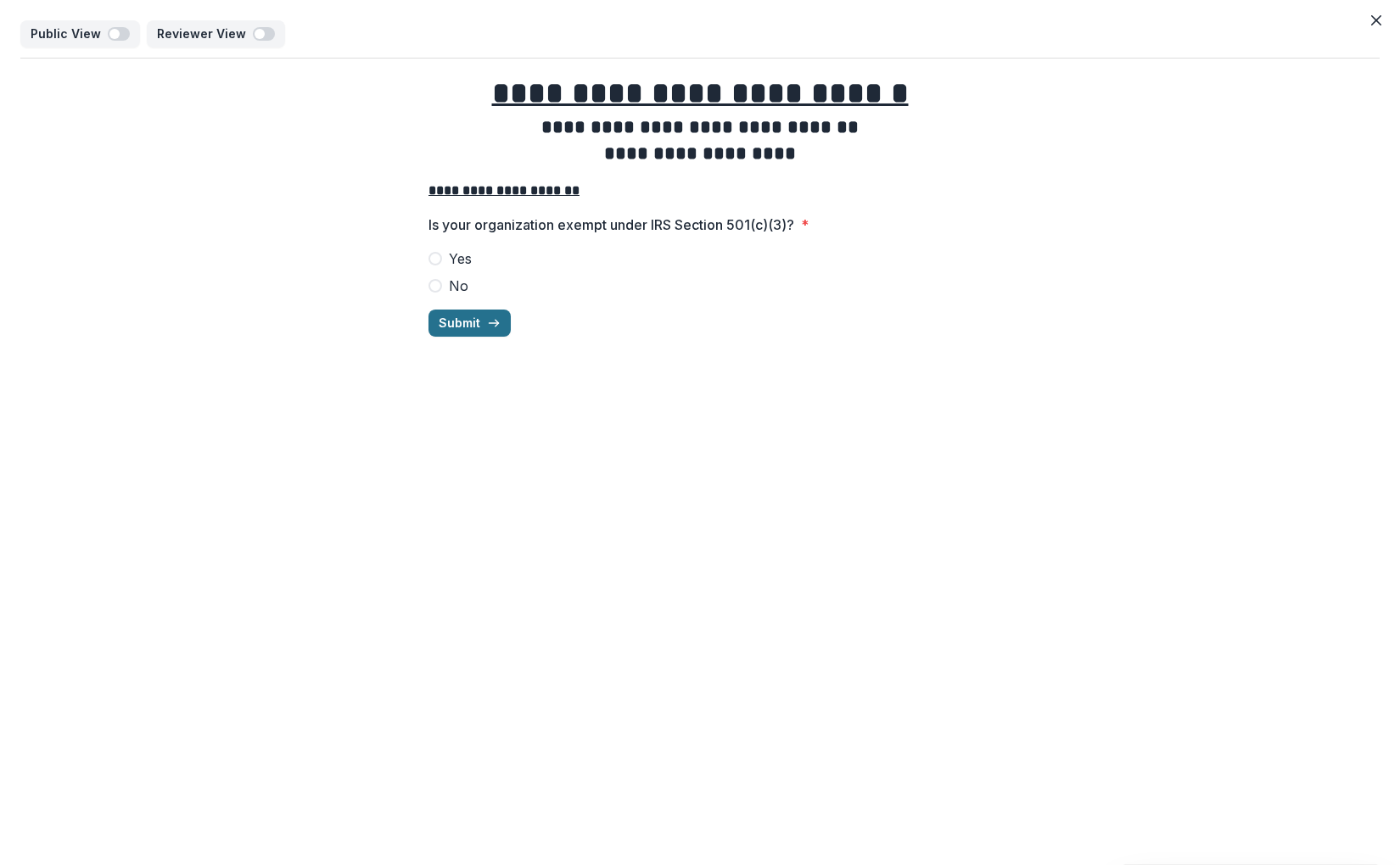 click on "Submit" at bounding box center (469, 323) 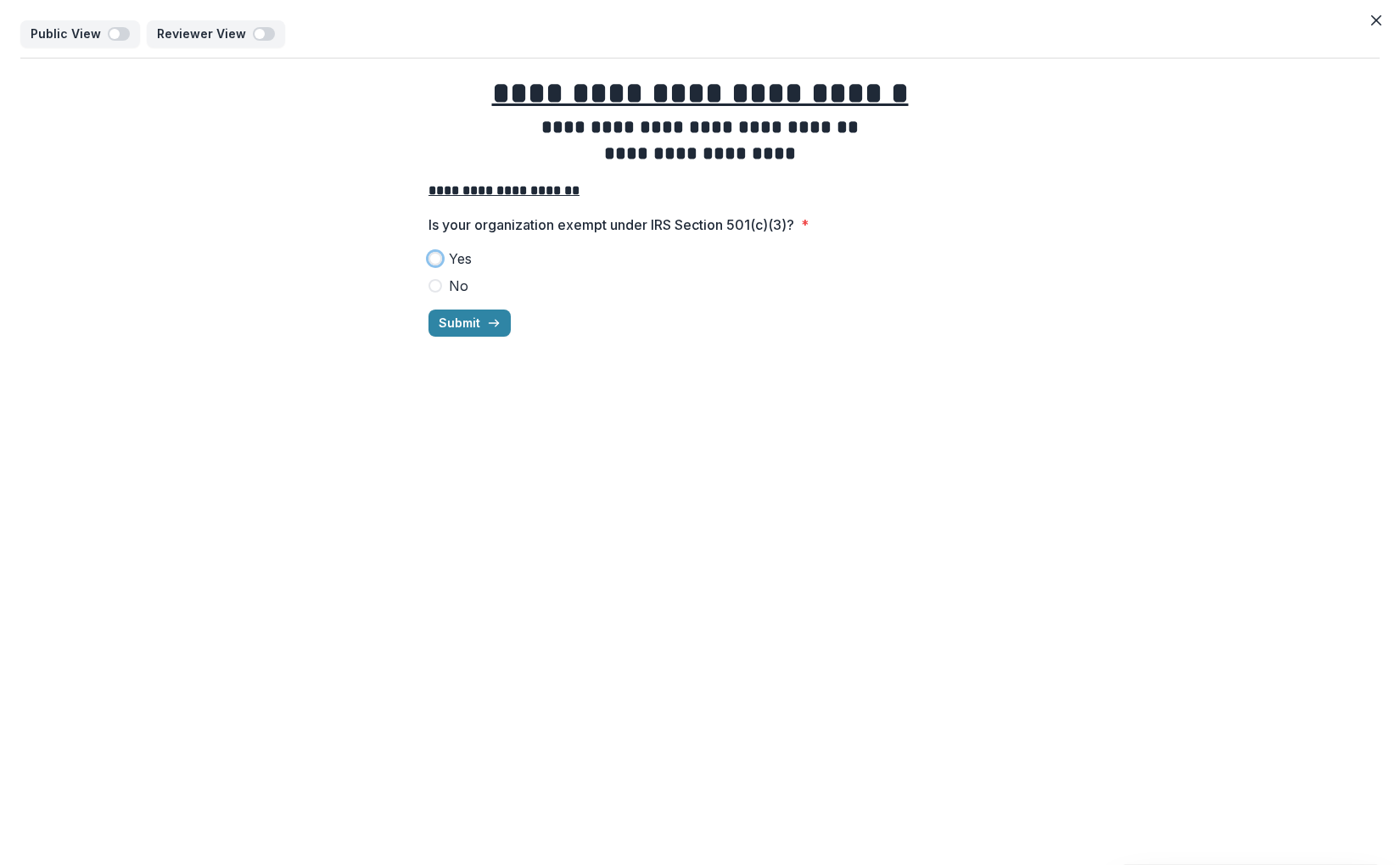 click at bounding box center (435, 259) 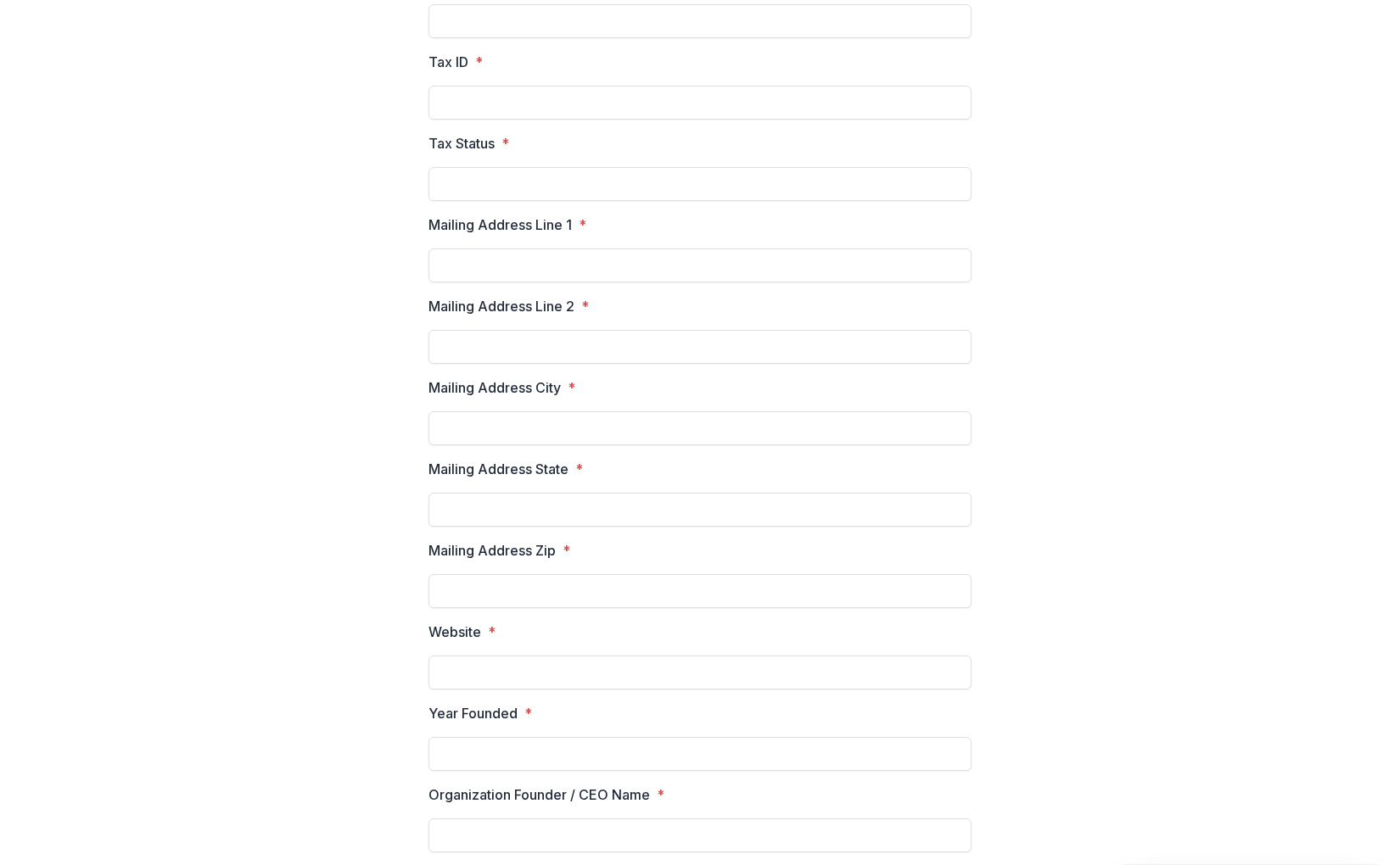 scroll, scrollTop: 0, scrollLeft: 0, axis: both 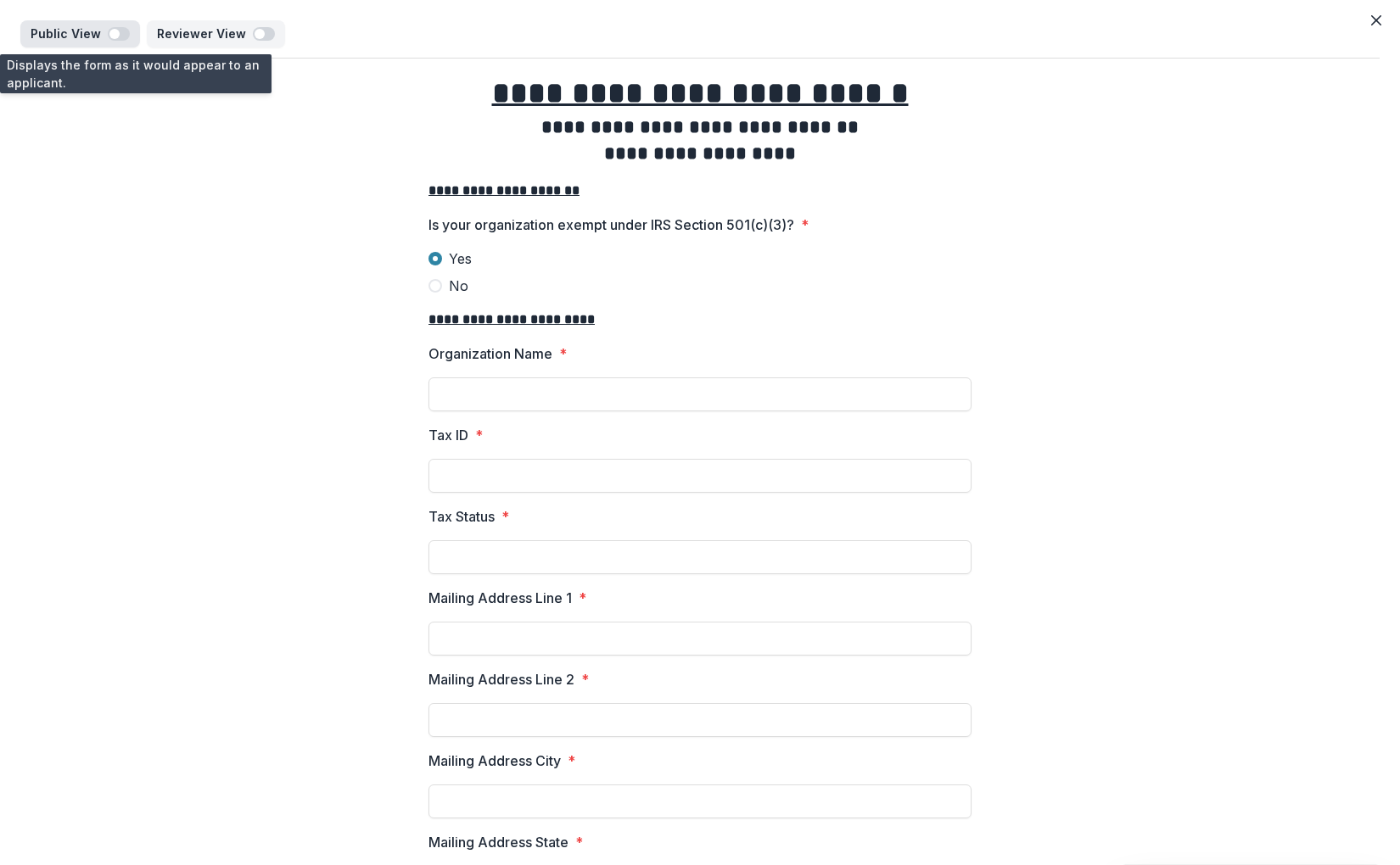 click at bounding box center [115, 34] 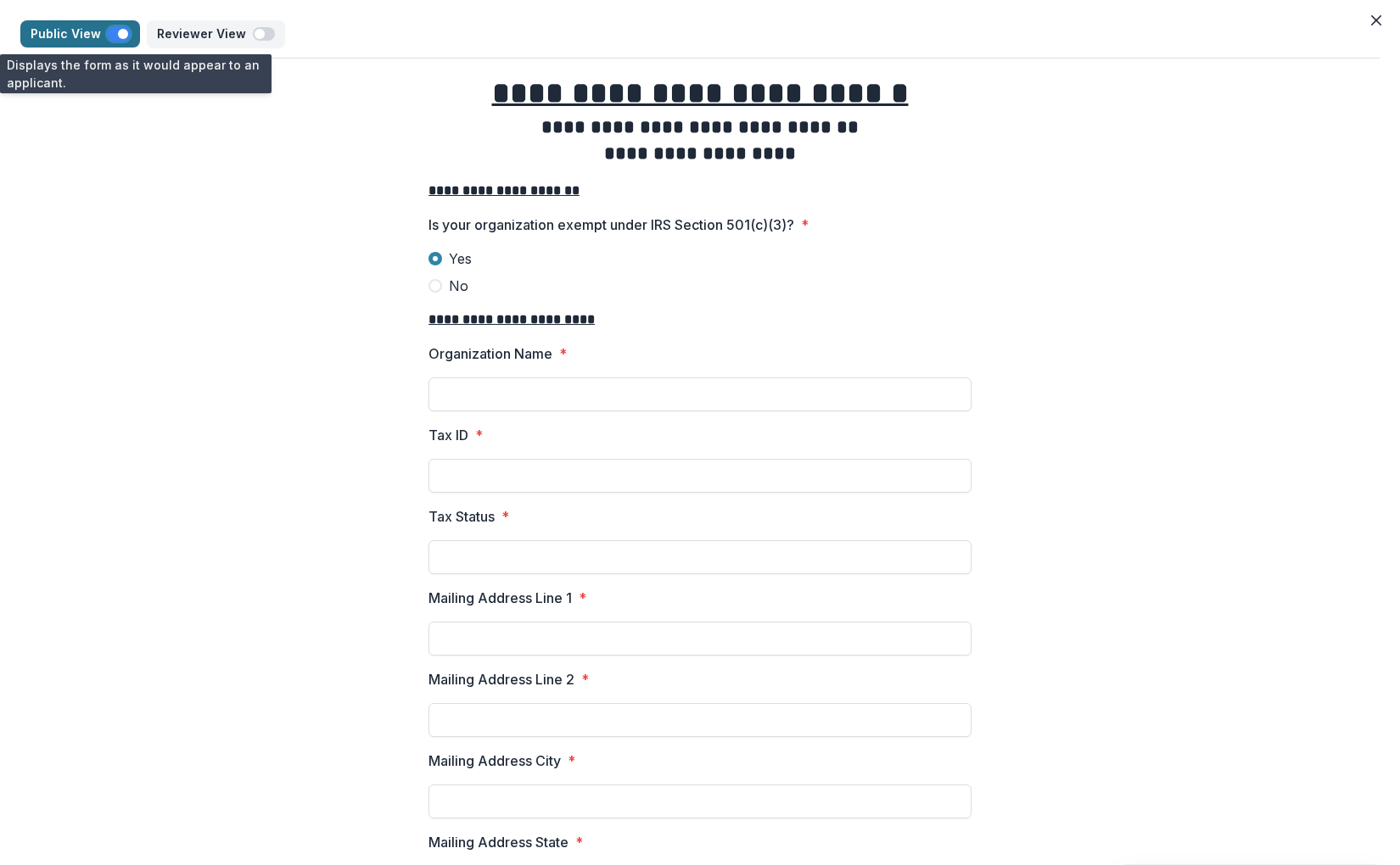 click at bounding box center (119, 34) 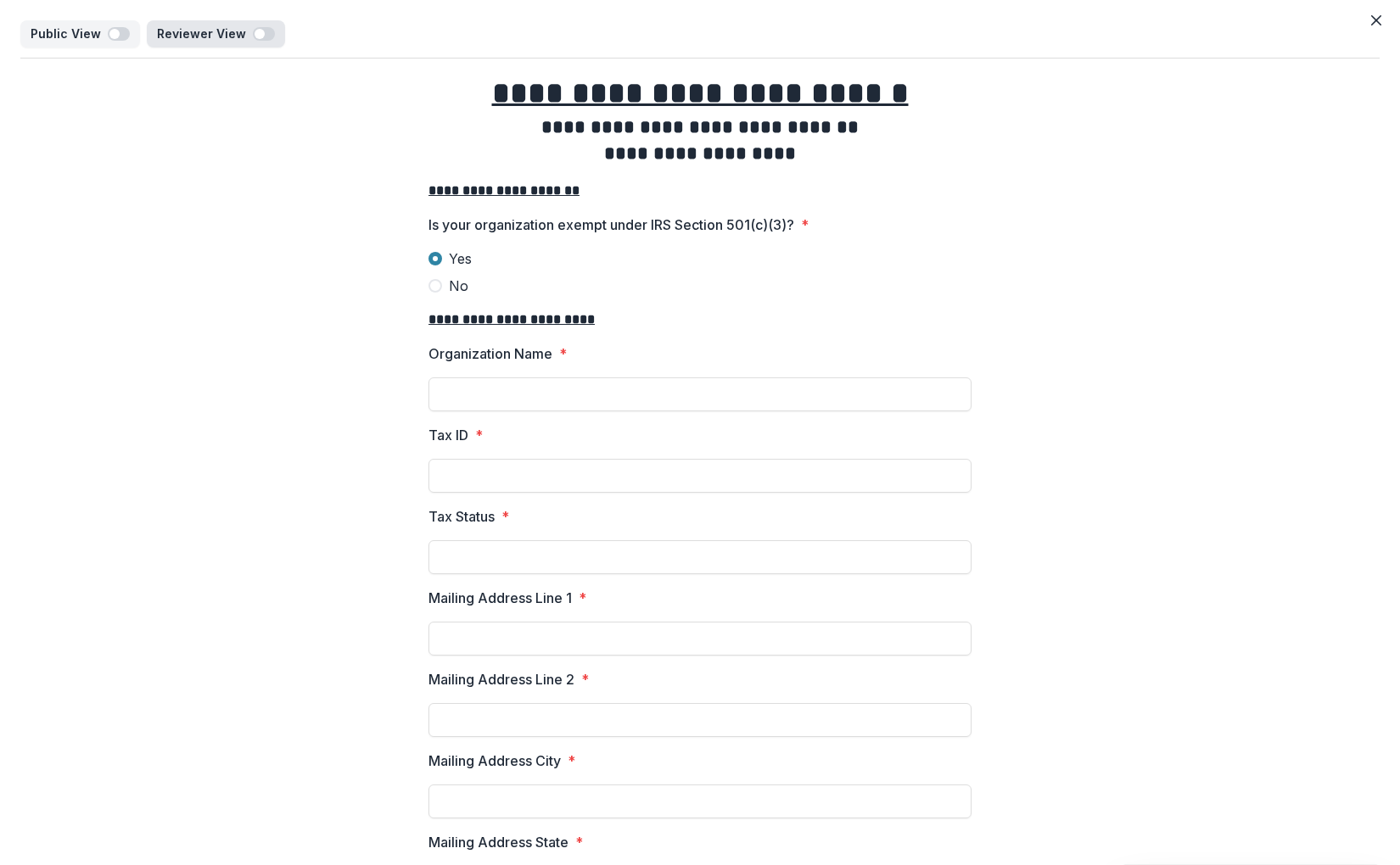 click on "Reviewer View" at bounding box center (204, 34) 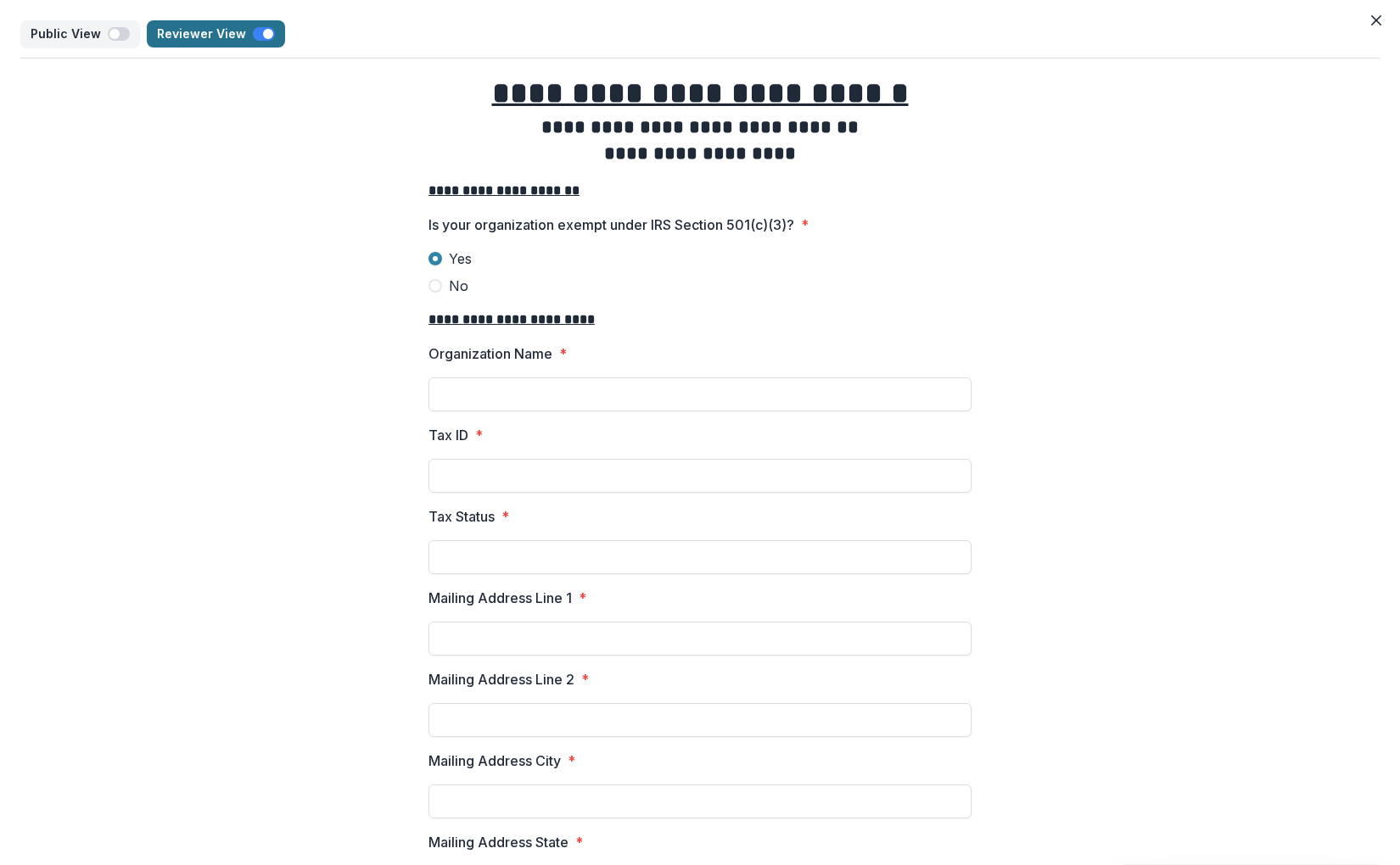 click on "Reviewer View" at bounding box center [204, 34] 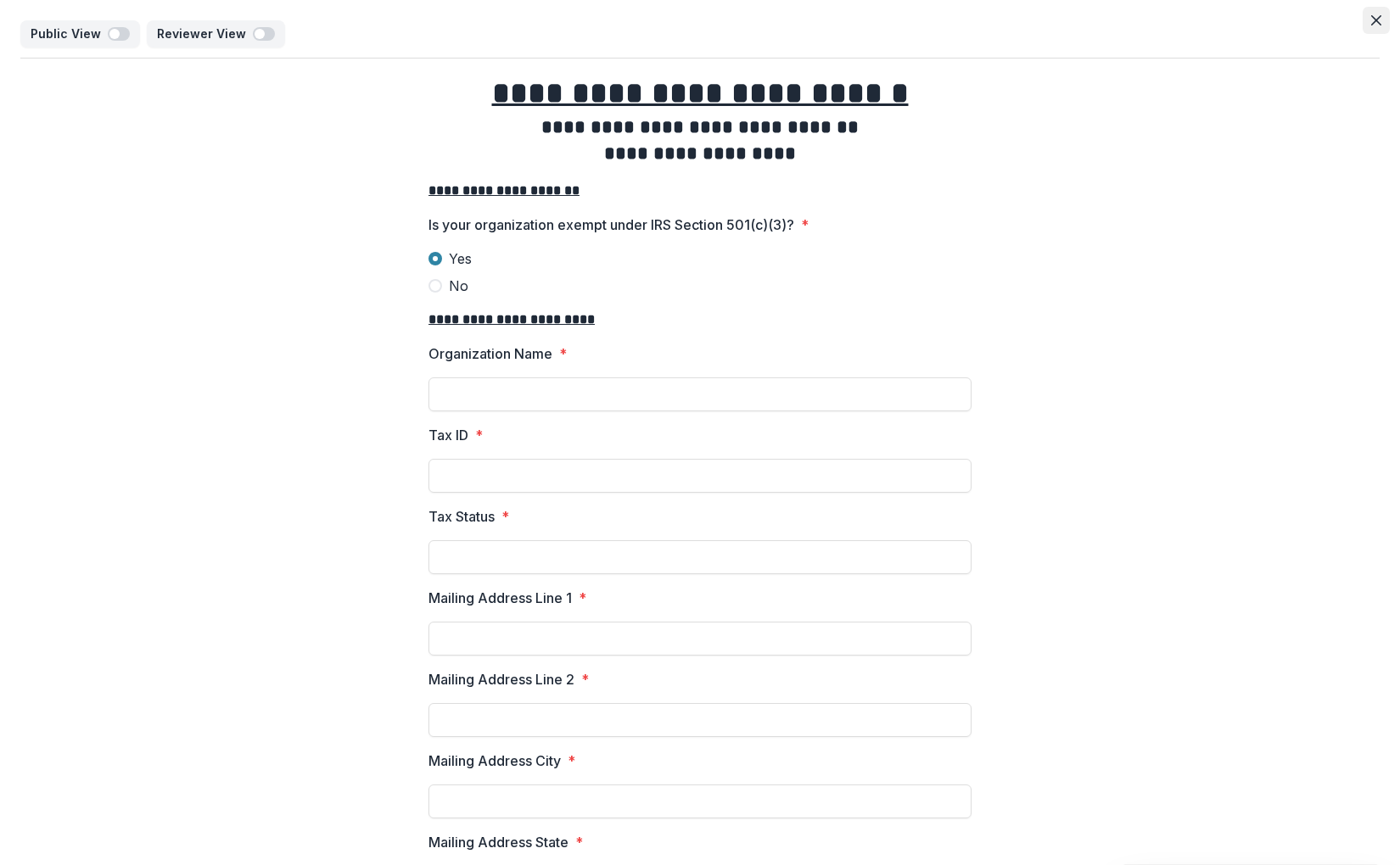 click at bounding box center (1376, 20) 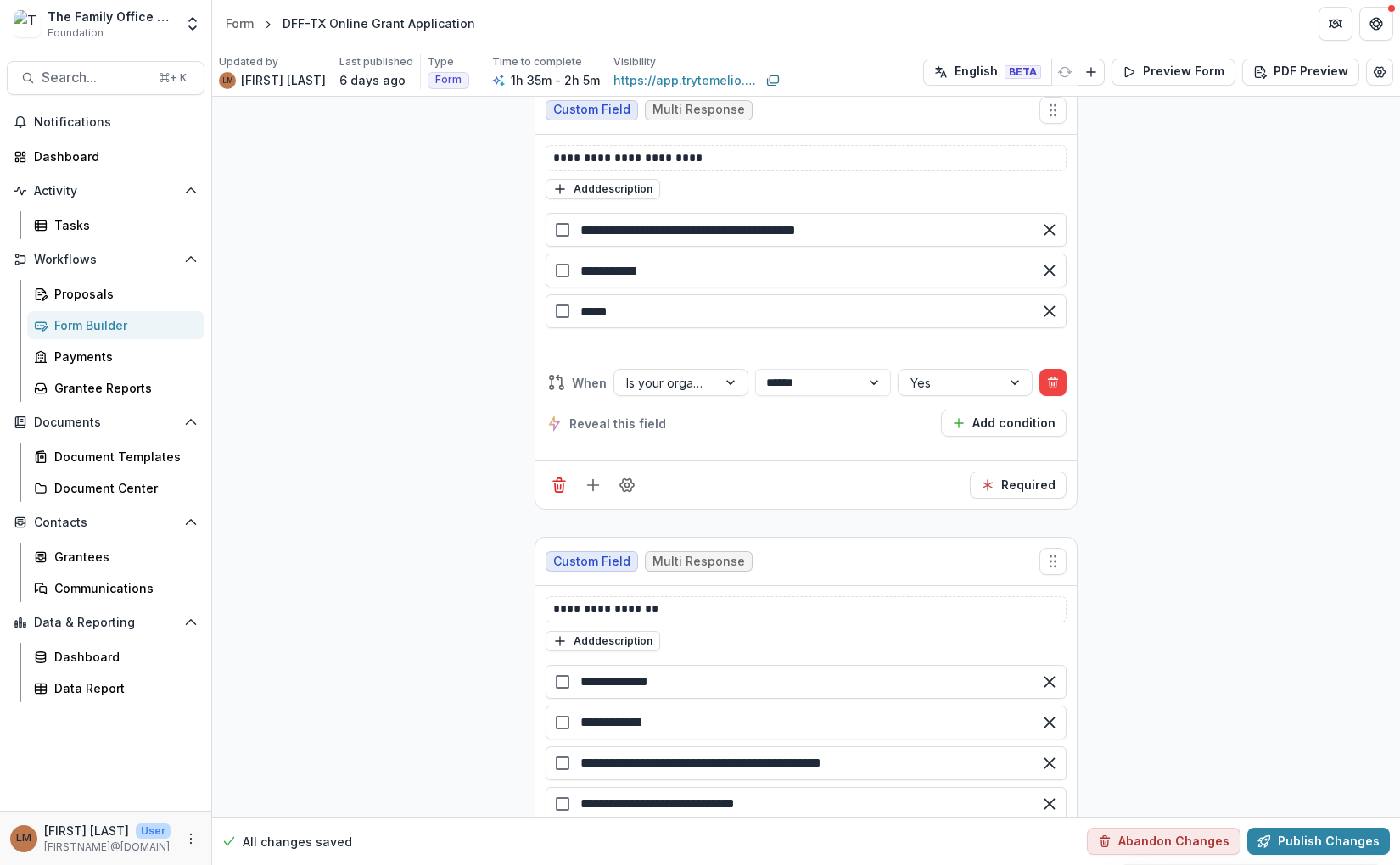 scroll, scrollTop: 17037, scrollLeft: 0, axis: vertical 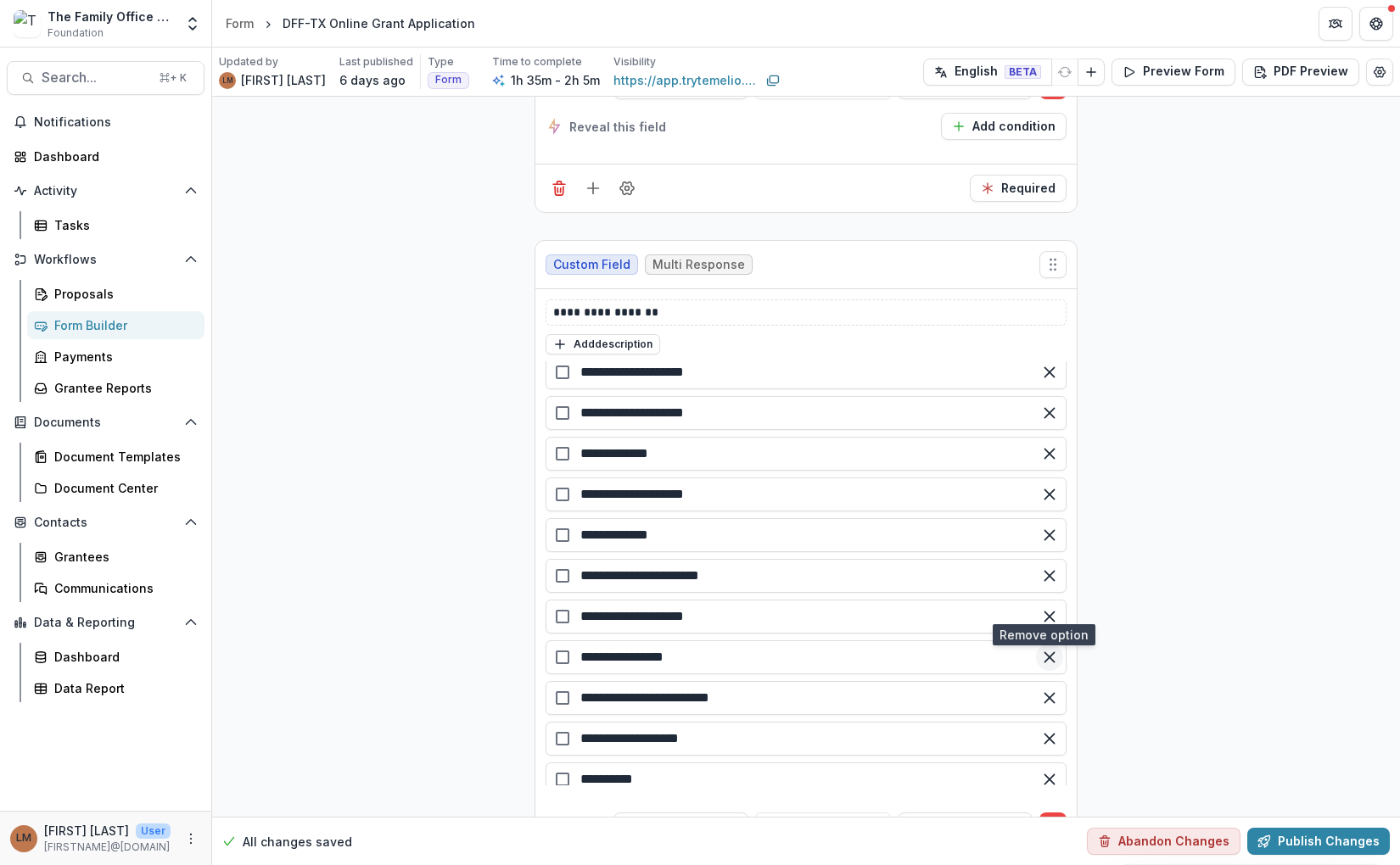 click 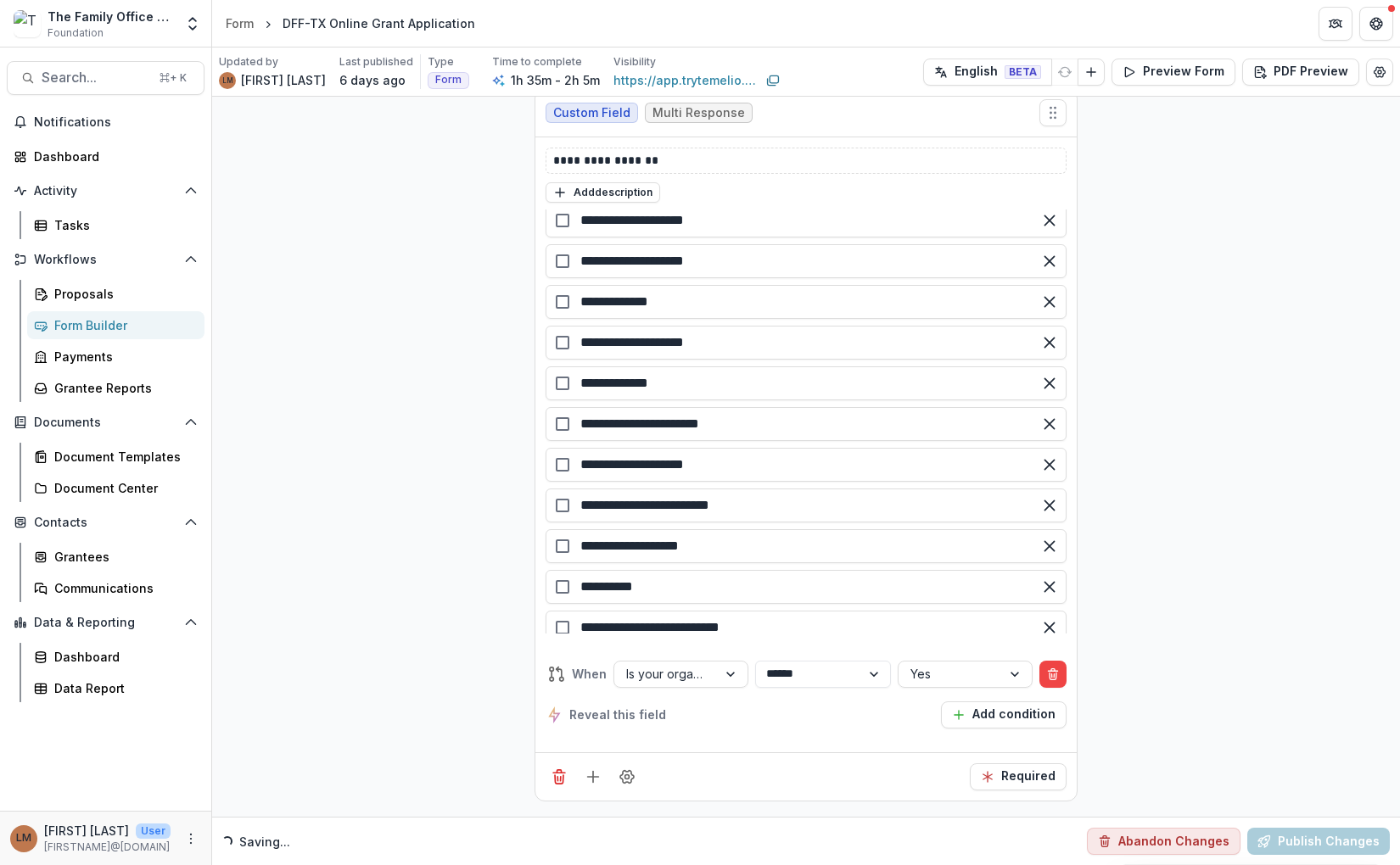 scroll, scrollTop: 17258, scrollLeft: 0, axis: vertical 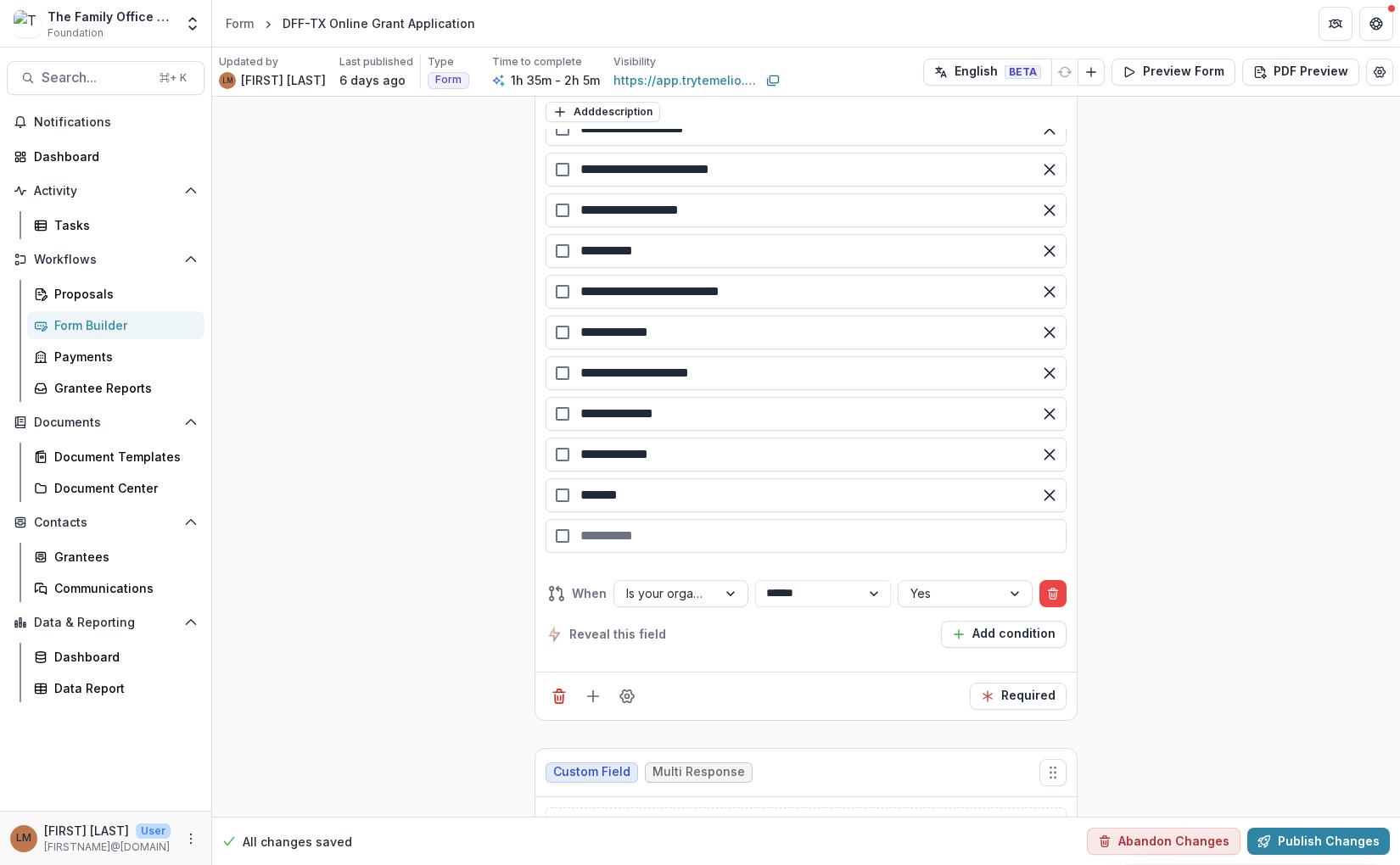 click at bounding box center [806, 536] 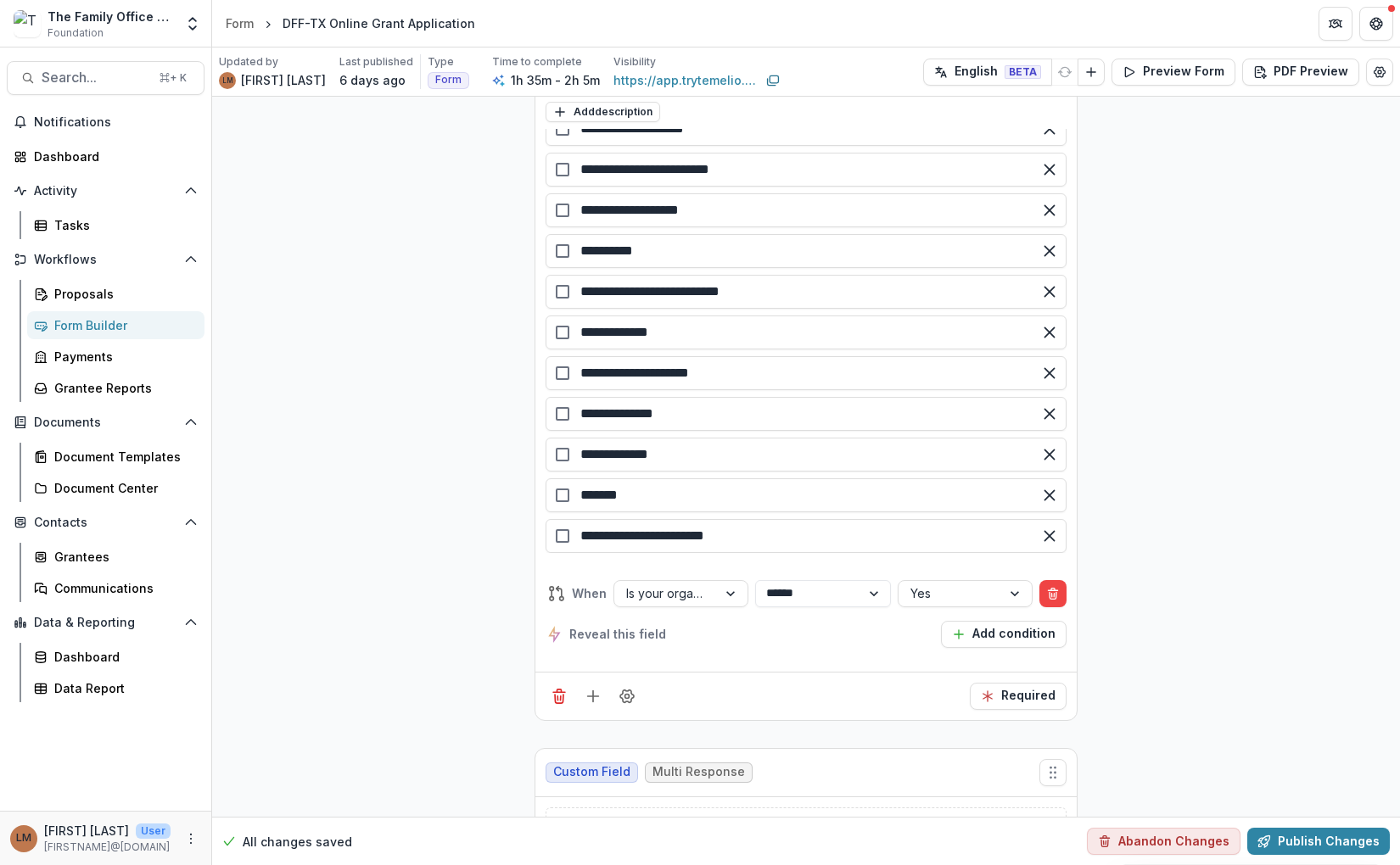 type on "**********" 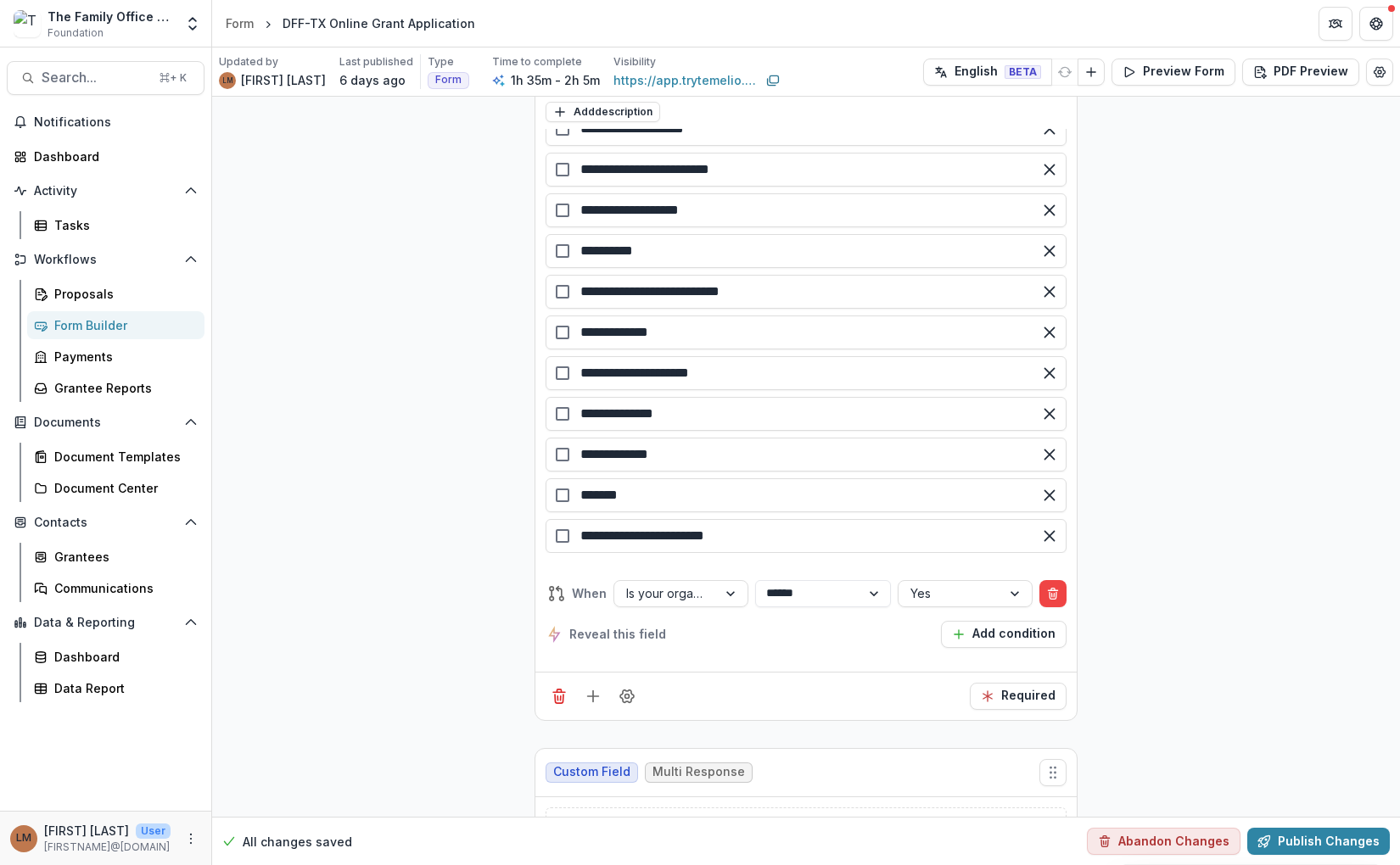 click on "**********" at bounding box center (806, -3664) 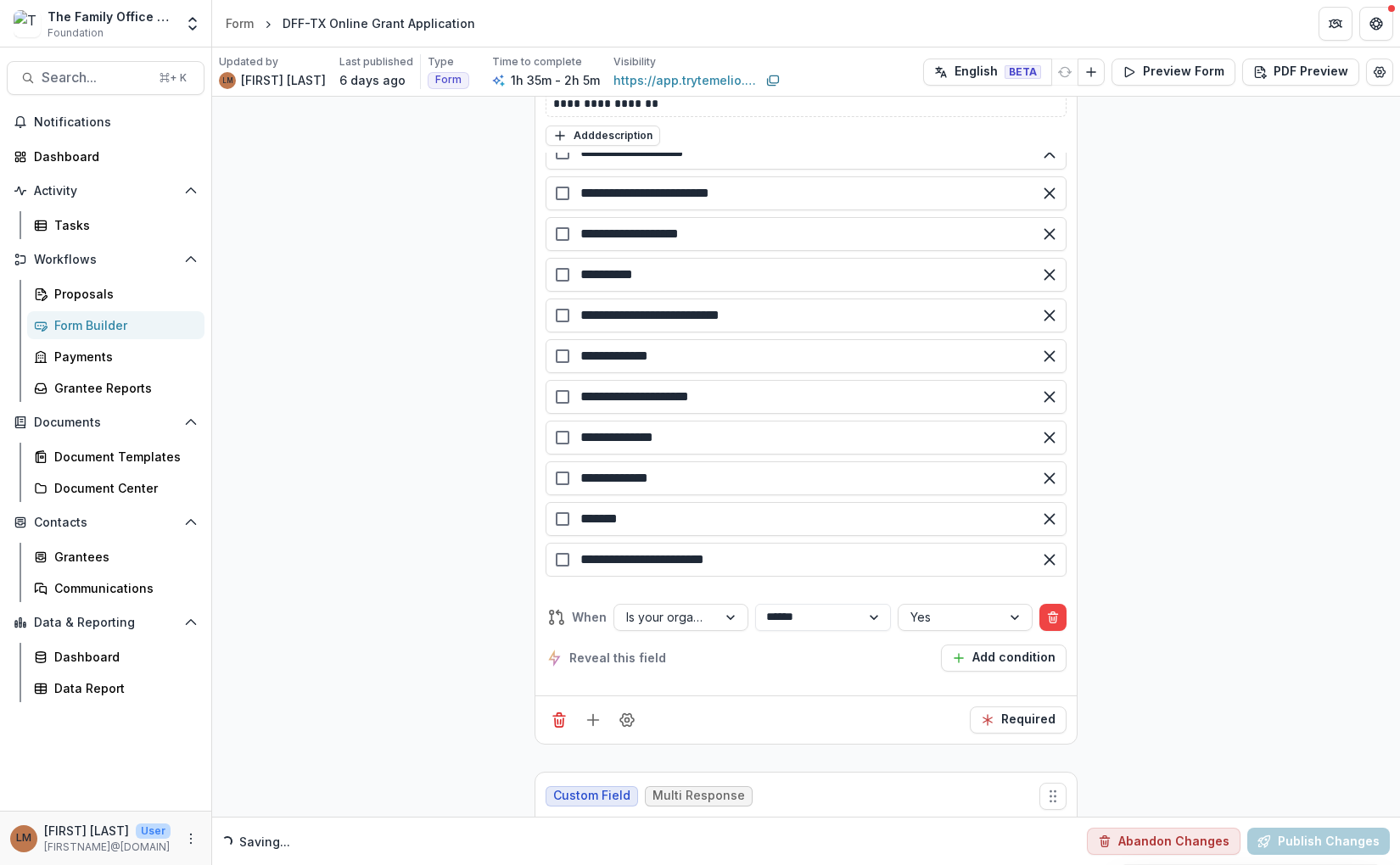scroll, scrollTop: 17211, scrollLeft: 0, axis: vertical 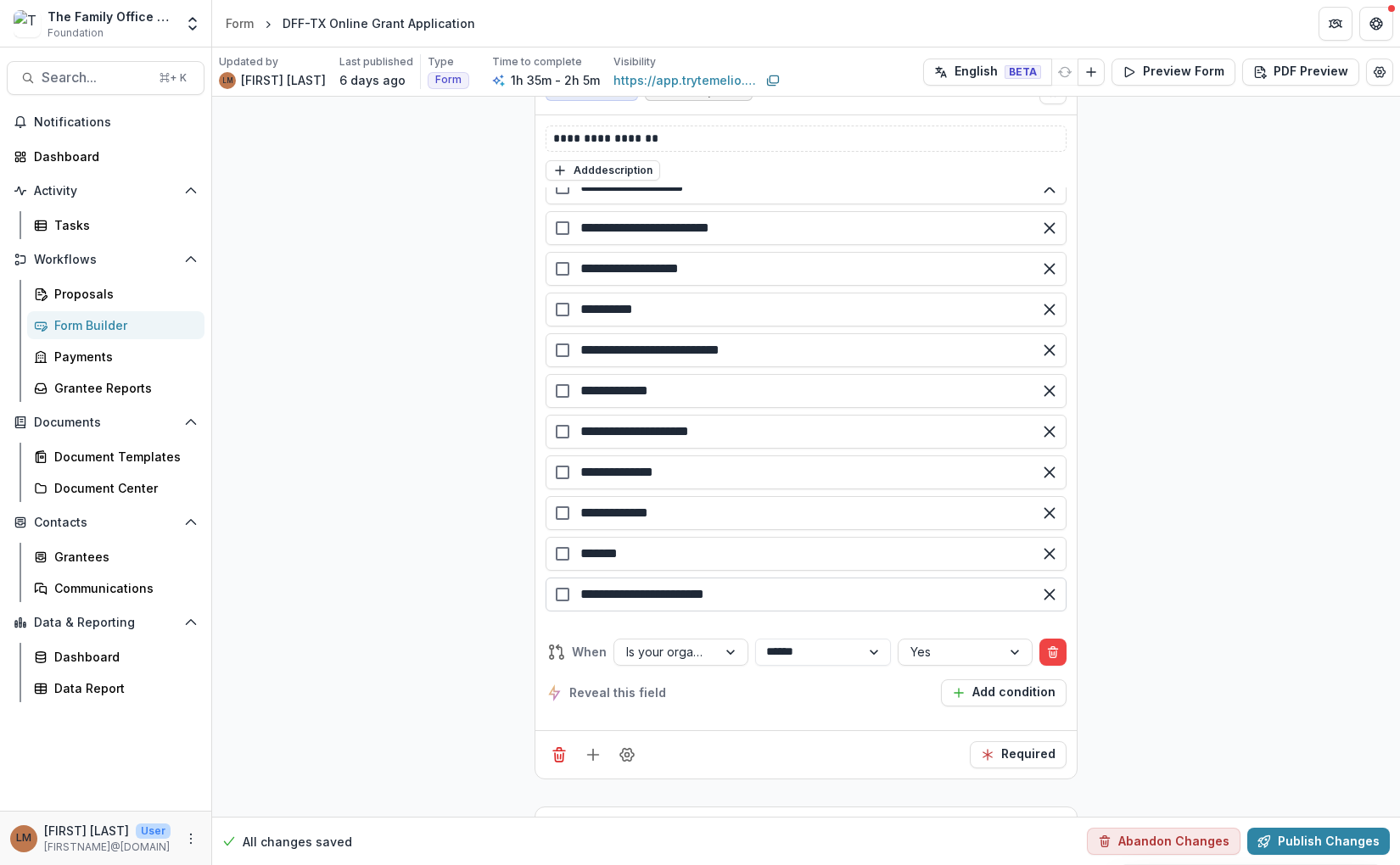 click on "**********" at bounding box center (806, 594) 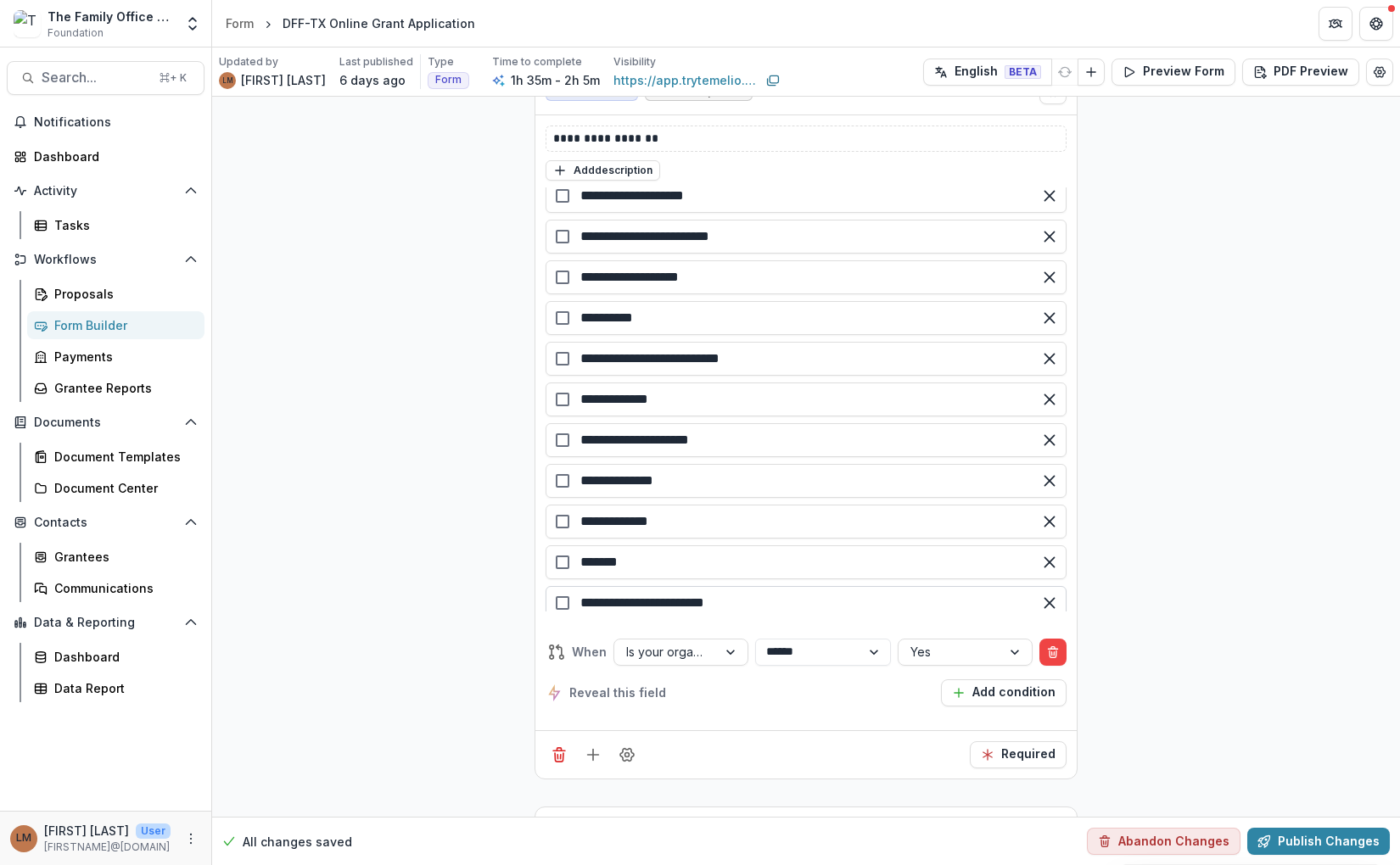 scroll, scrollTop: 472, scrollLeft: 0, axis: vertical 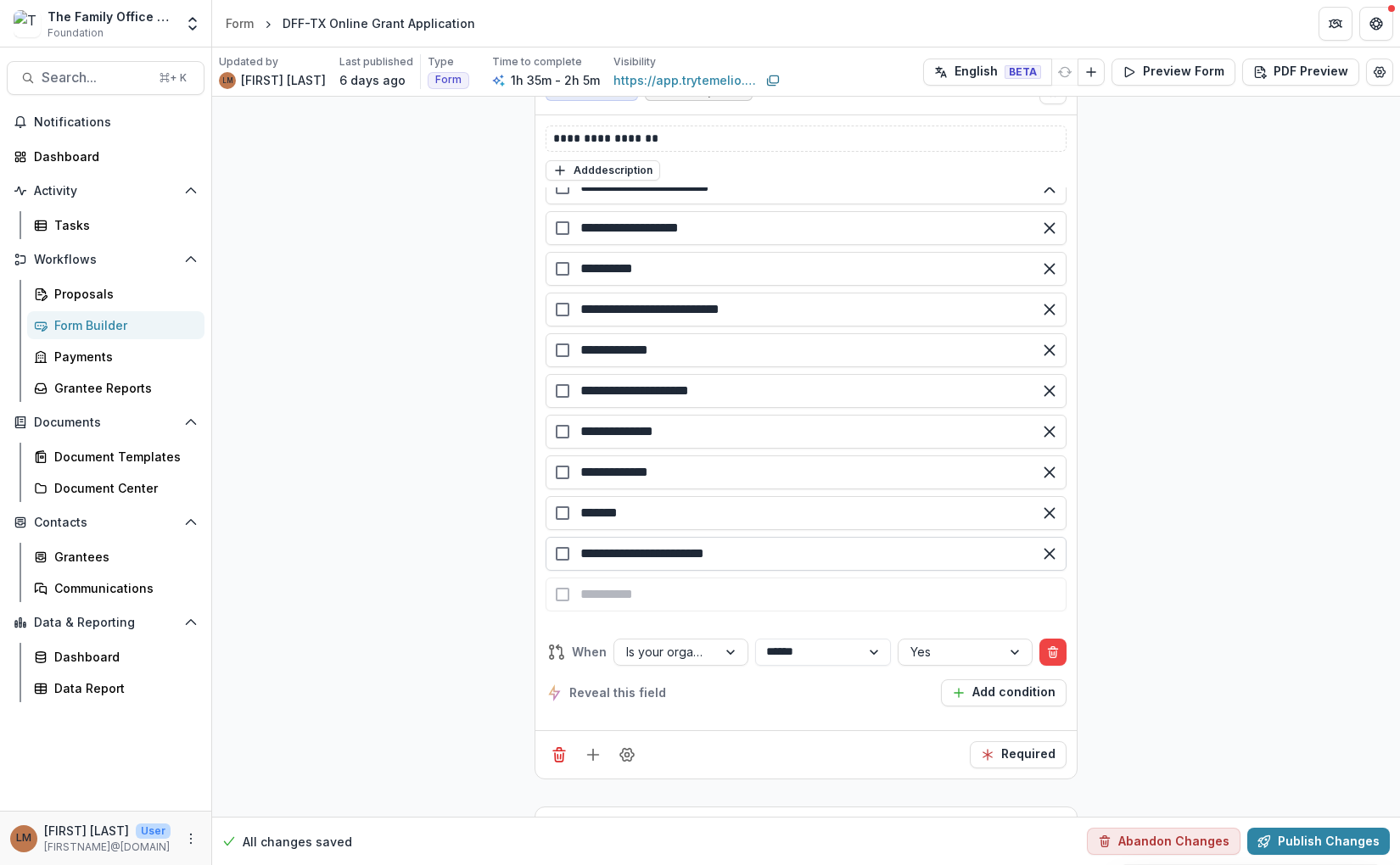 click on "**********" at bounding box center (806, 554) 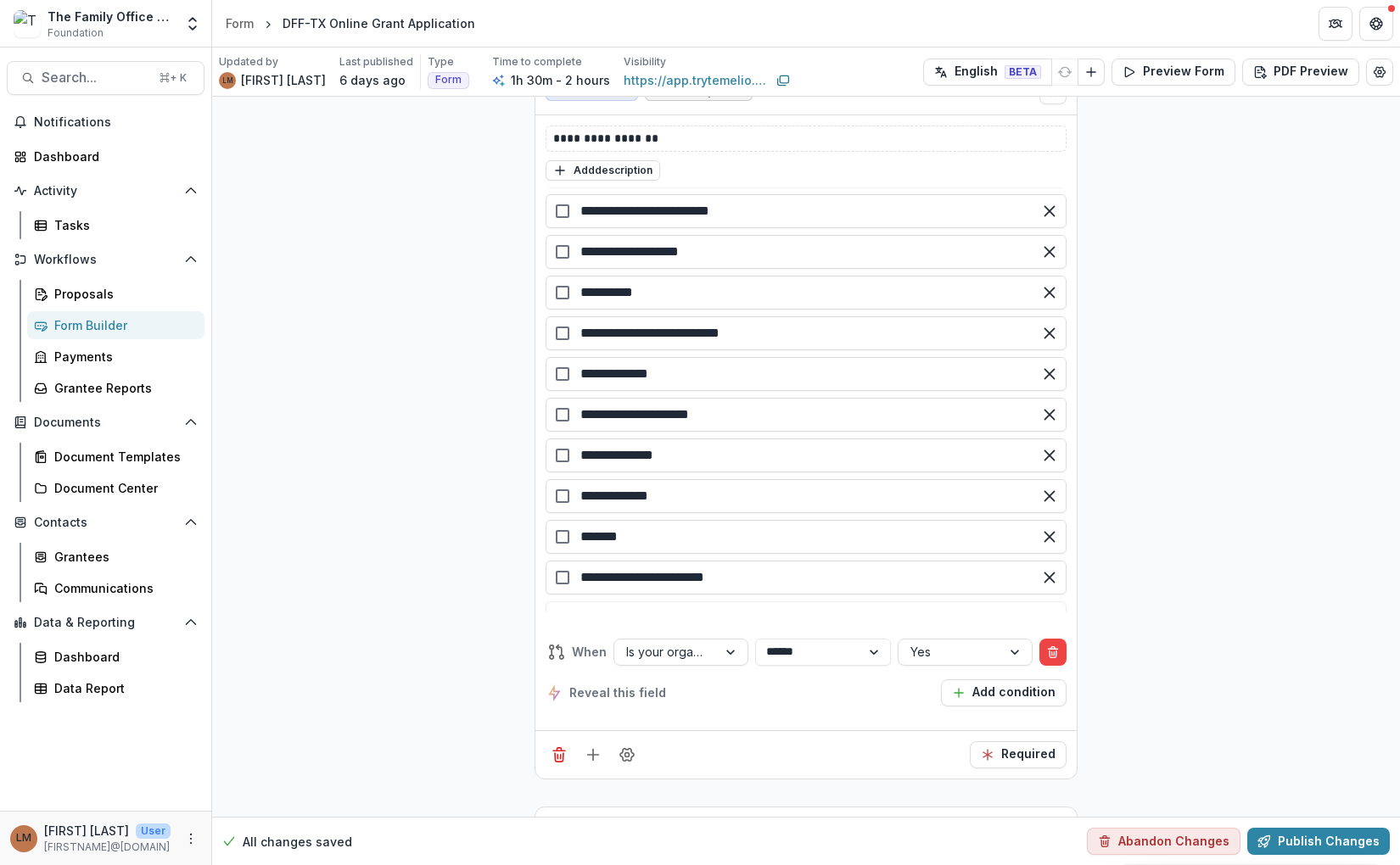 scroll, scrollTop: 472, scrollLeft: 0, axis: vertical 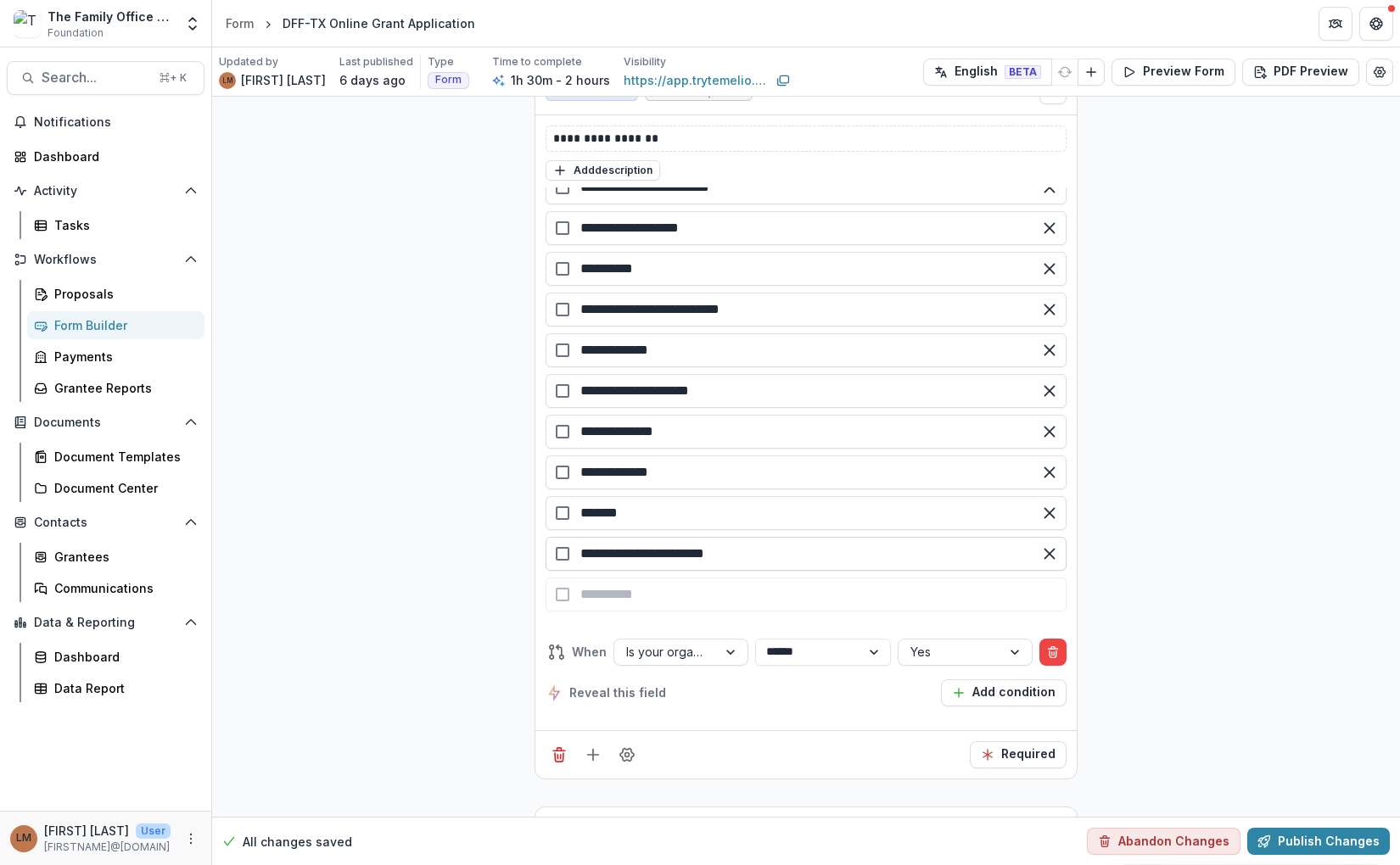 drag, startPoint x: 548, startPoint y: 502, endPoint x: 660, endPoint y: 514, distance: 112.64102 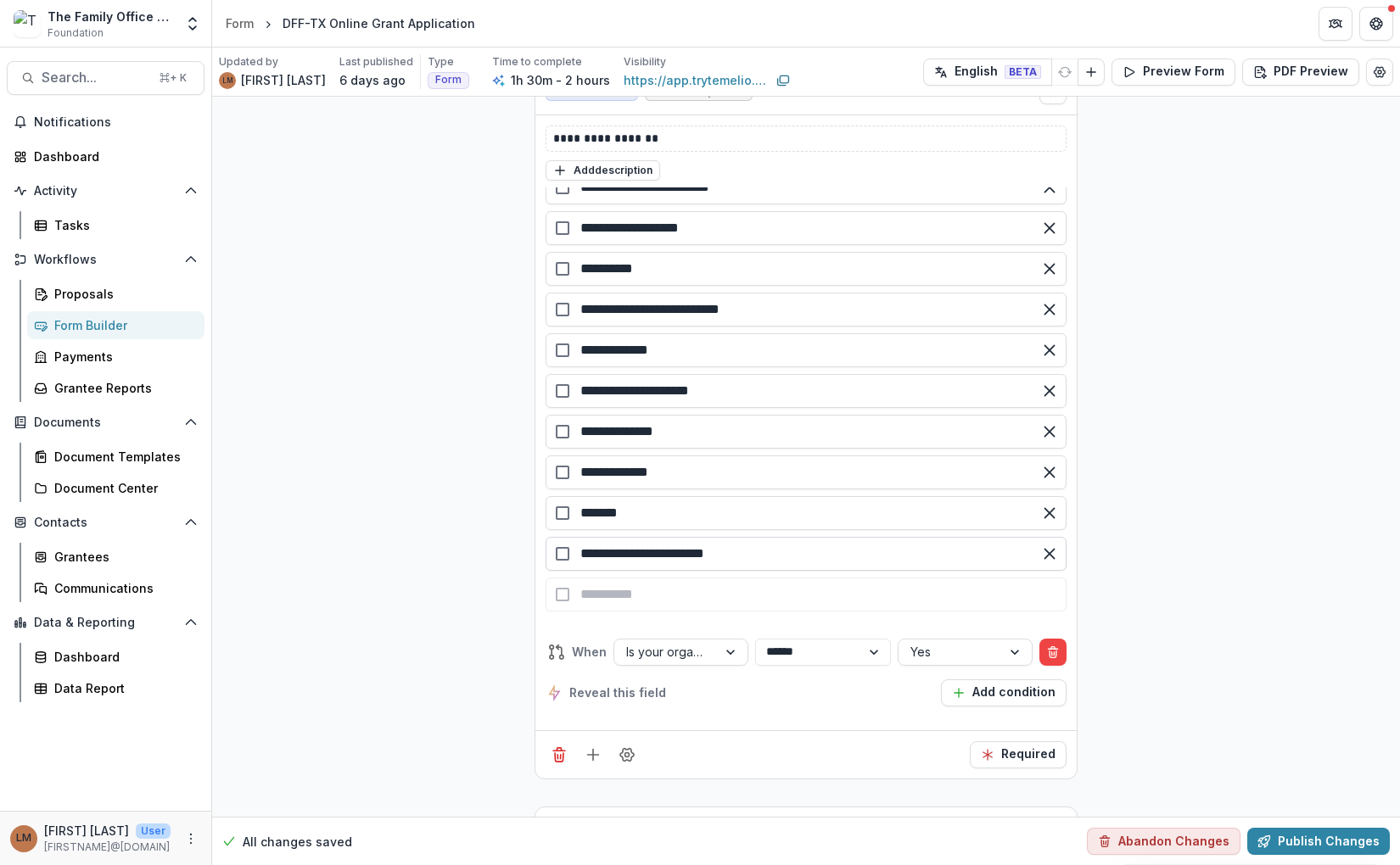 click on "**********" at bounding box center (806, 554) 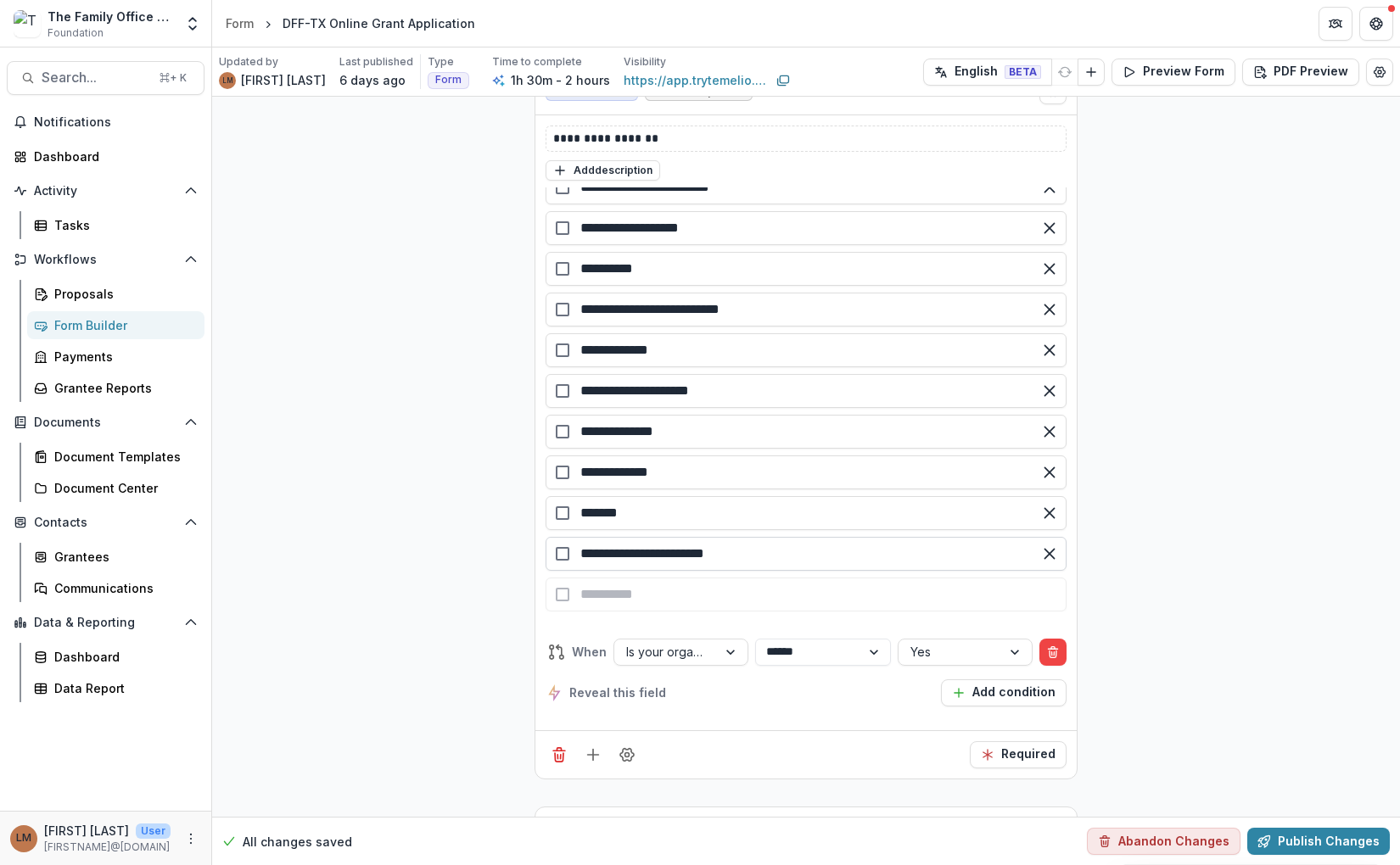 click on "**********" at bounding box center (806, 554) 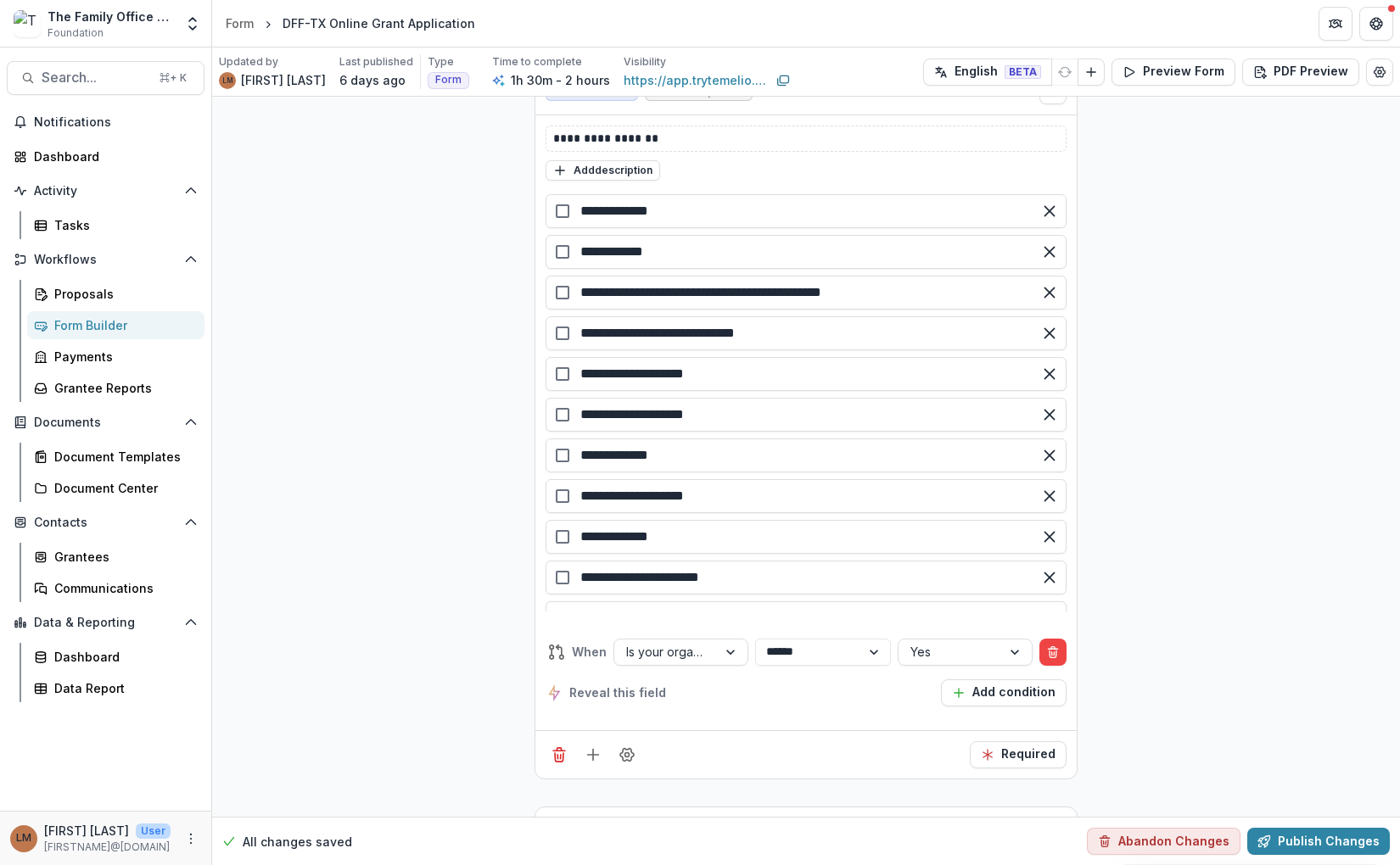 scroll, scrollTop: 472, scrollLeft: 0, axis: vertical 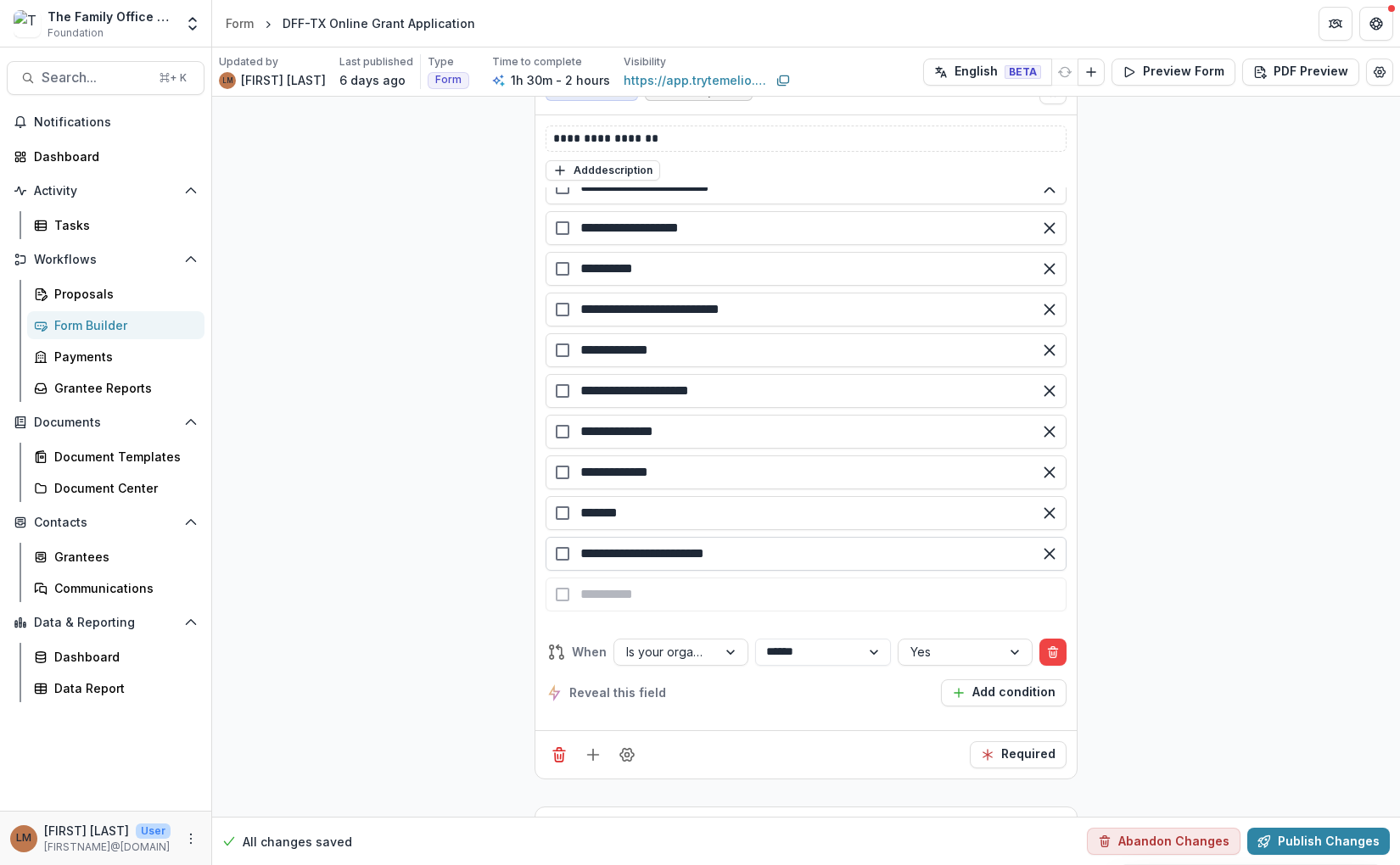 click on "**********" at bounding box center [806, 554] 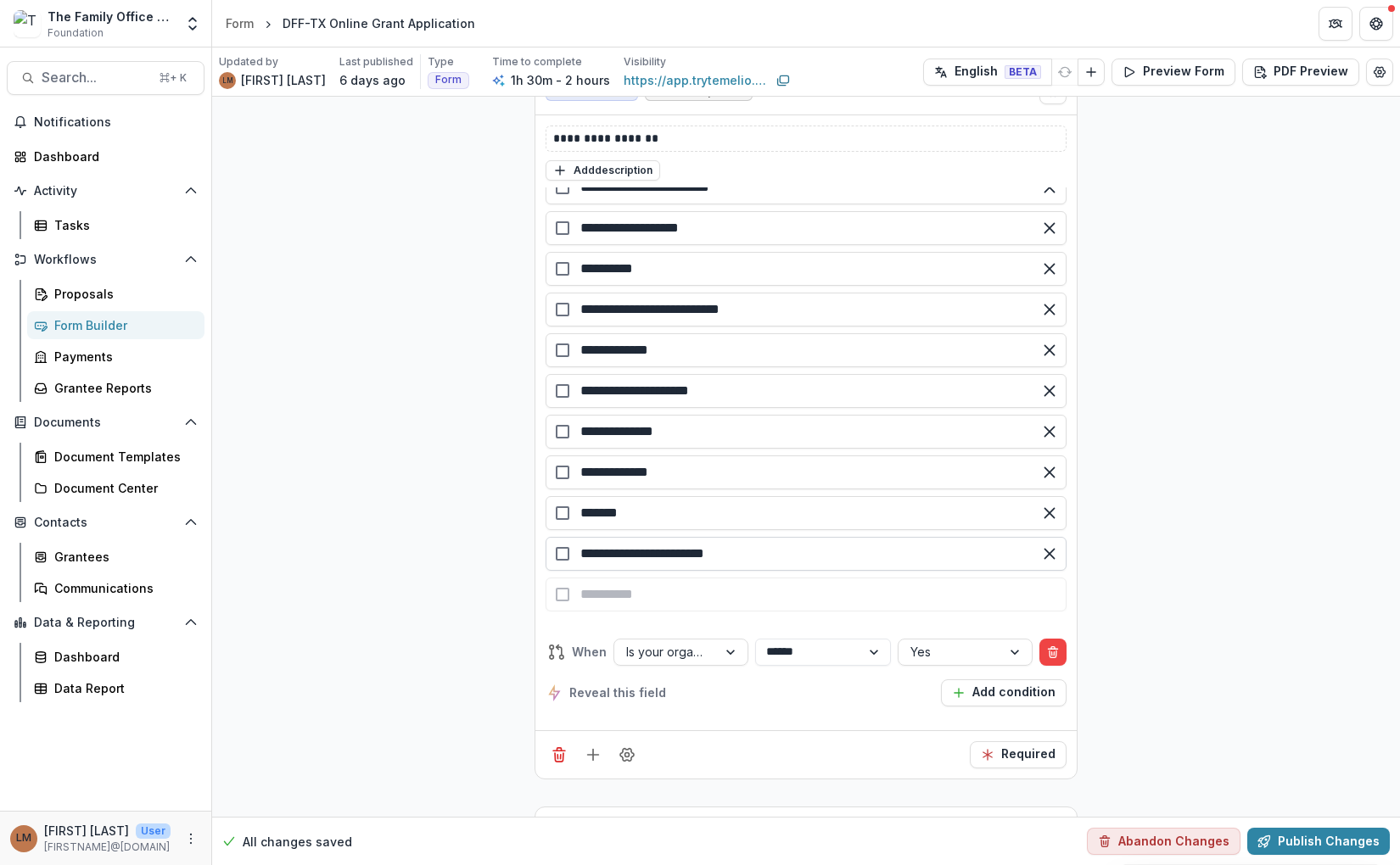 click on "**********" at bounding box center (806, 554) 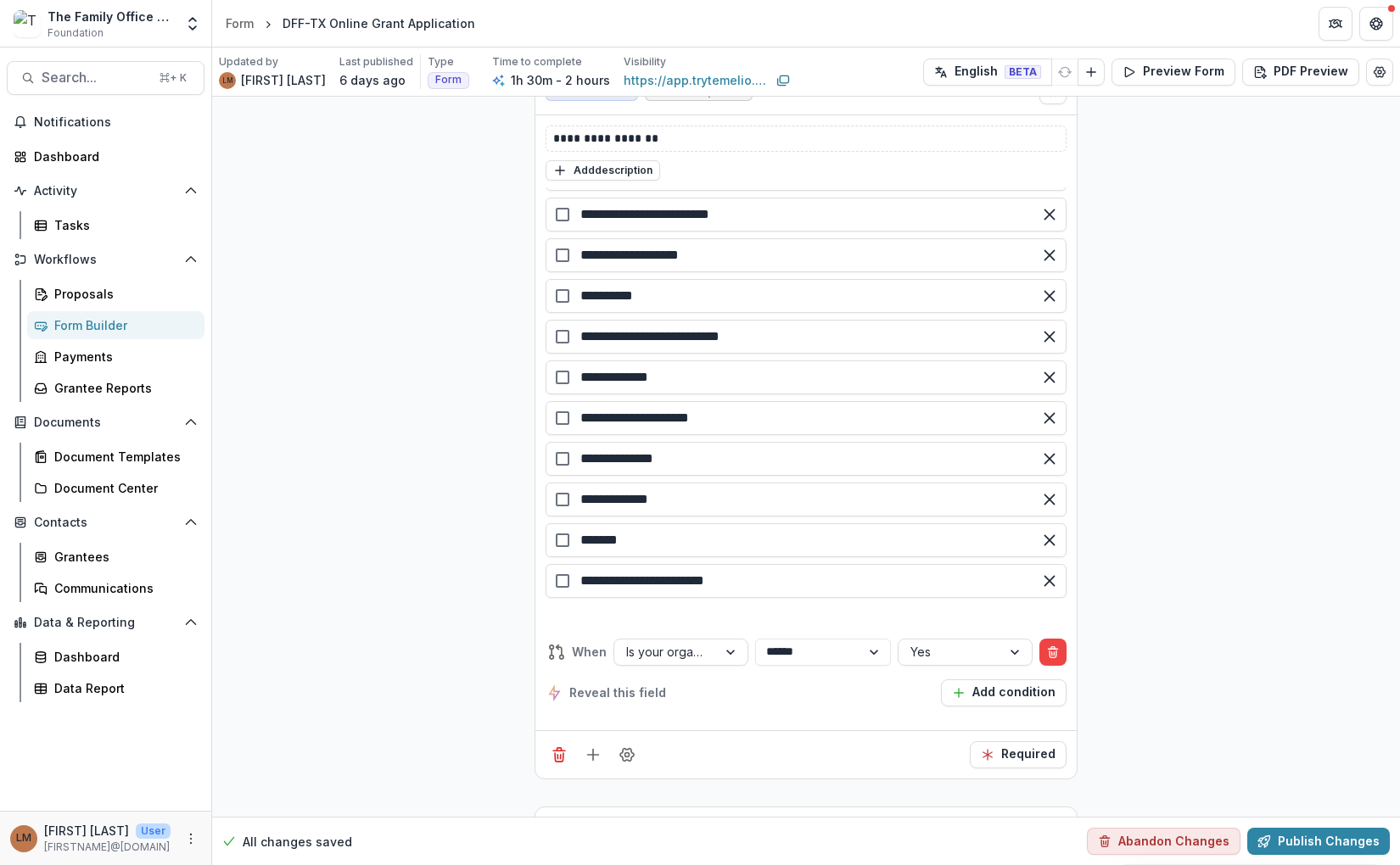 click on "**********" at bounding box center [806, -3605] 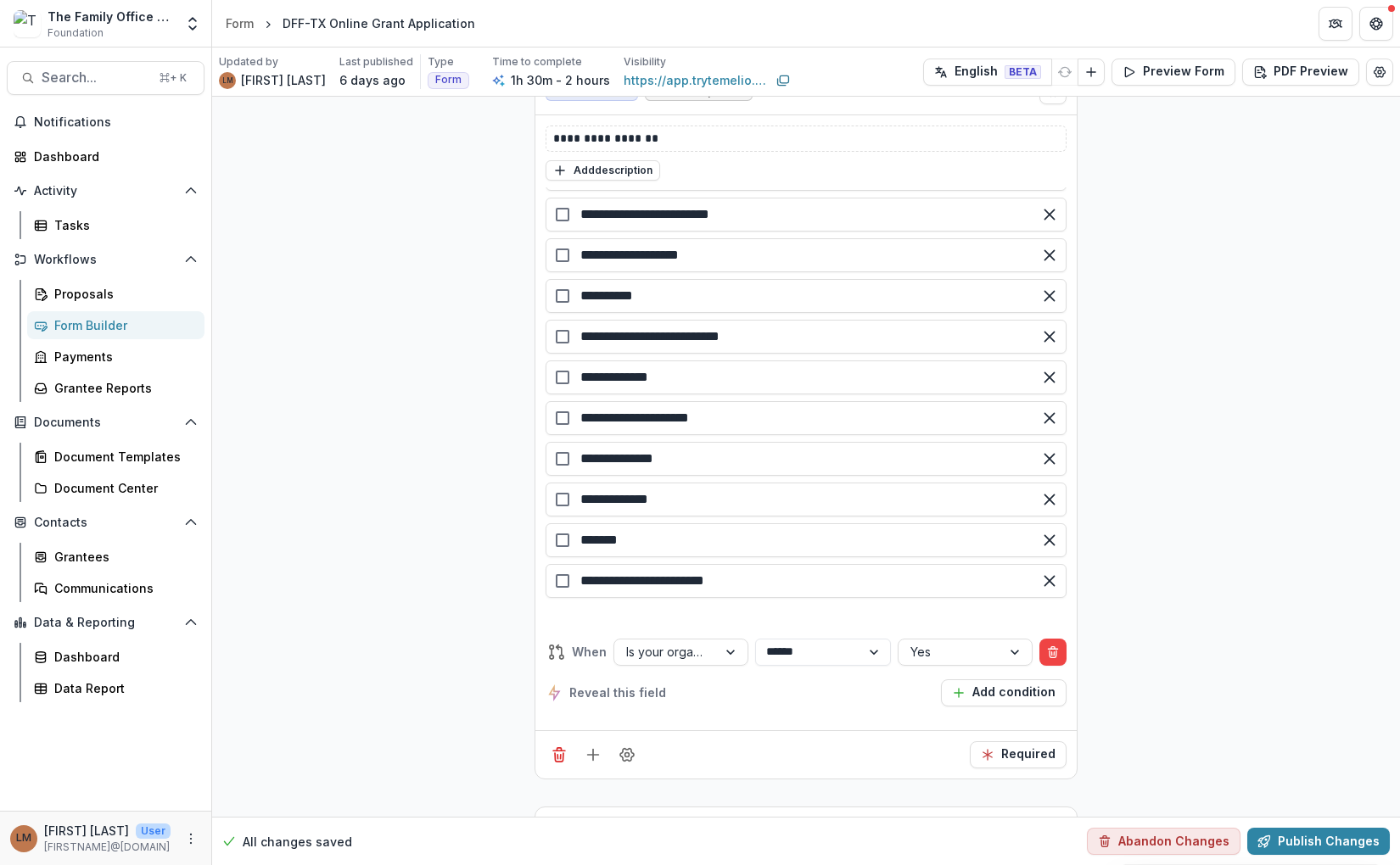 scroll, scrollTop: 444, scrollLeft: 0, axis: vertical 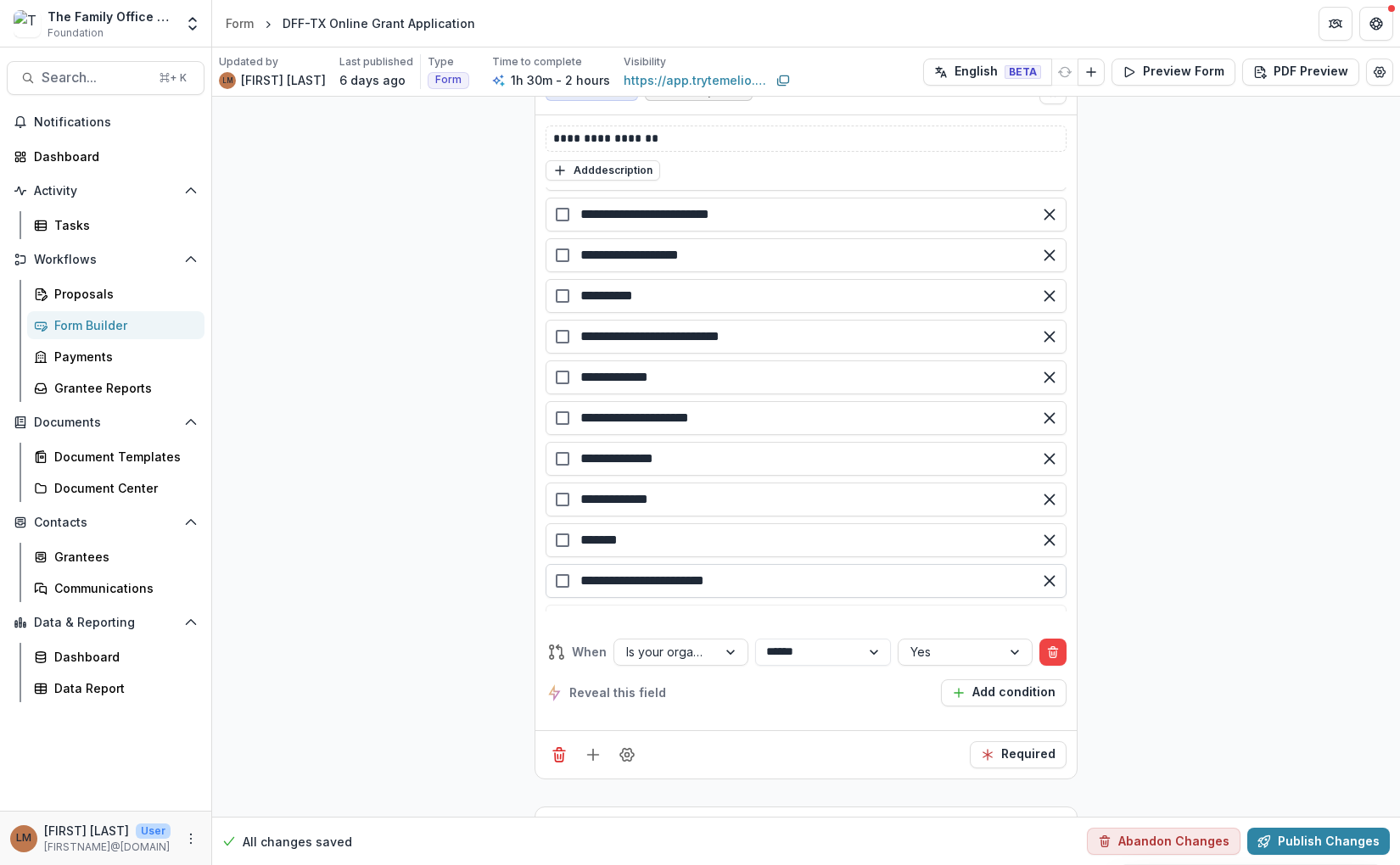 click on "**********" at bounding box center (806, 581) 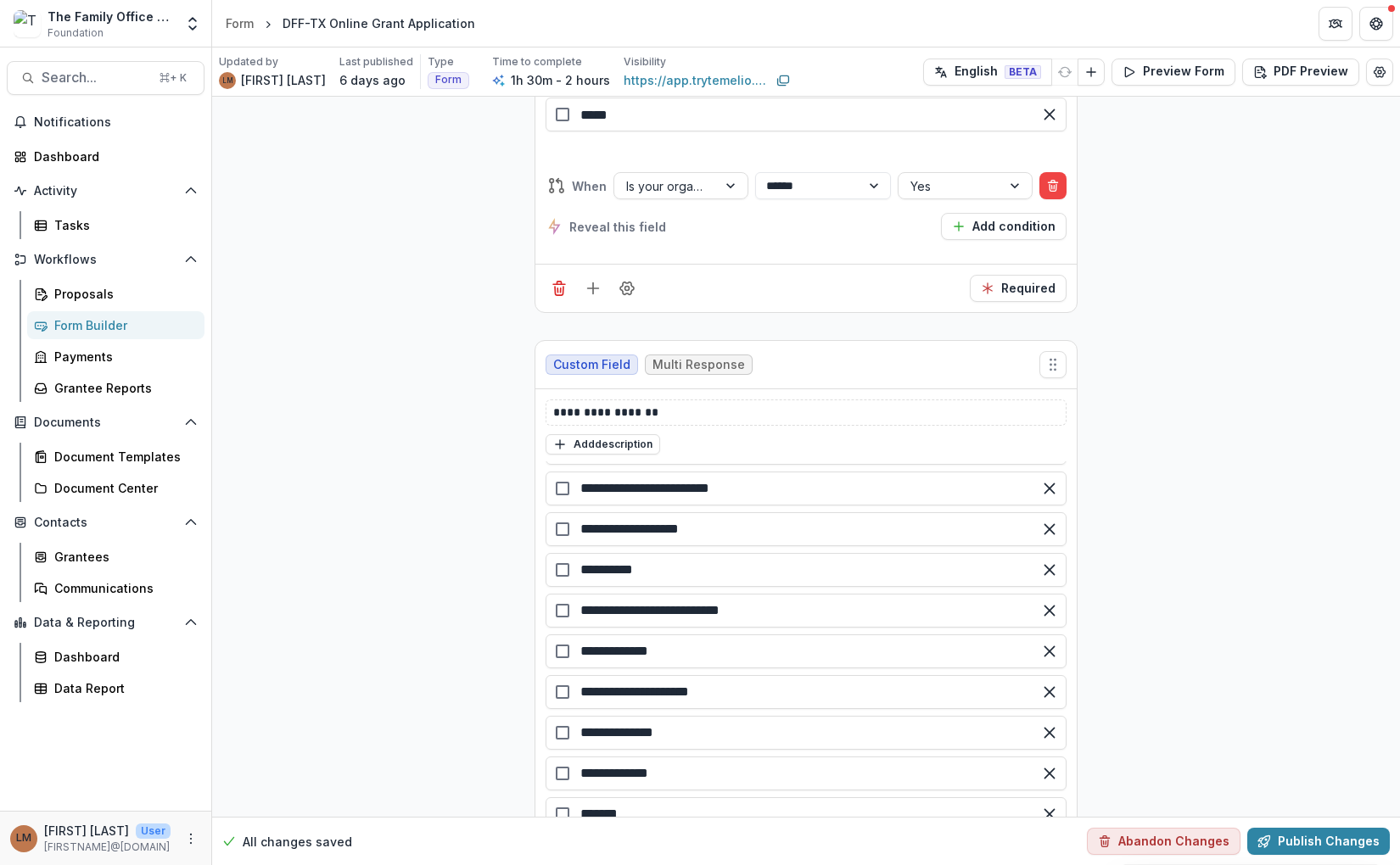 scroll, scrollTop: 16927, scrollLeft: 0, axis: vertical 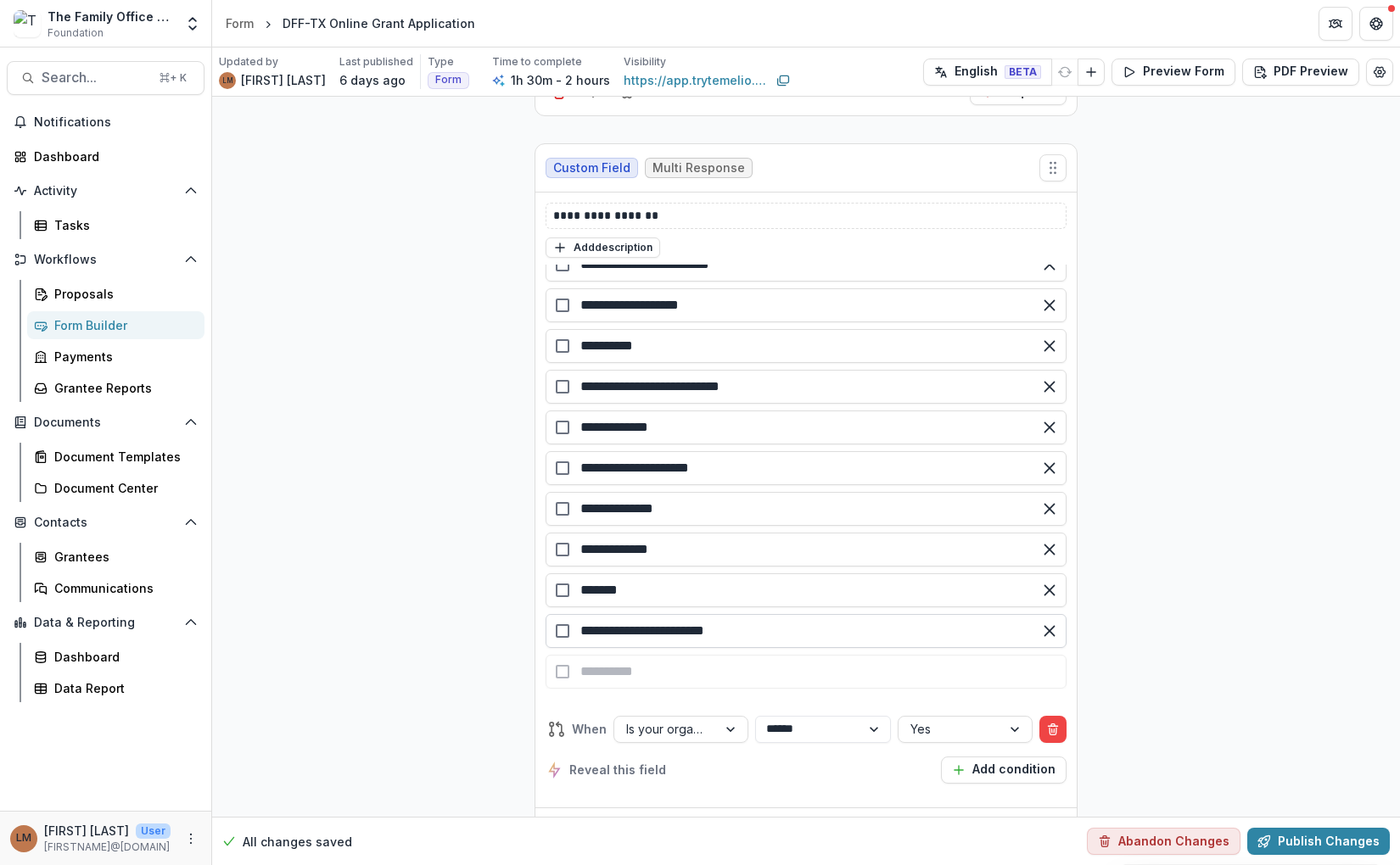 click on "**********" at bounding box center (806, 631) 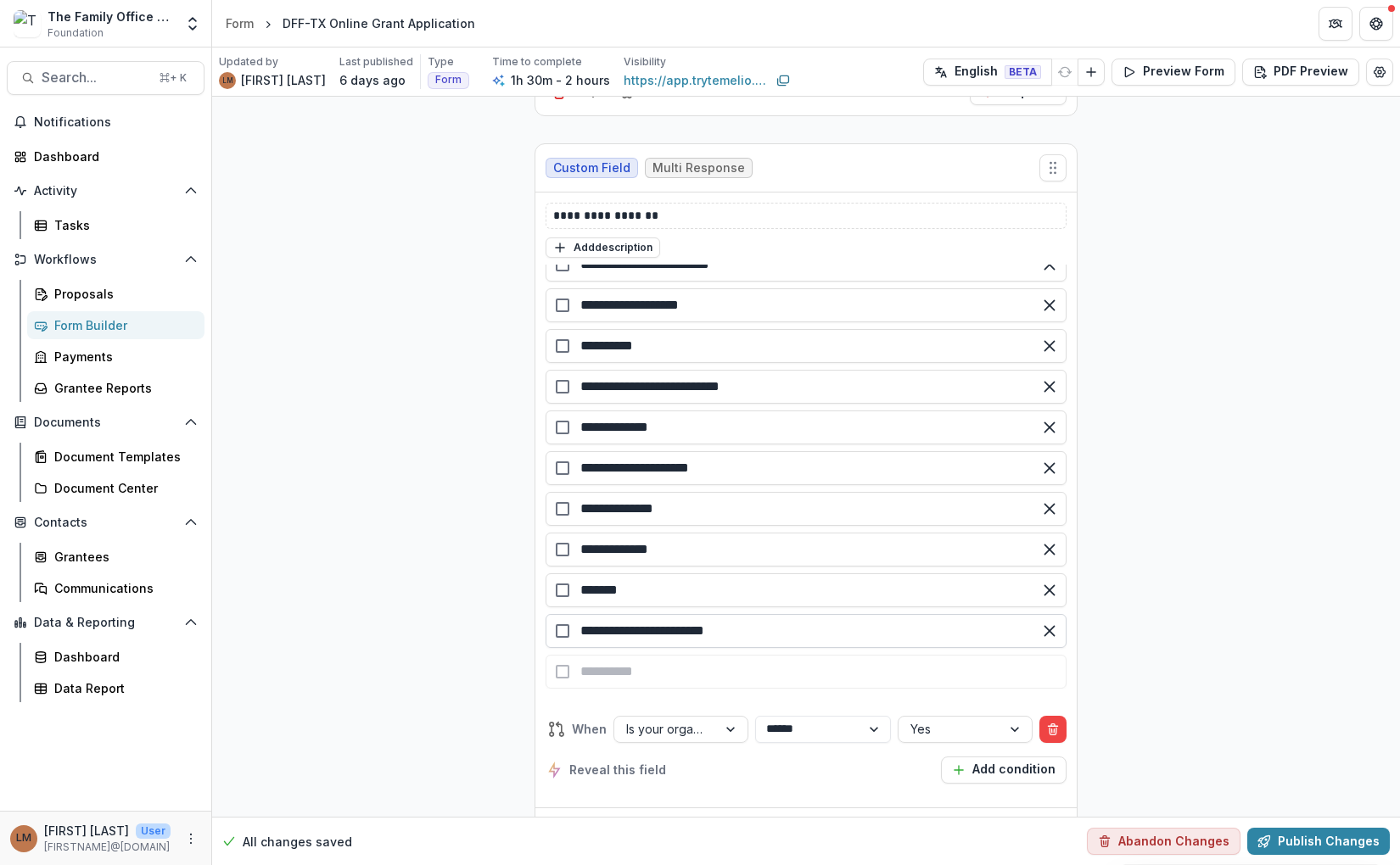click on "**********" at bounding box center (806, 631) 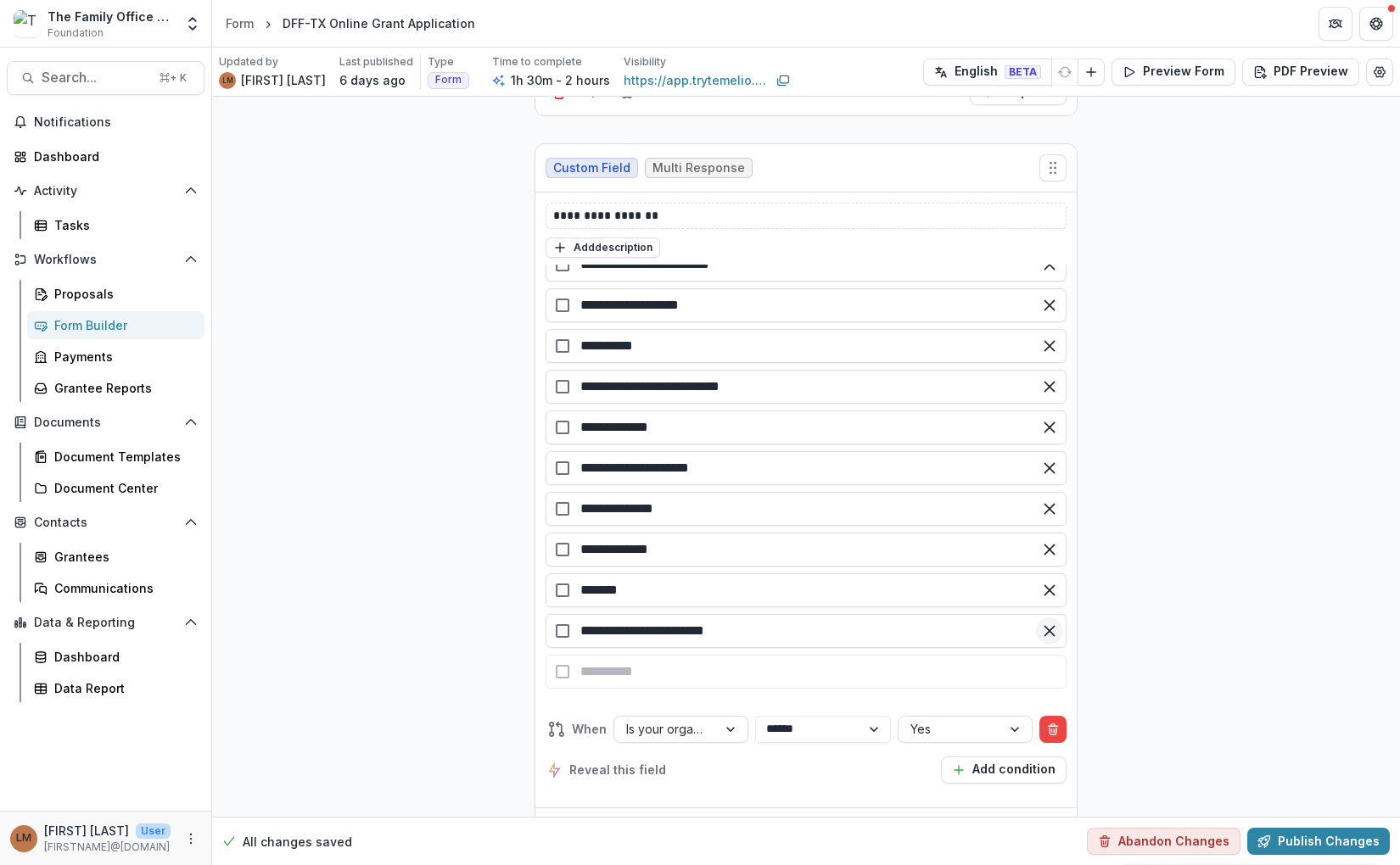 click 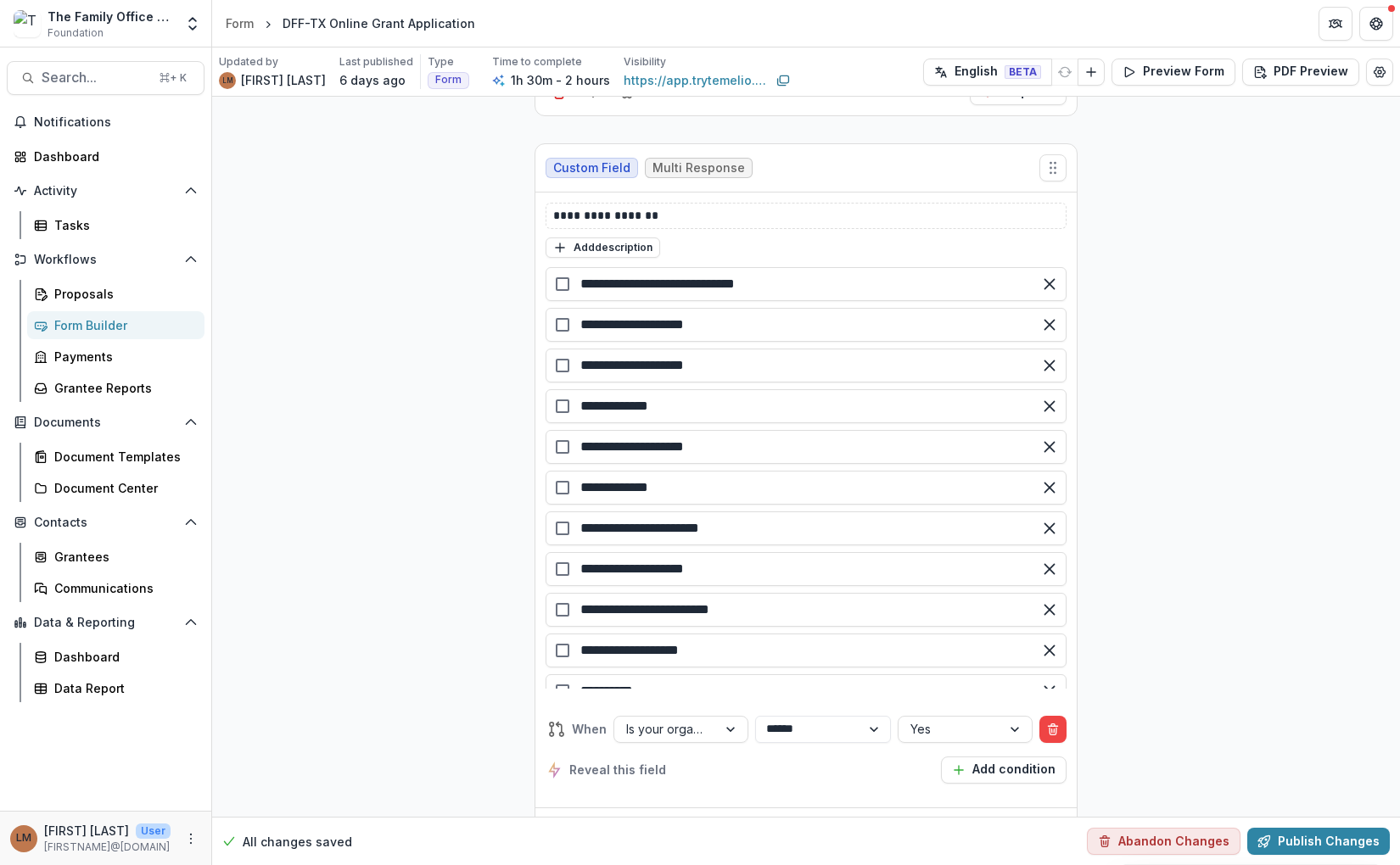 scroll, scrollTop: 0, scrollLeft: 0, axis: both 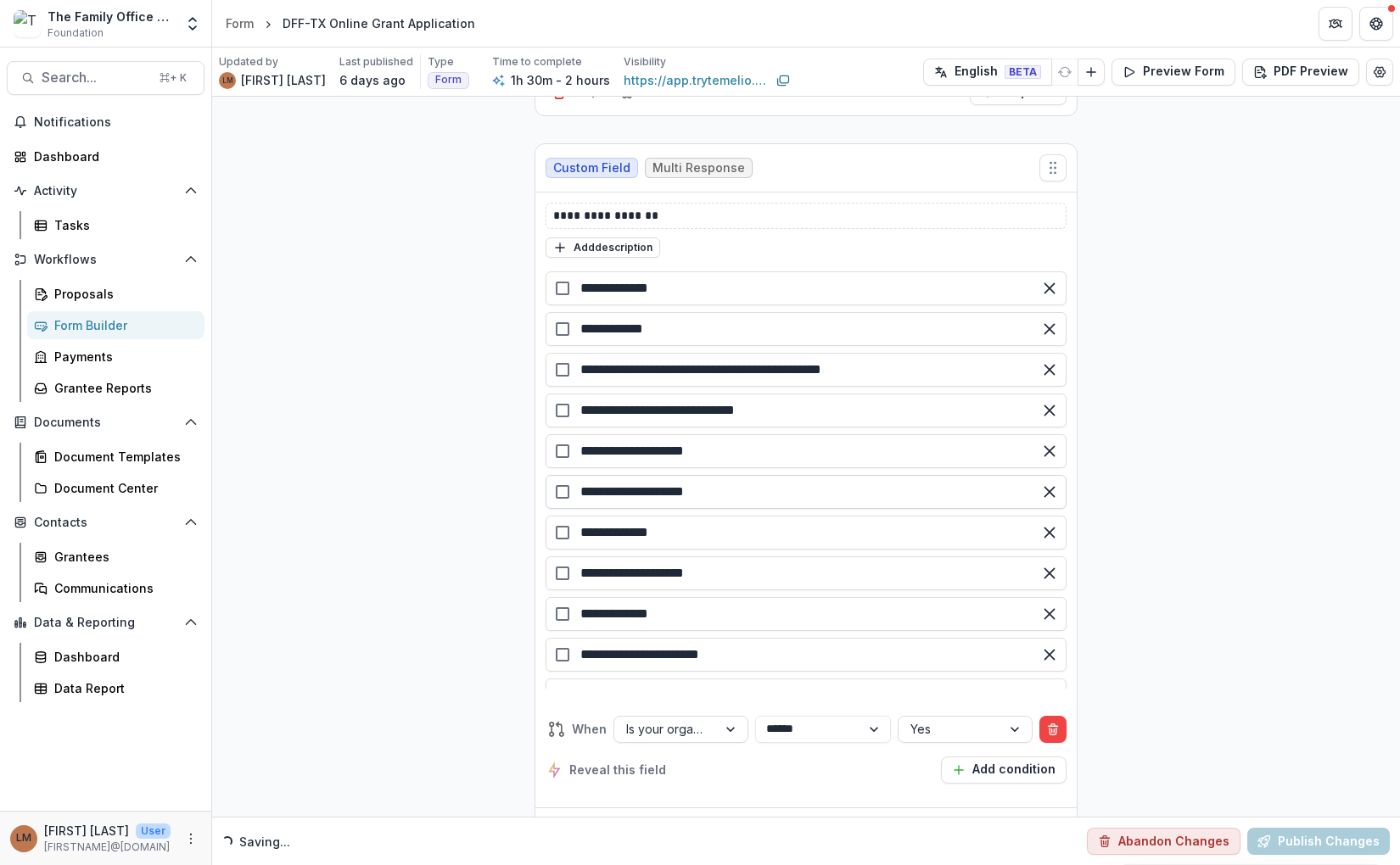click on "**********" at bounding box center (806, 492) 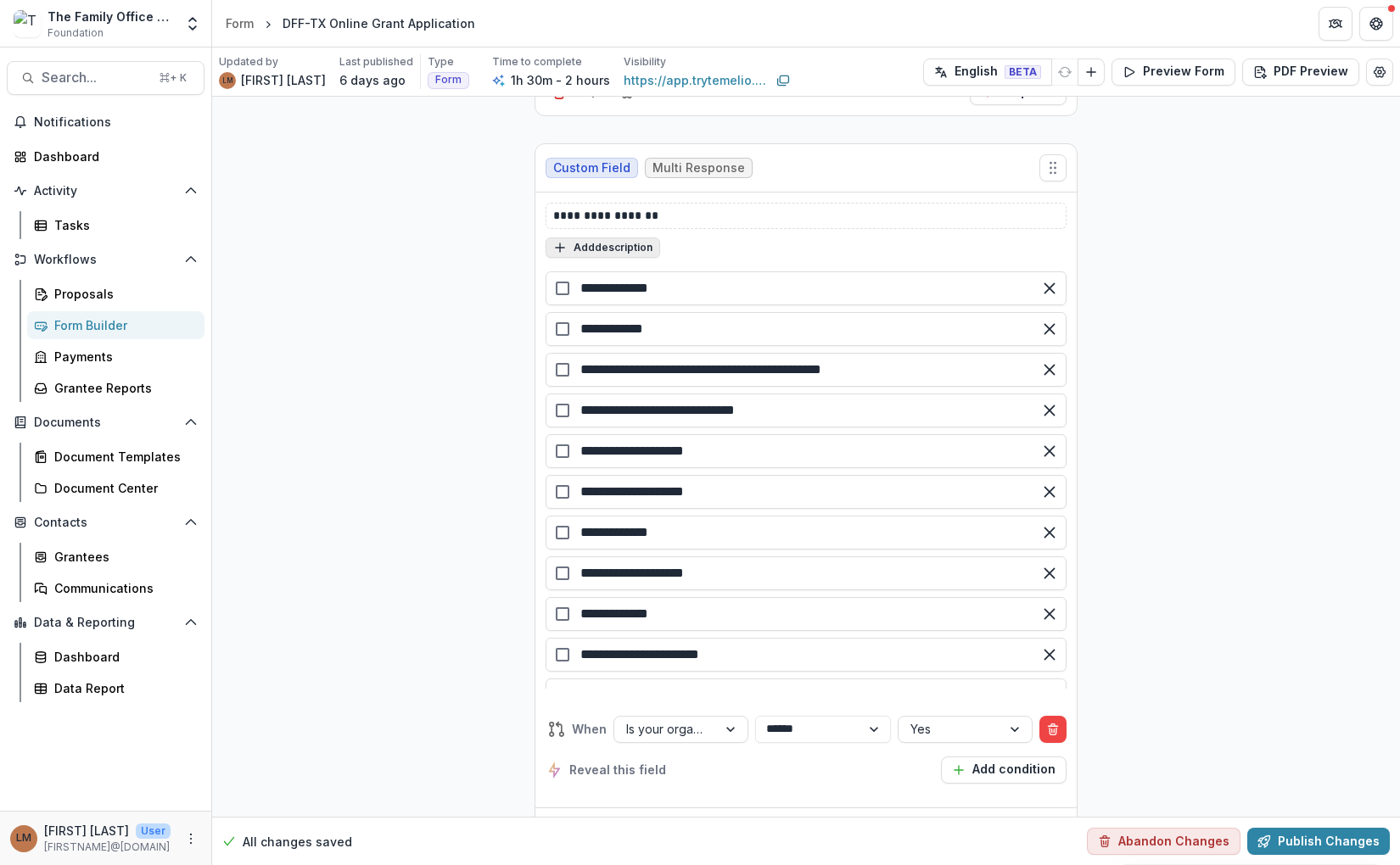 click on "Add  description" at bounding box center [602, 248] 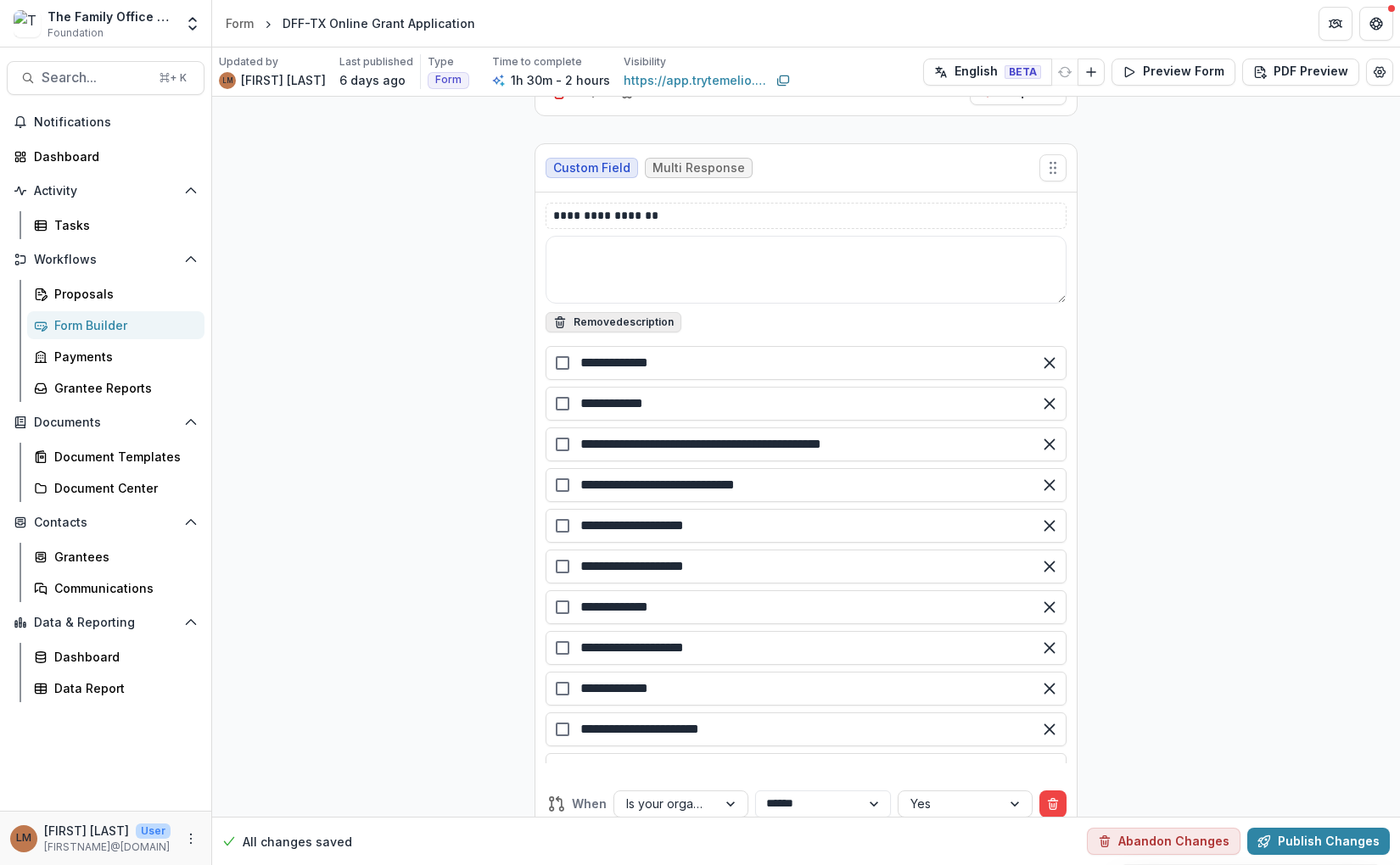 click on "Remove  description" at bounding box center [613, 322] 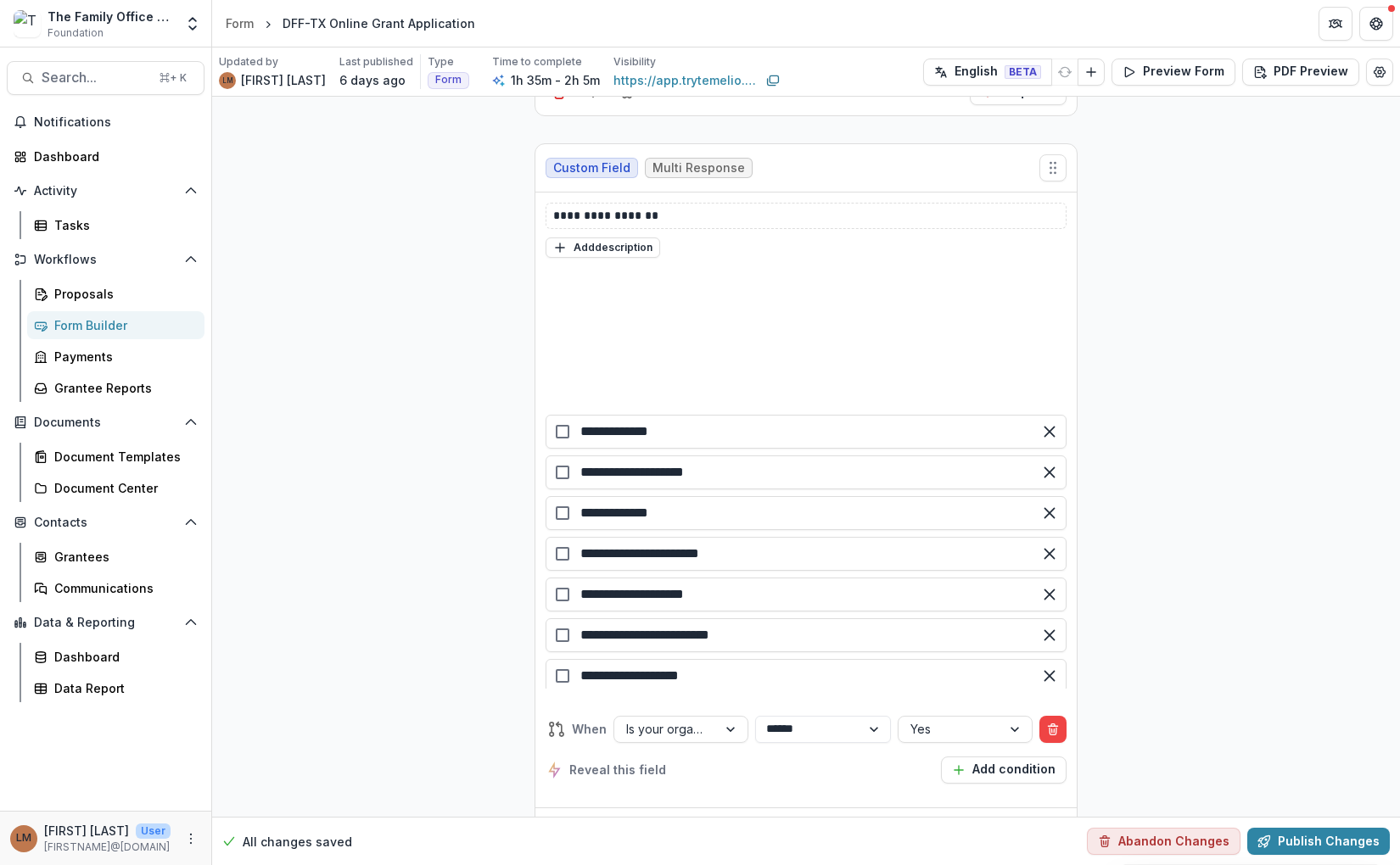 scroll, scrollTop: 404, scrollLeft: 0, axis: vertical 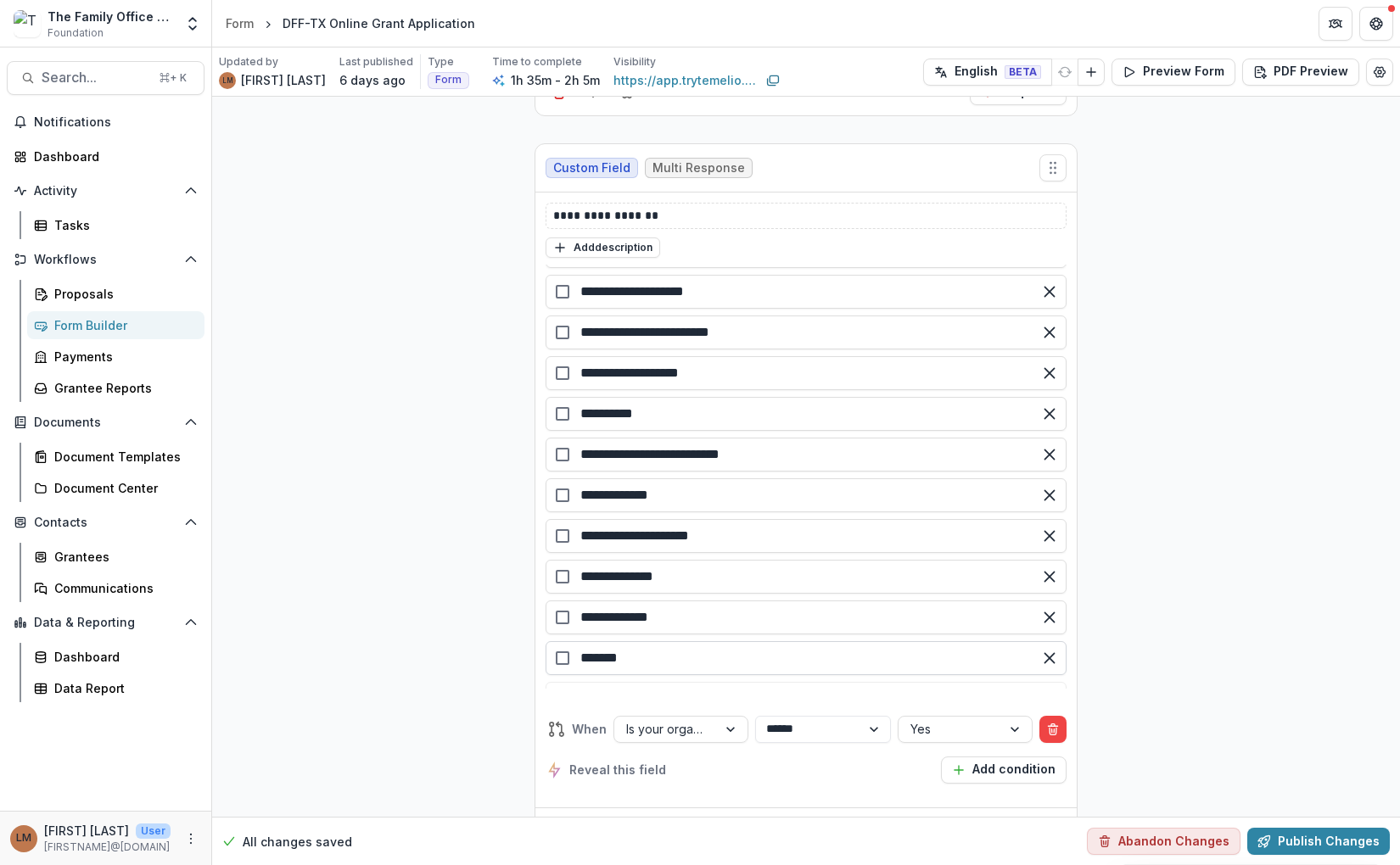 click on "*****" at bounding box center (806, 658) 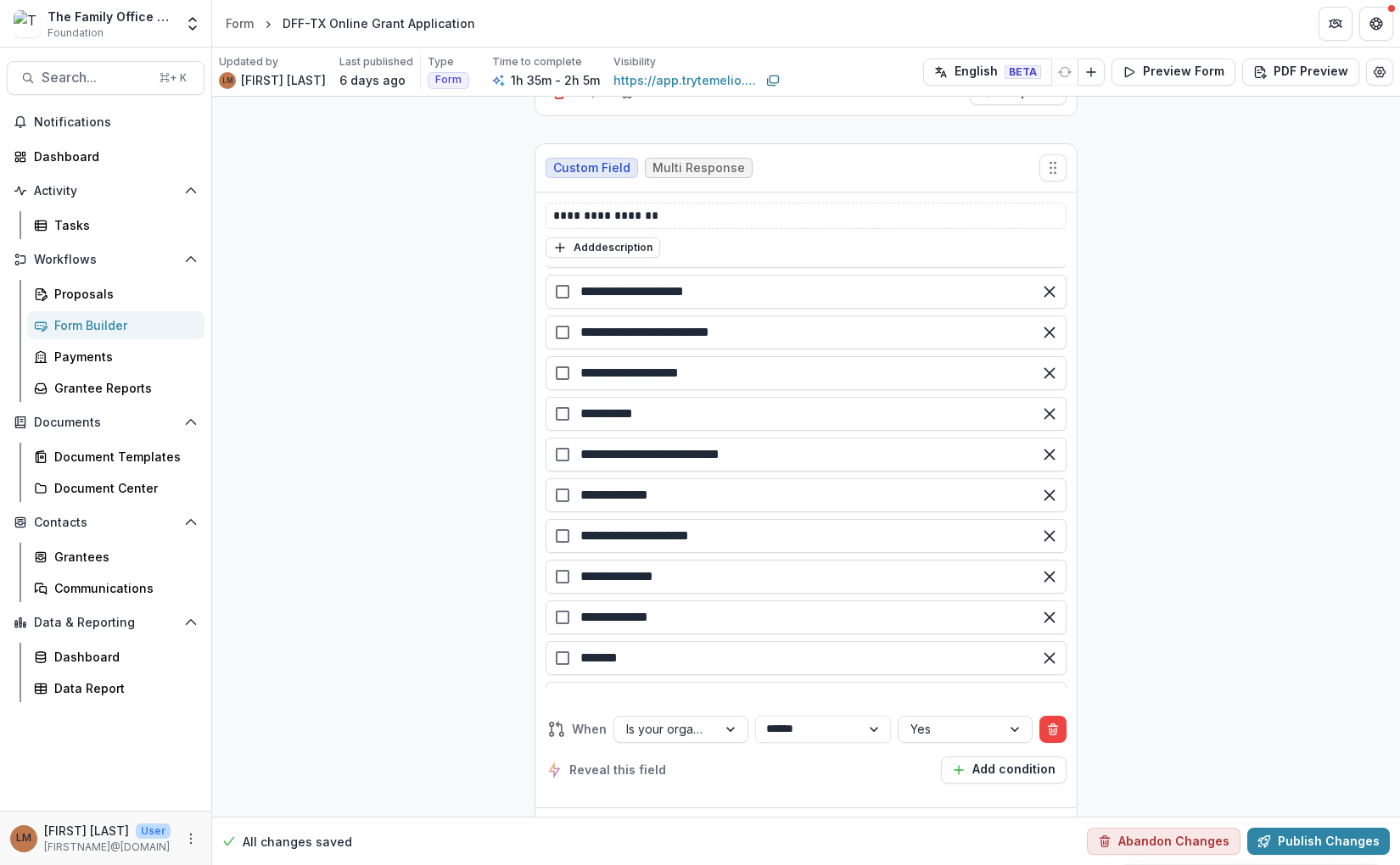 scroll, scrollTop: 431, scrollLeft: 0, axis: vertical 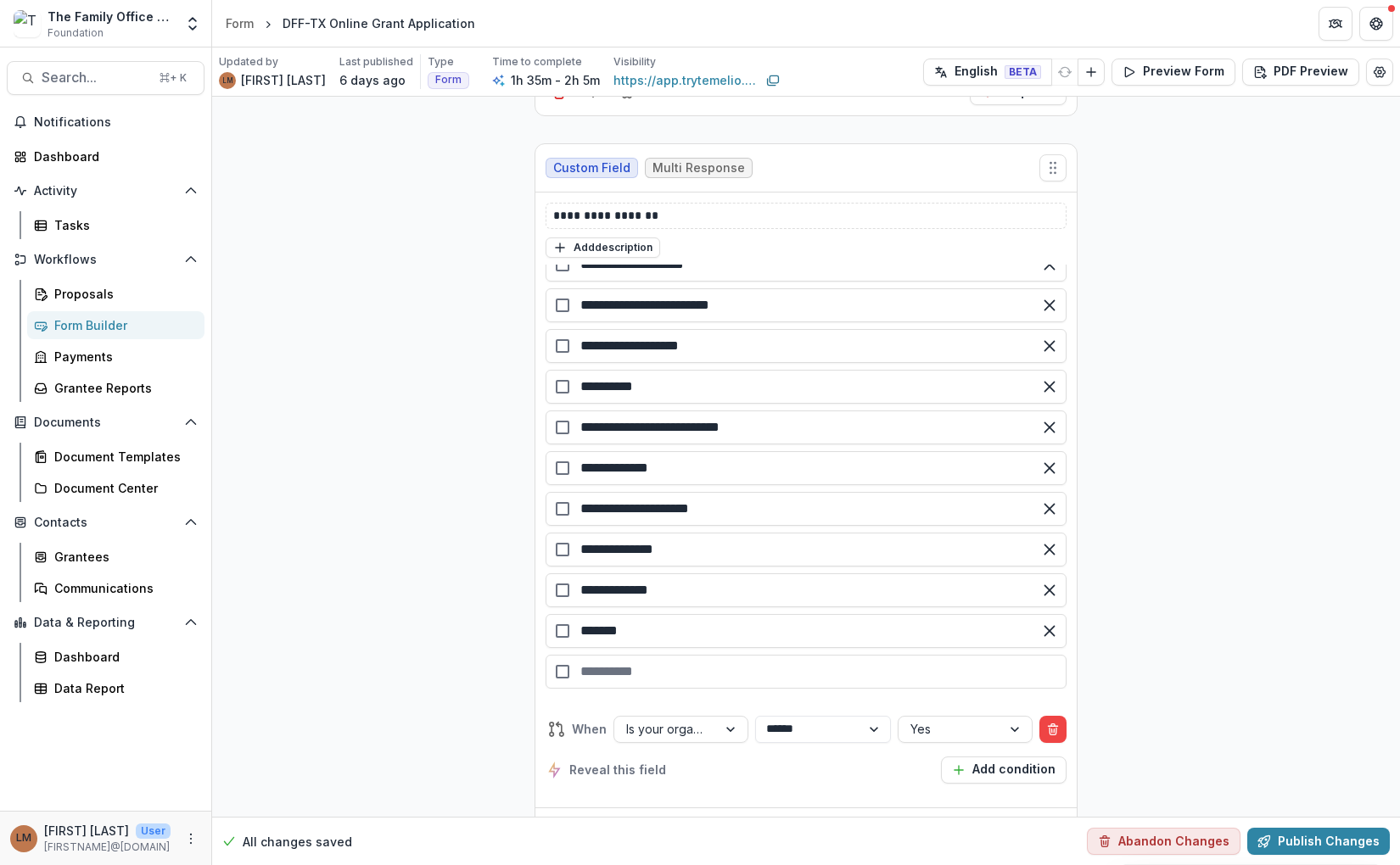 click at bounding box center (806, 672) 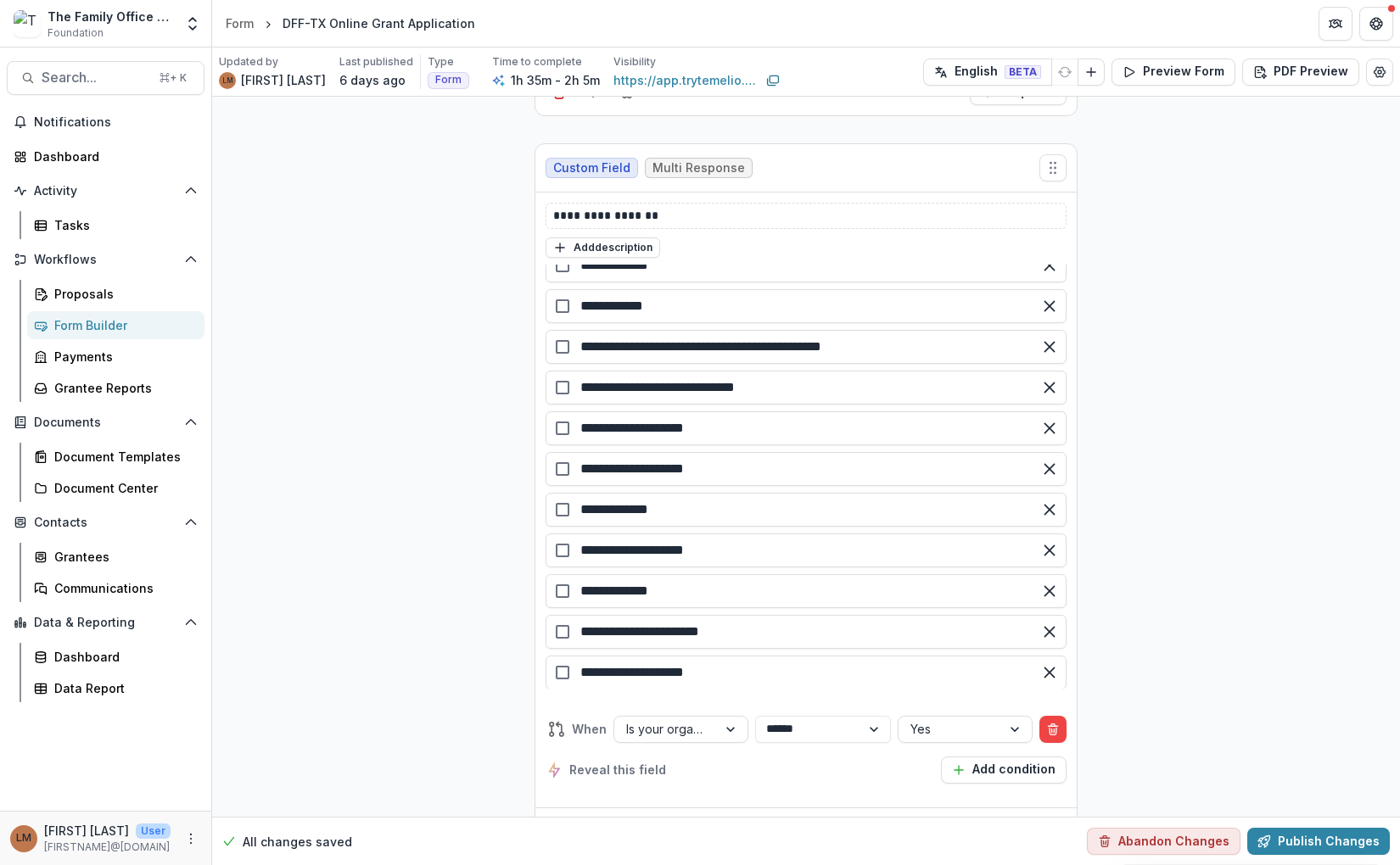 scroll, scrollTop: 0, scrollLeft: 0, axis: both 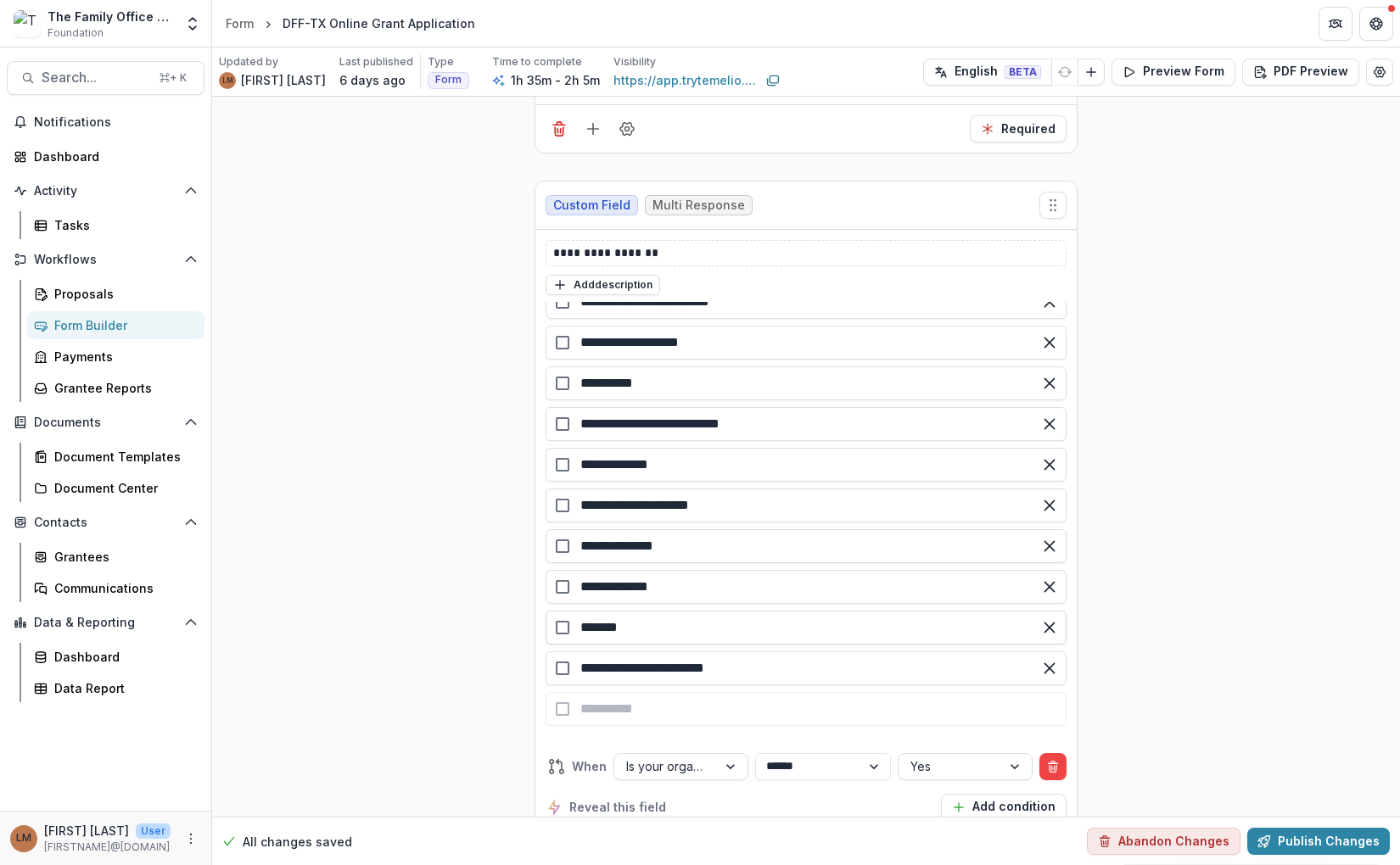 click on "*****" at bounding box center [806, 628] 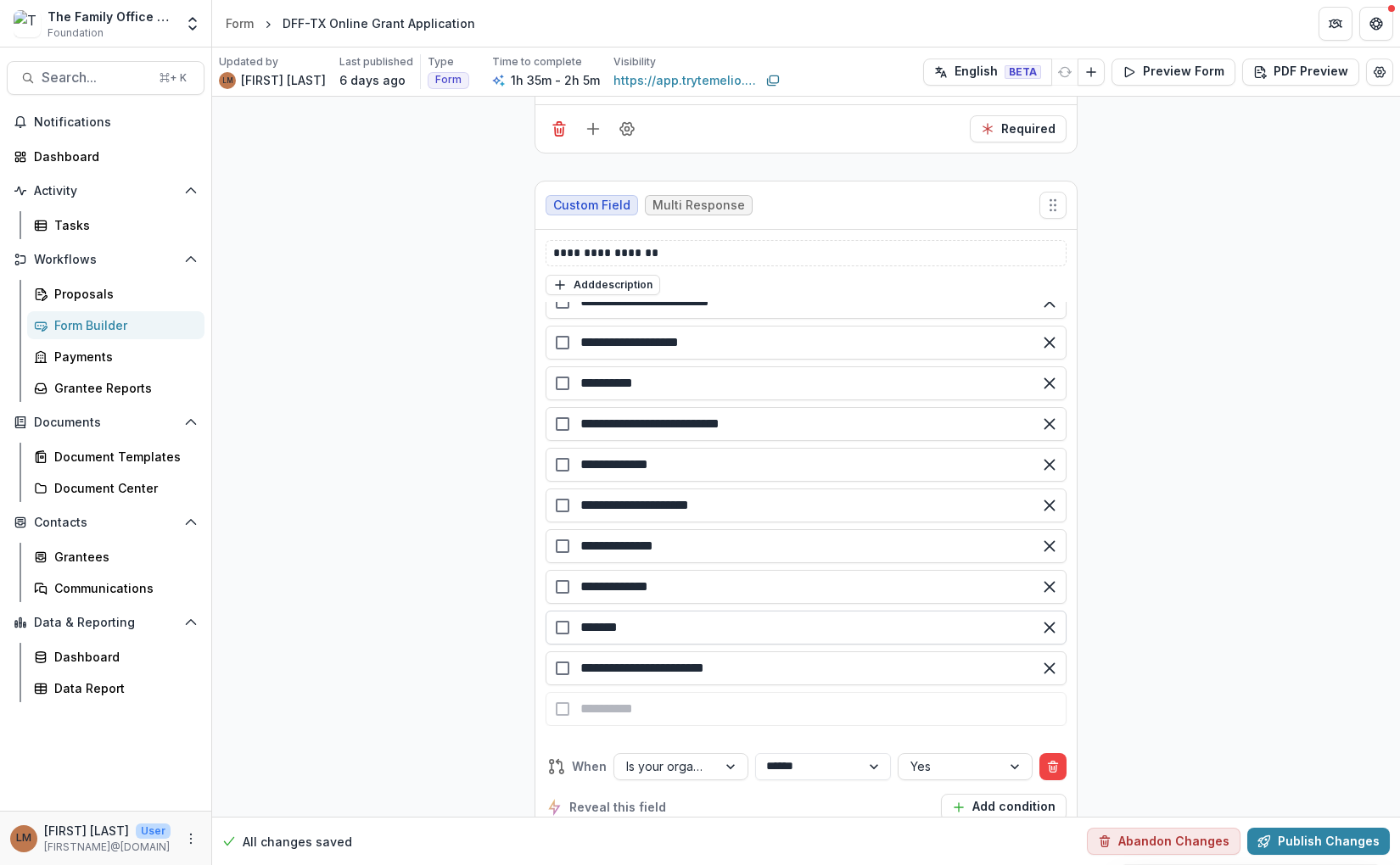 click on "*****" at bounding box center (806, 628) 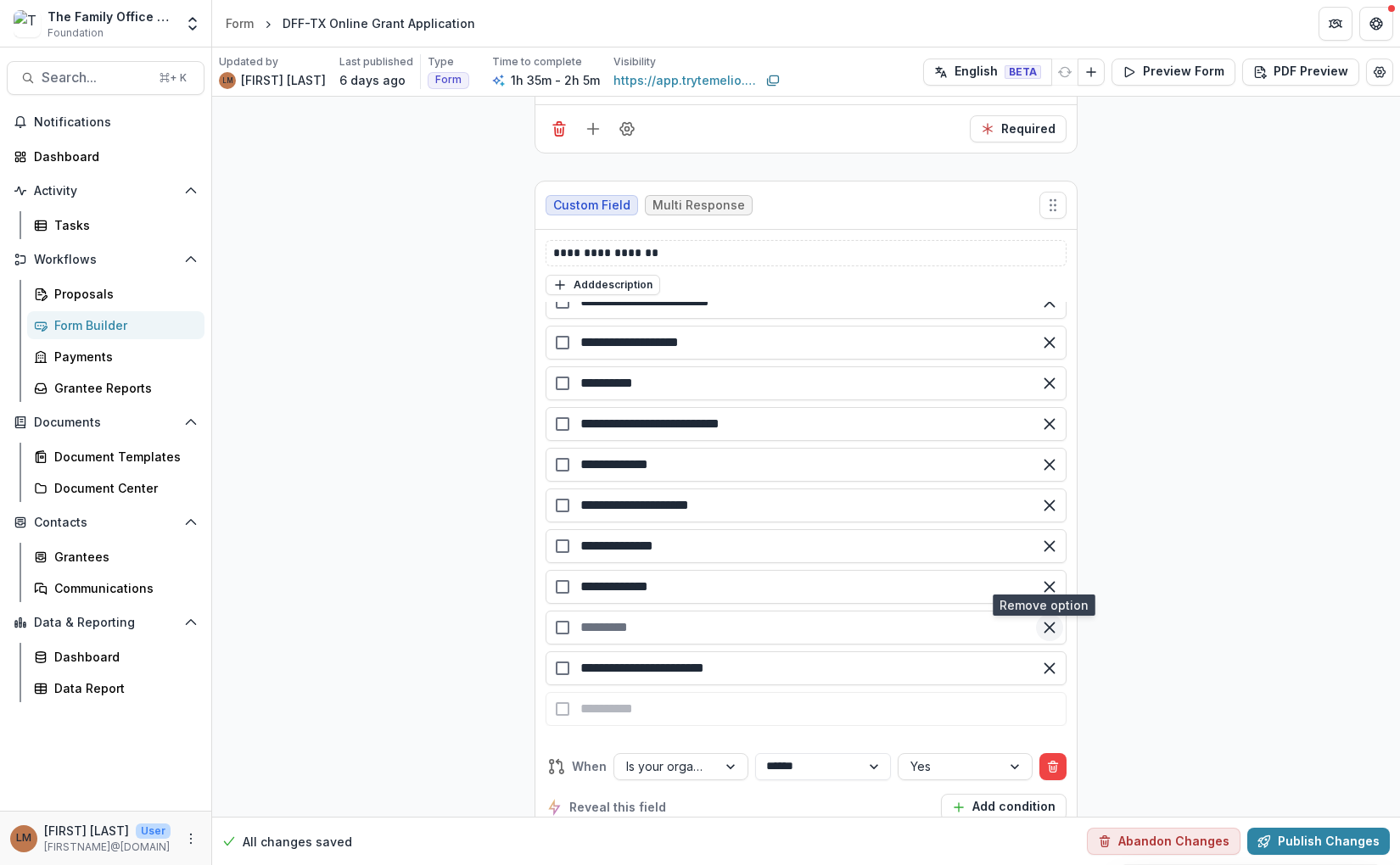 type 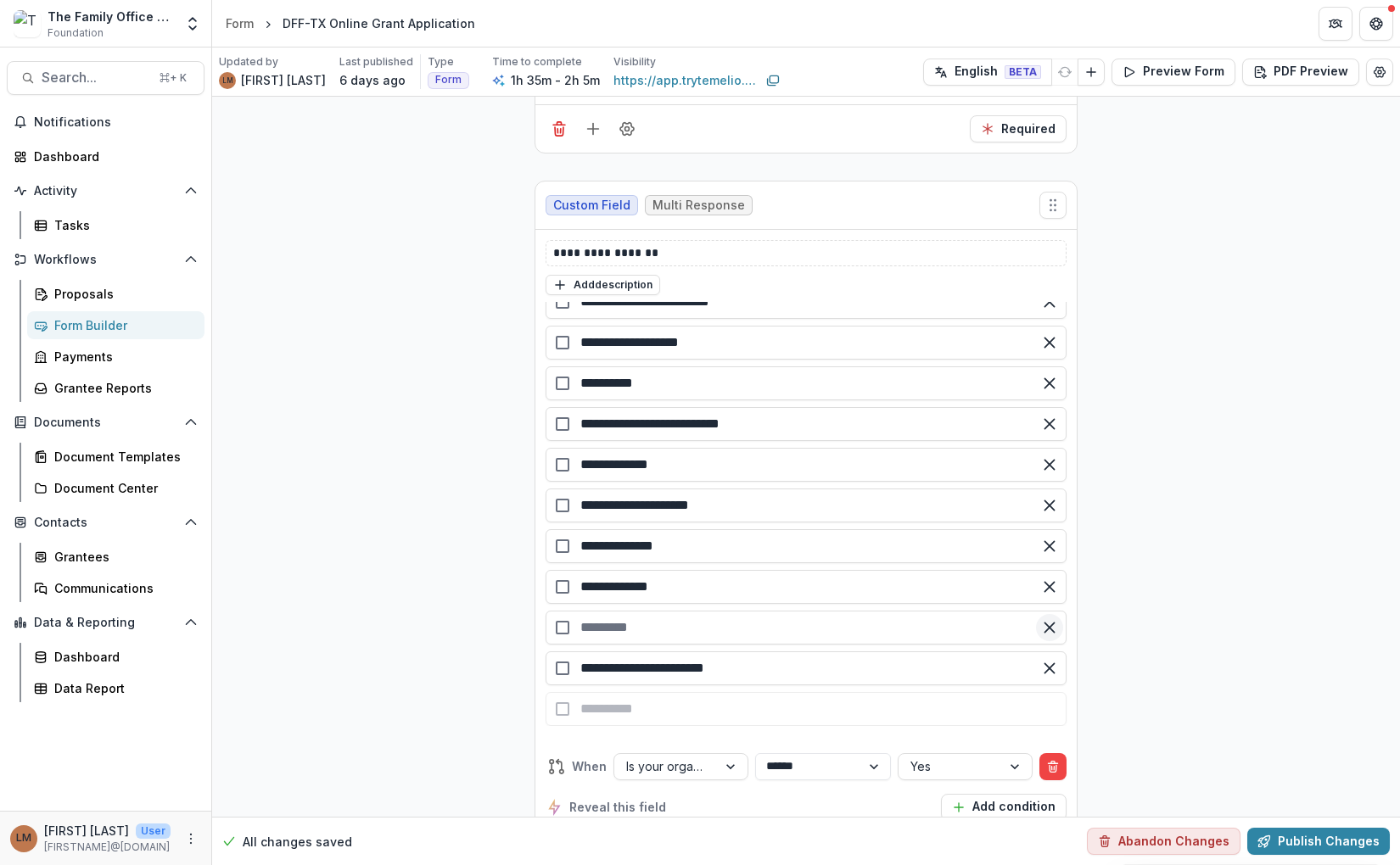 click 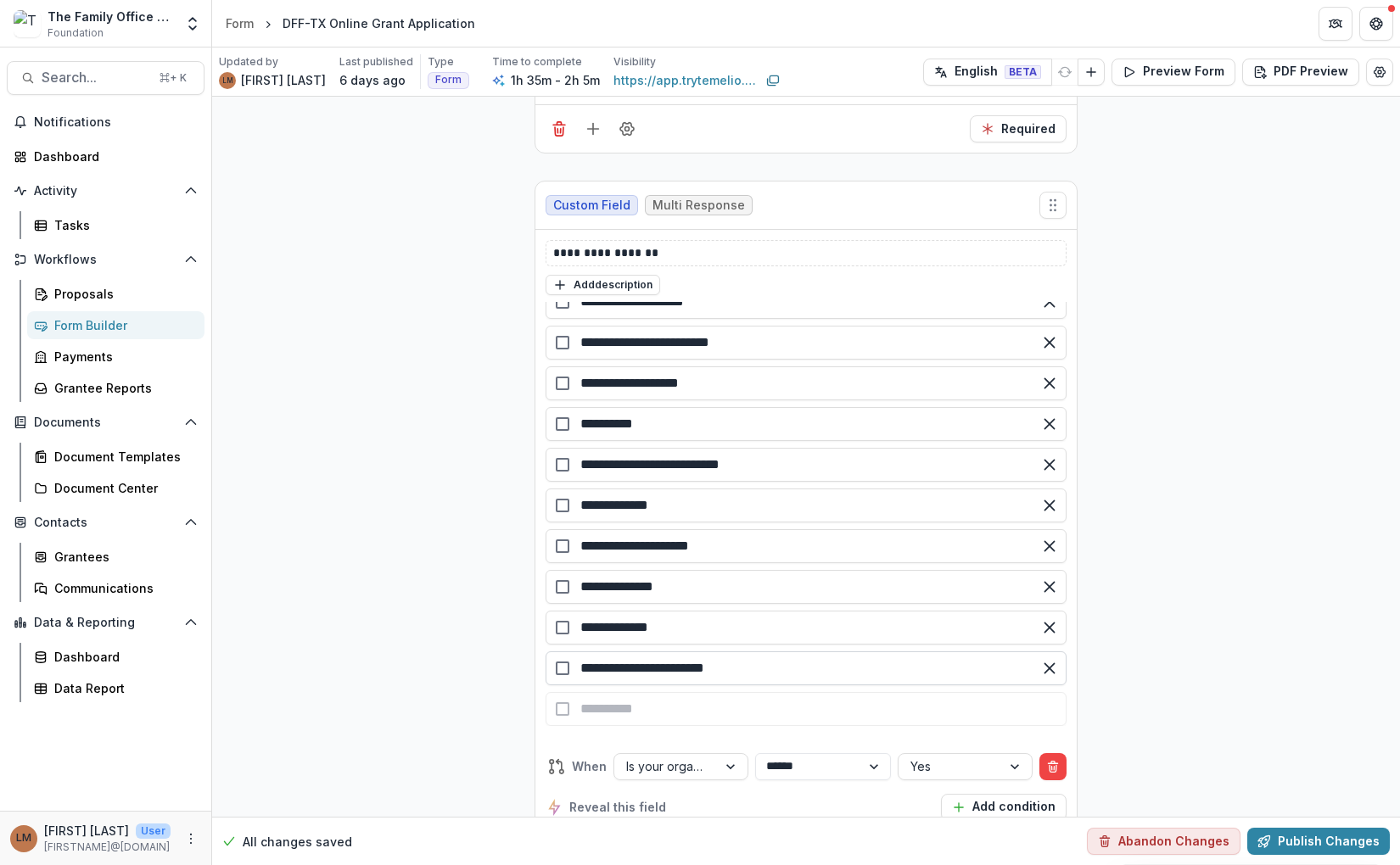 scroll, scrollTop: 431, scrollLeft: 0, axis: vertical 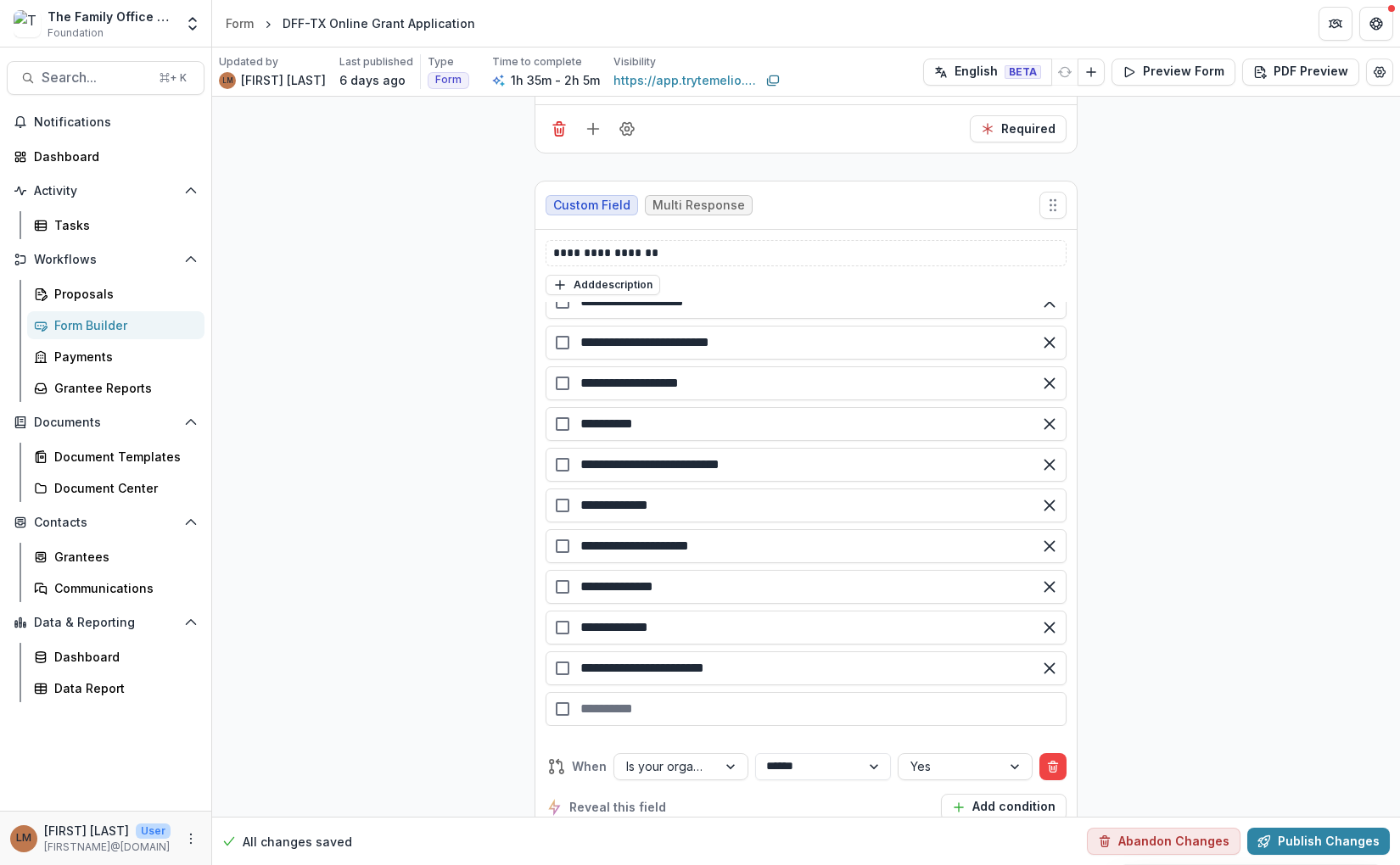 click at bounding box center (806, 709) 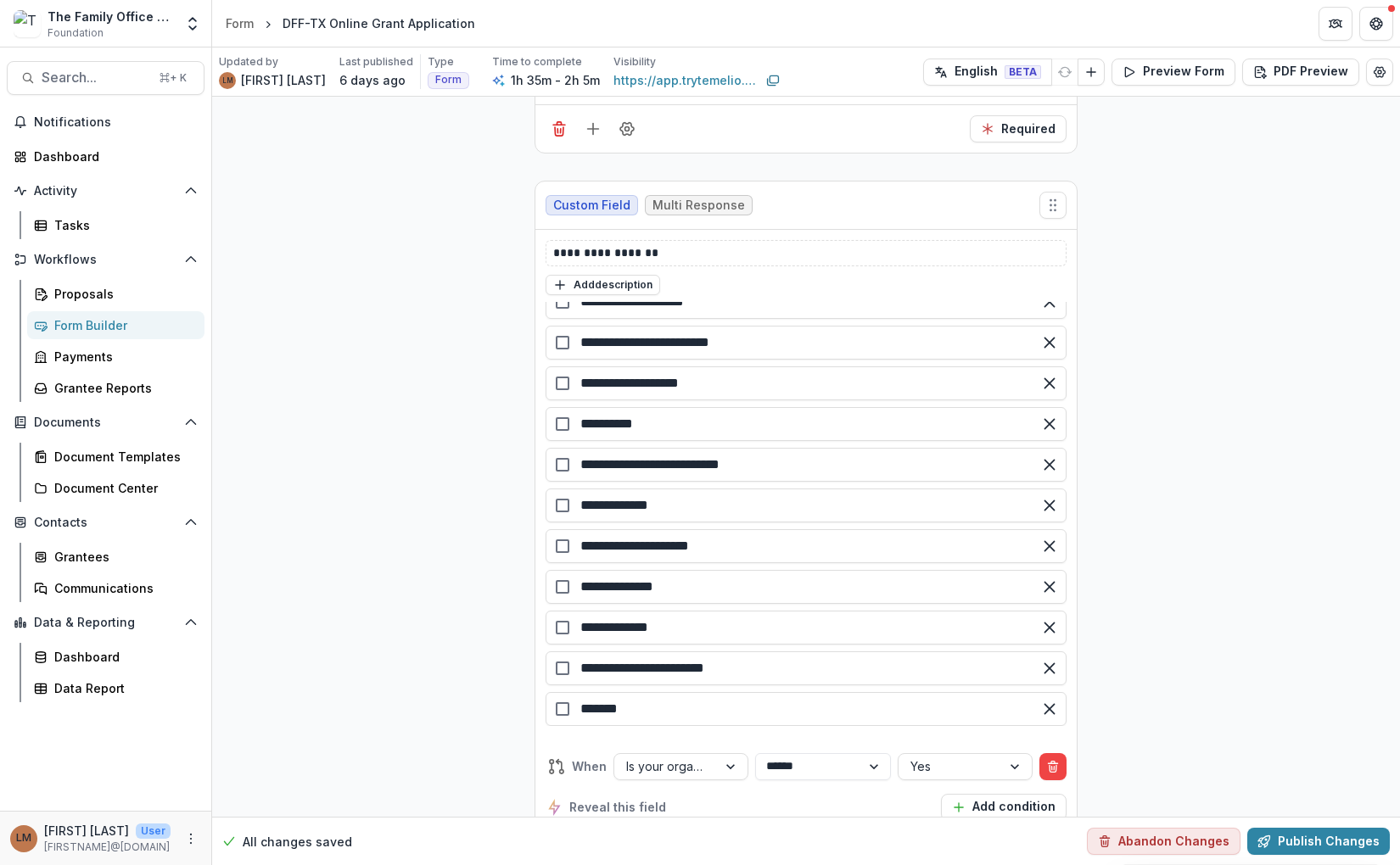 click on "**********" at bounding box center [806, -3491] 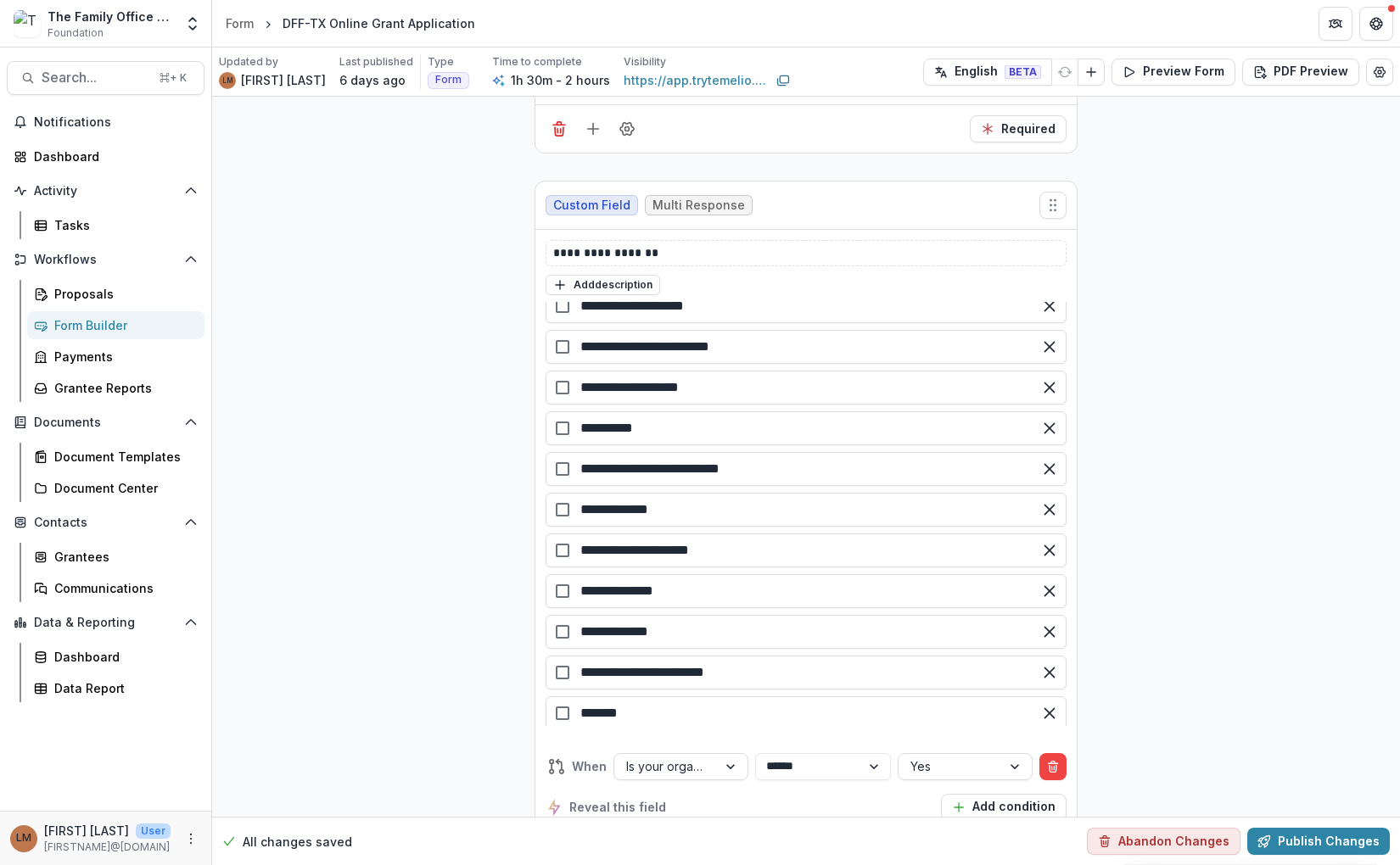 scroll, scrollTop: 472, scrollLeft: 0, axis: vertical 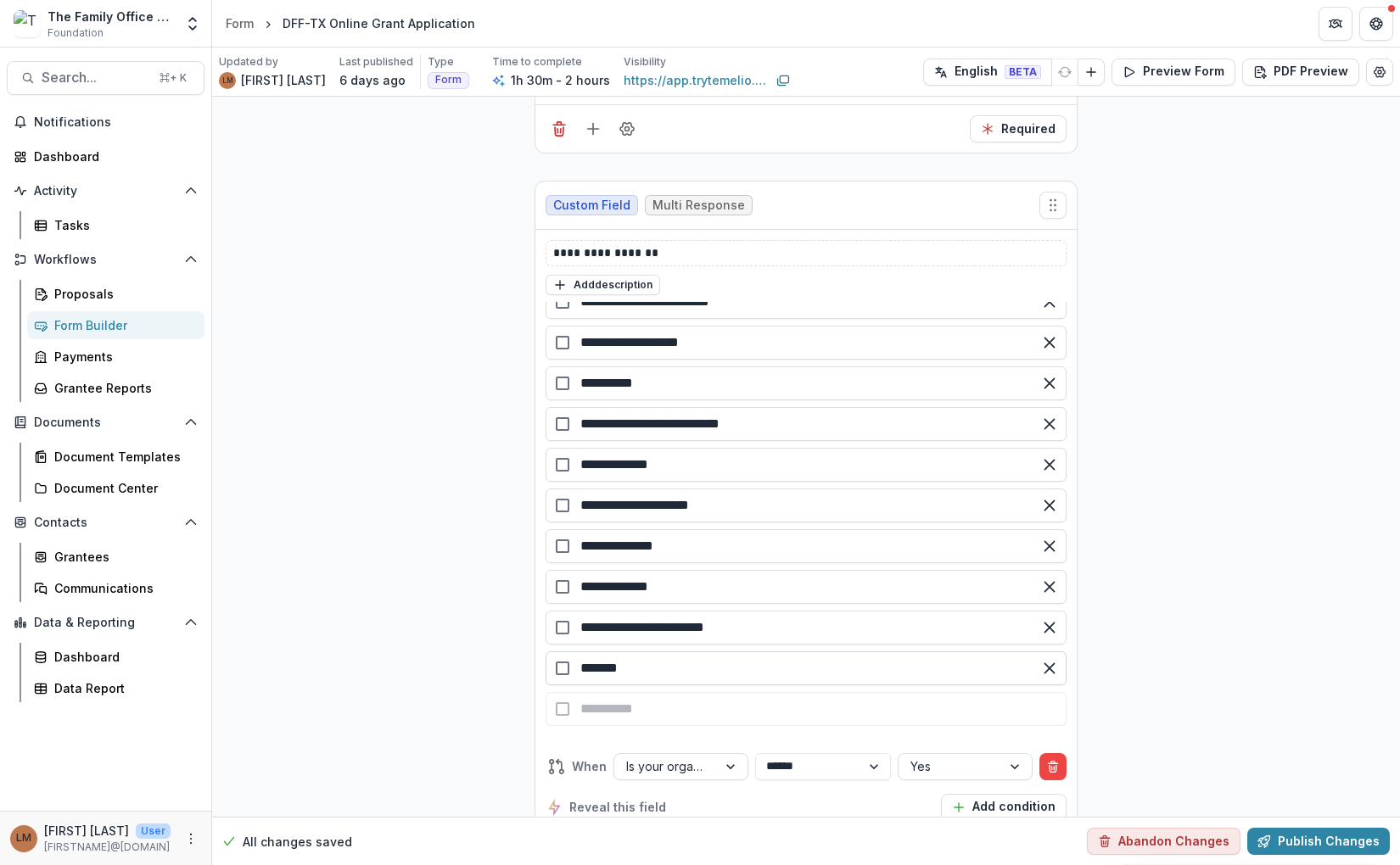 click on "*****" at bounding box center (806, 668) 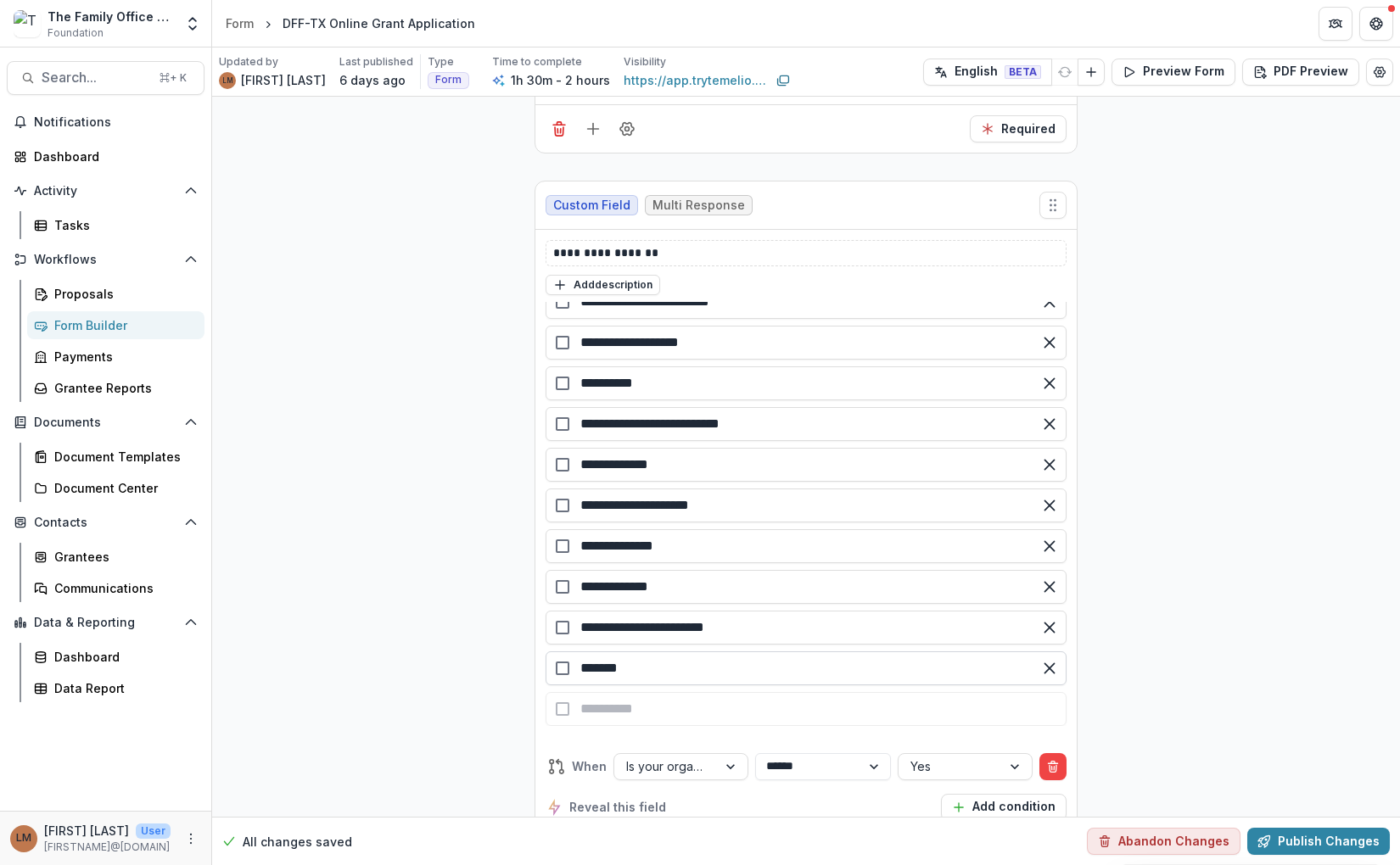 click on "*****" at bounding box center (806, 668) 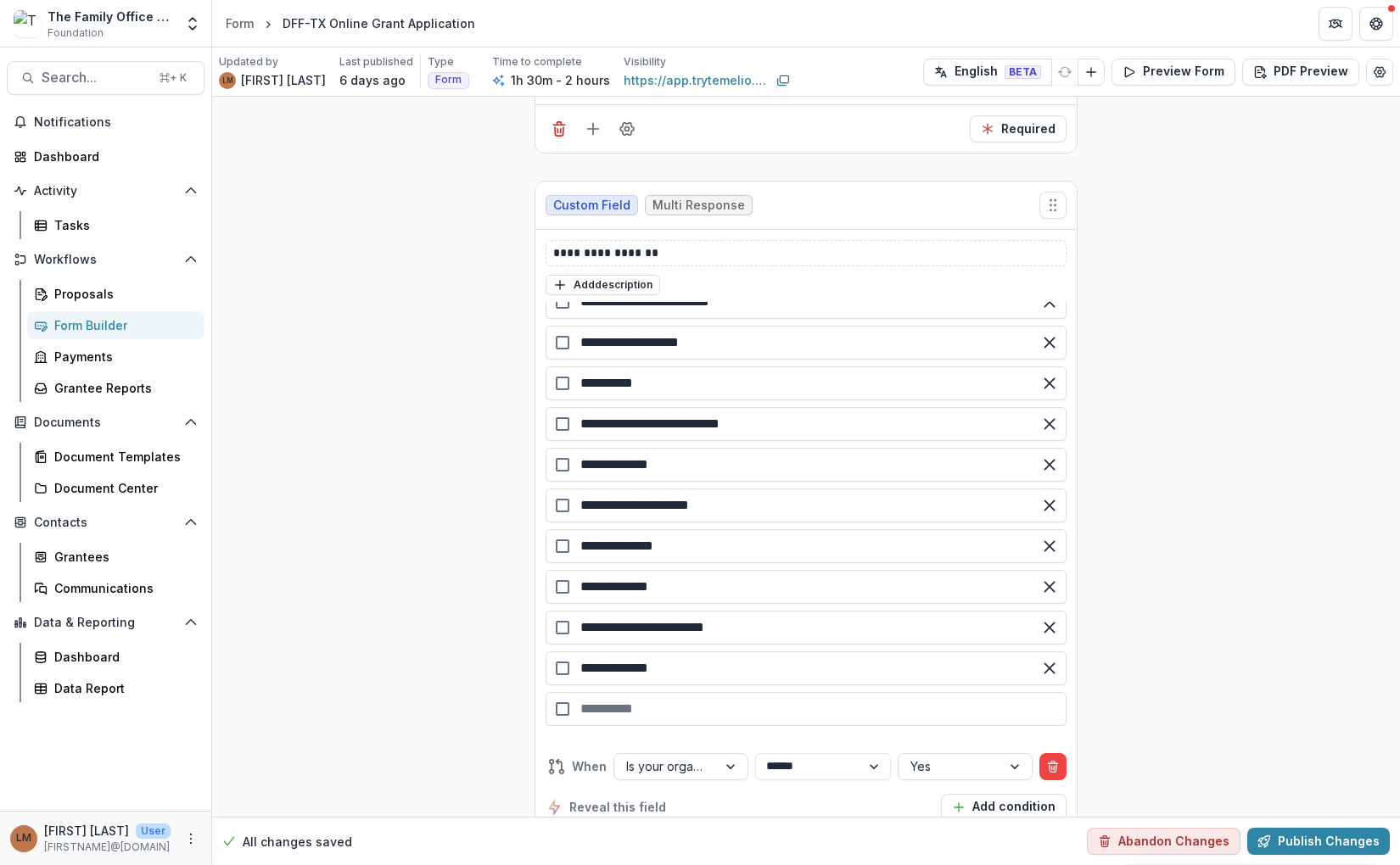 click at bounding box center (806, 709) 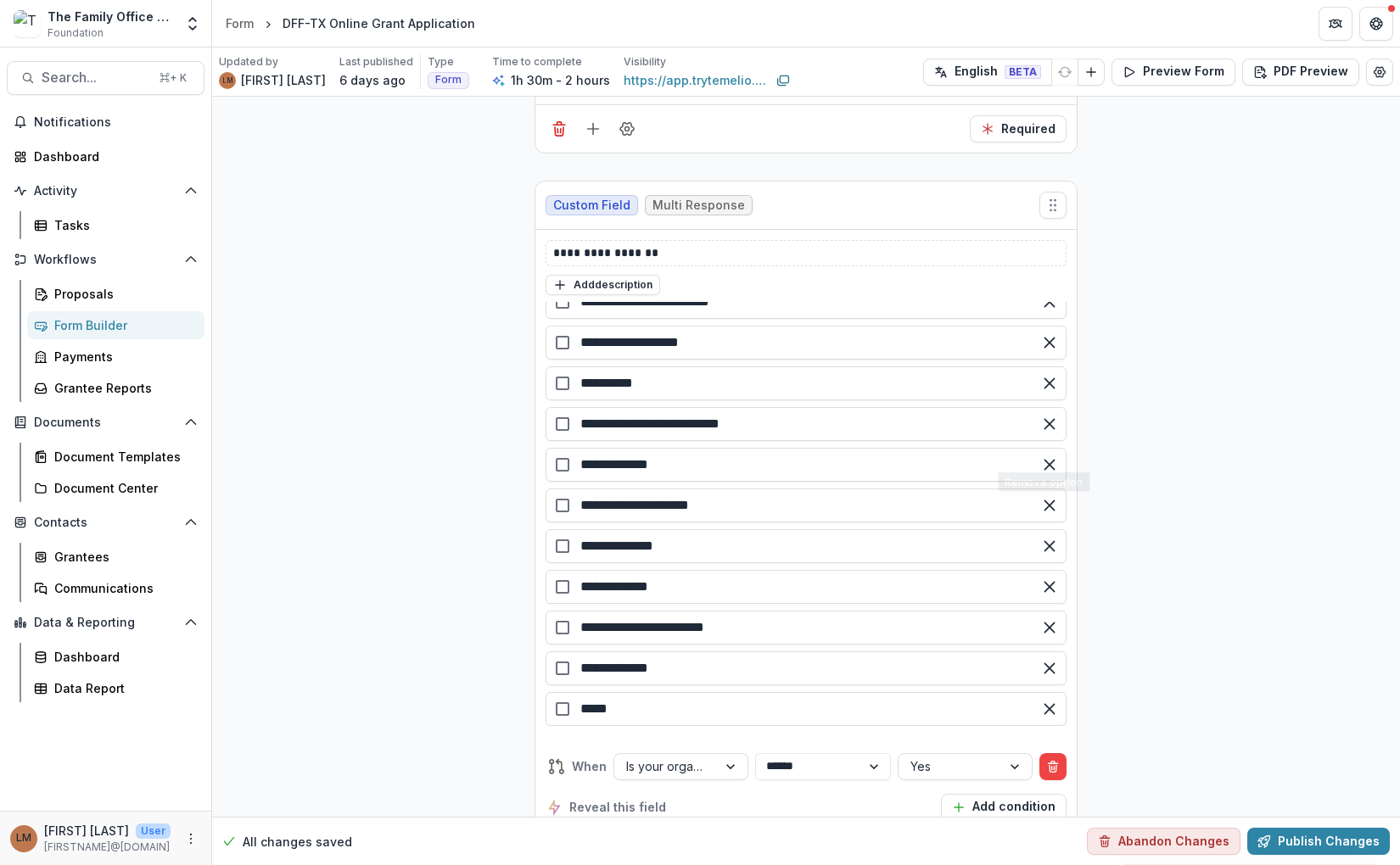 type on "*****" 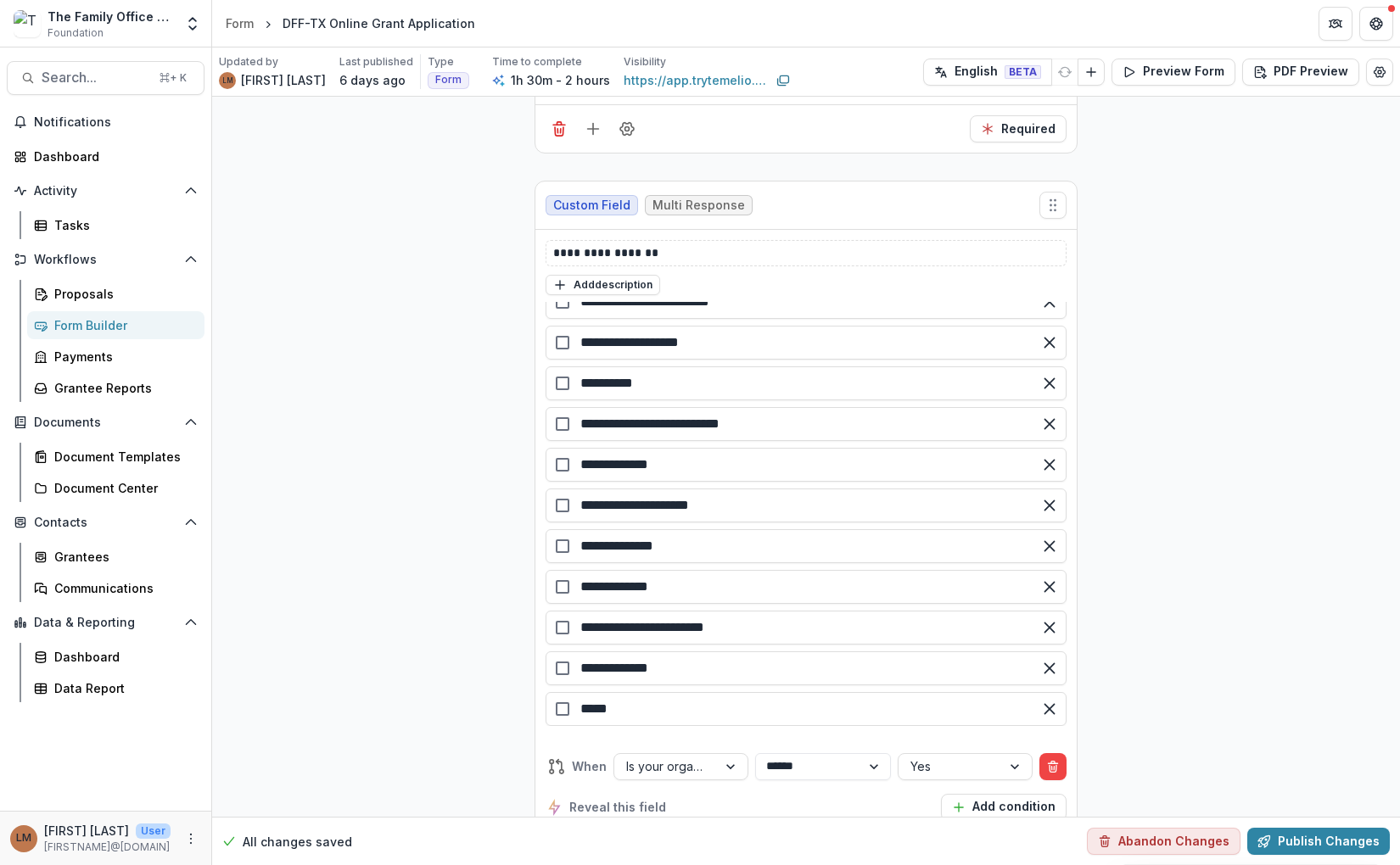 click on "**********" at bounding box center (806, -3491) 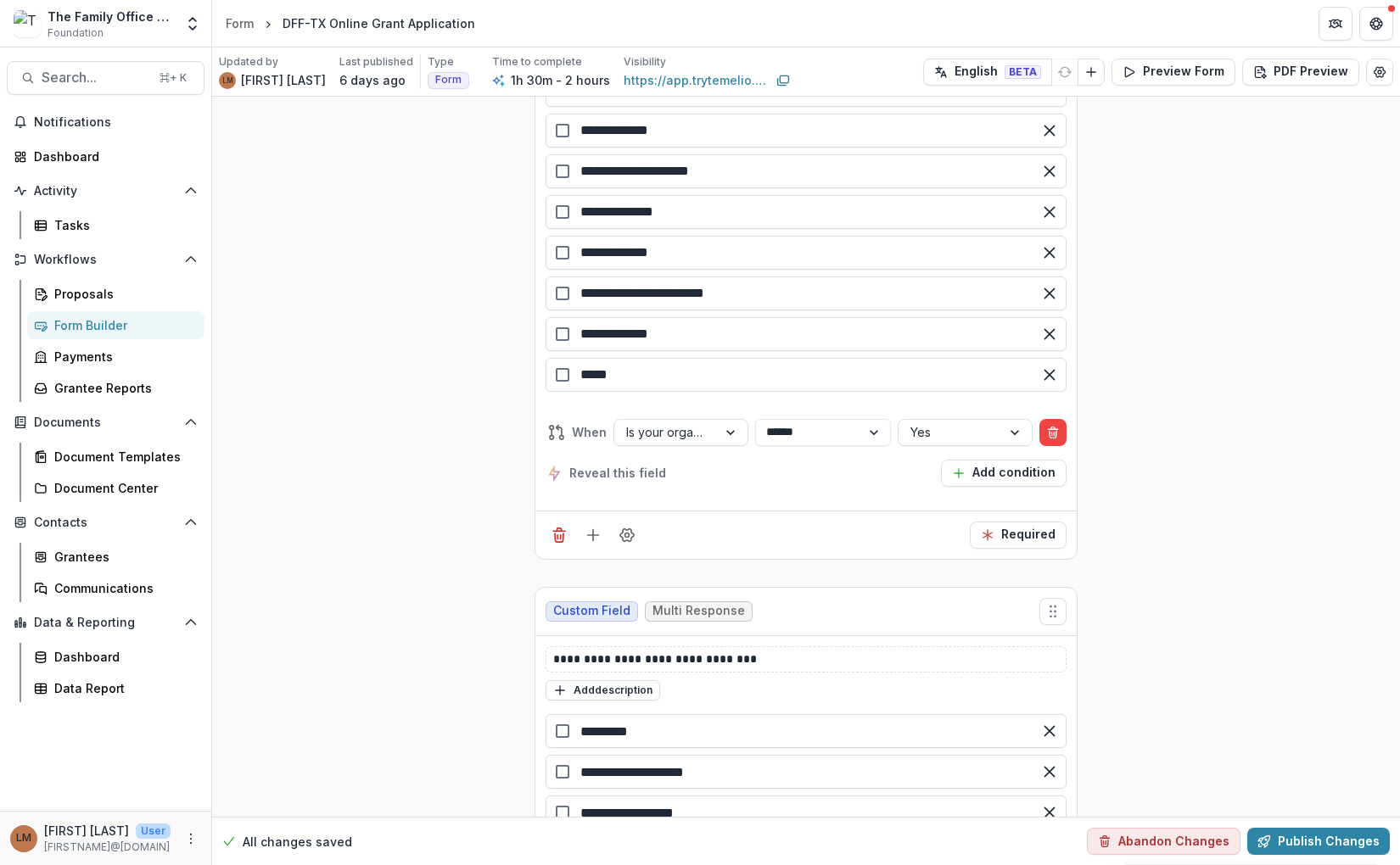 scroll, scrollTop: 17439, scrollLeft: 0, axis: vertical 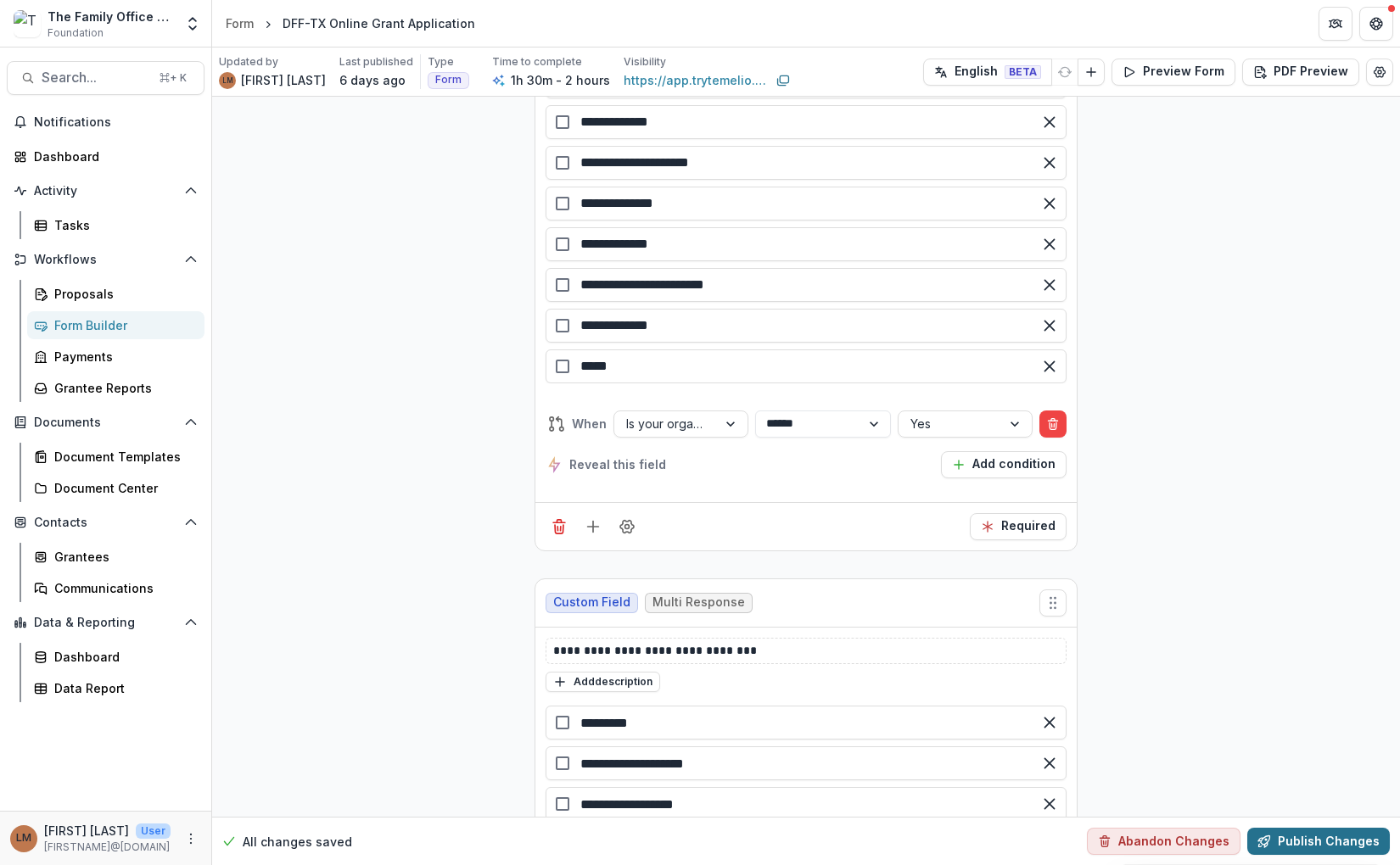 click on "Publish Changes" at bounding box center [1319, 841] 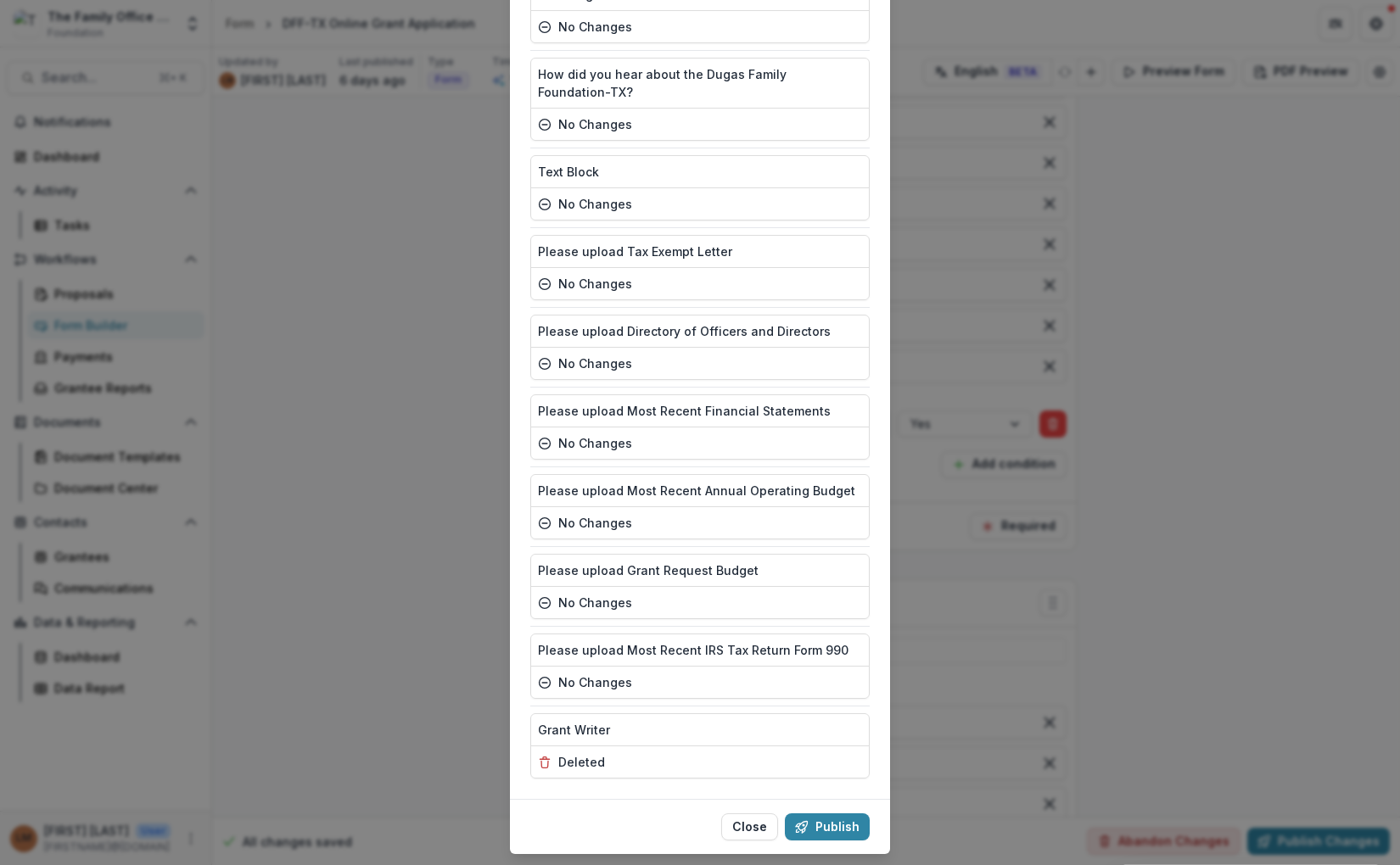 scroll, scrollTop: 4134, scrollLeft: 0, axis: vertical 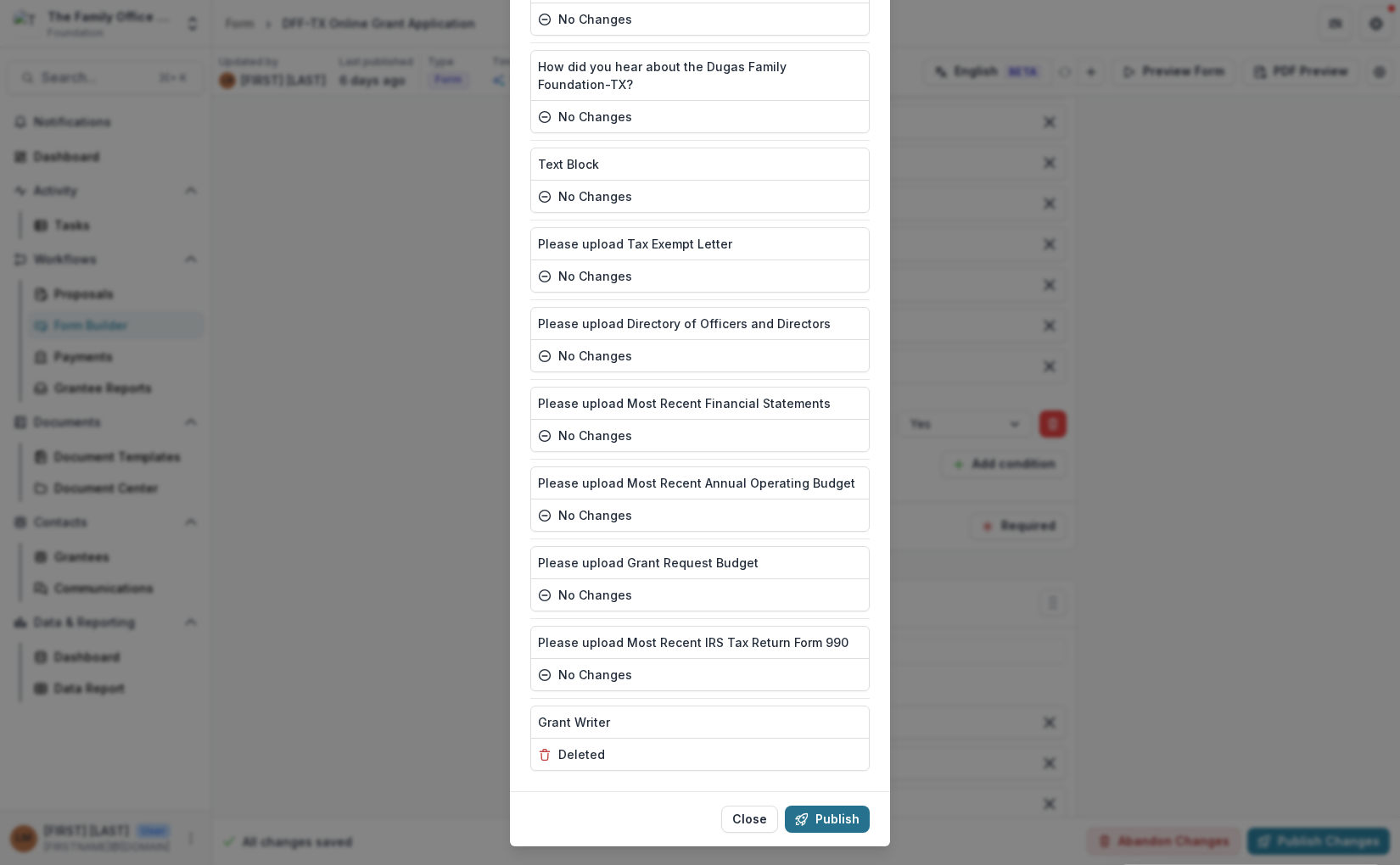 click on "Publish" at bounding box center [827, 819] 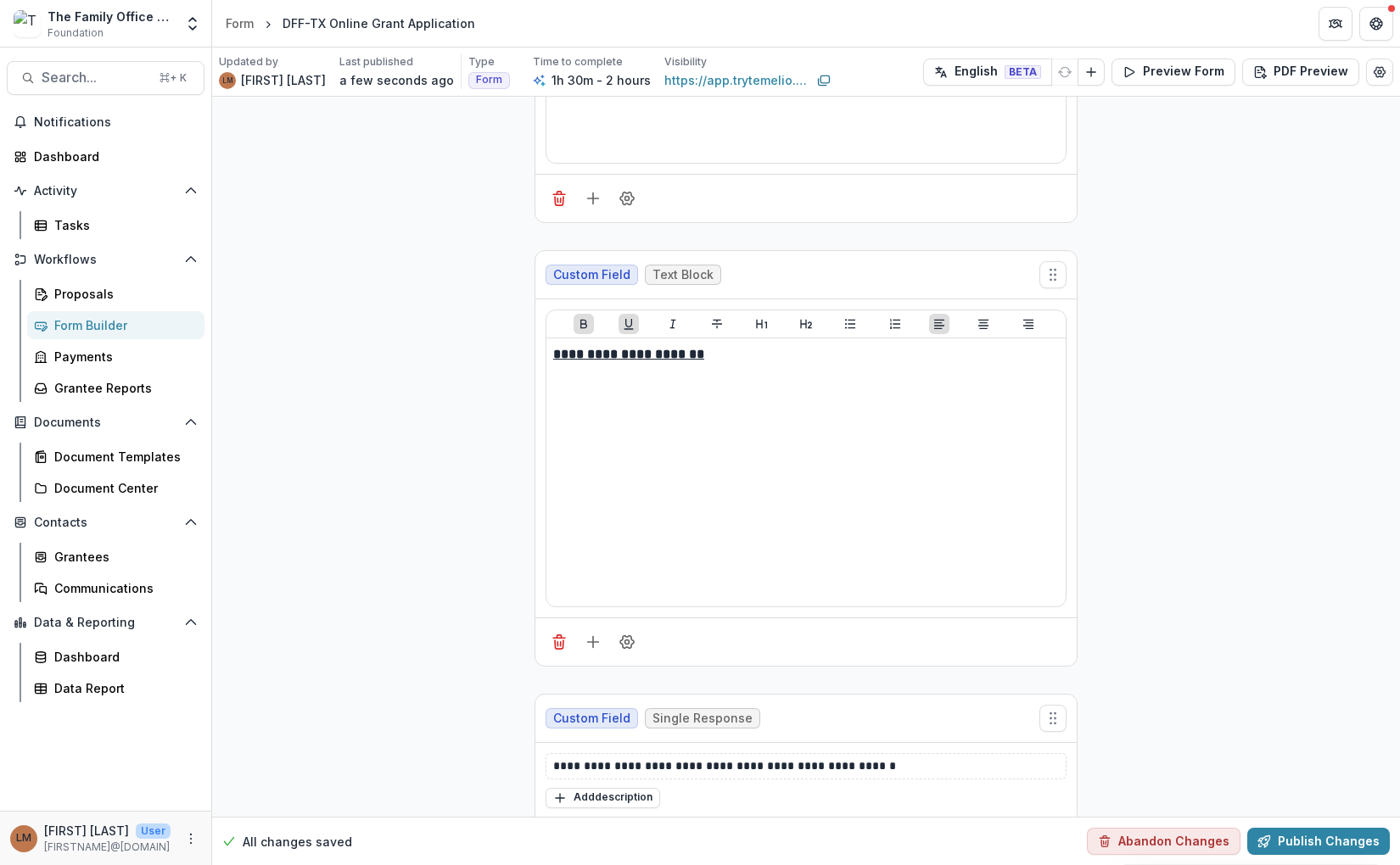 scroll, scrollTop: 660, scrollLeft: 0, axis: vertical 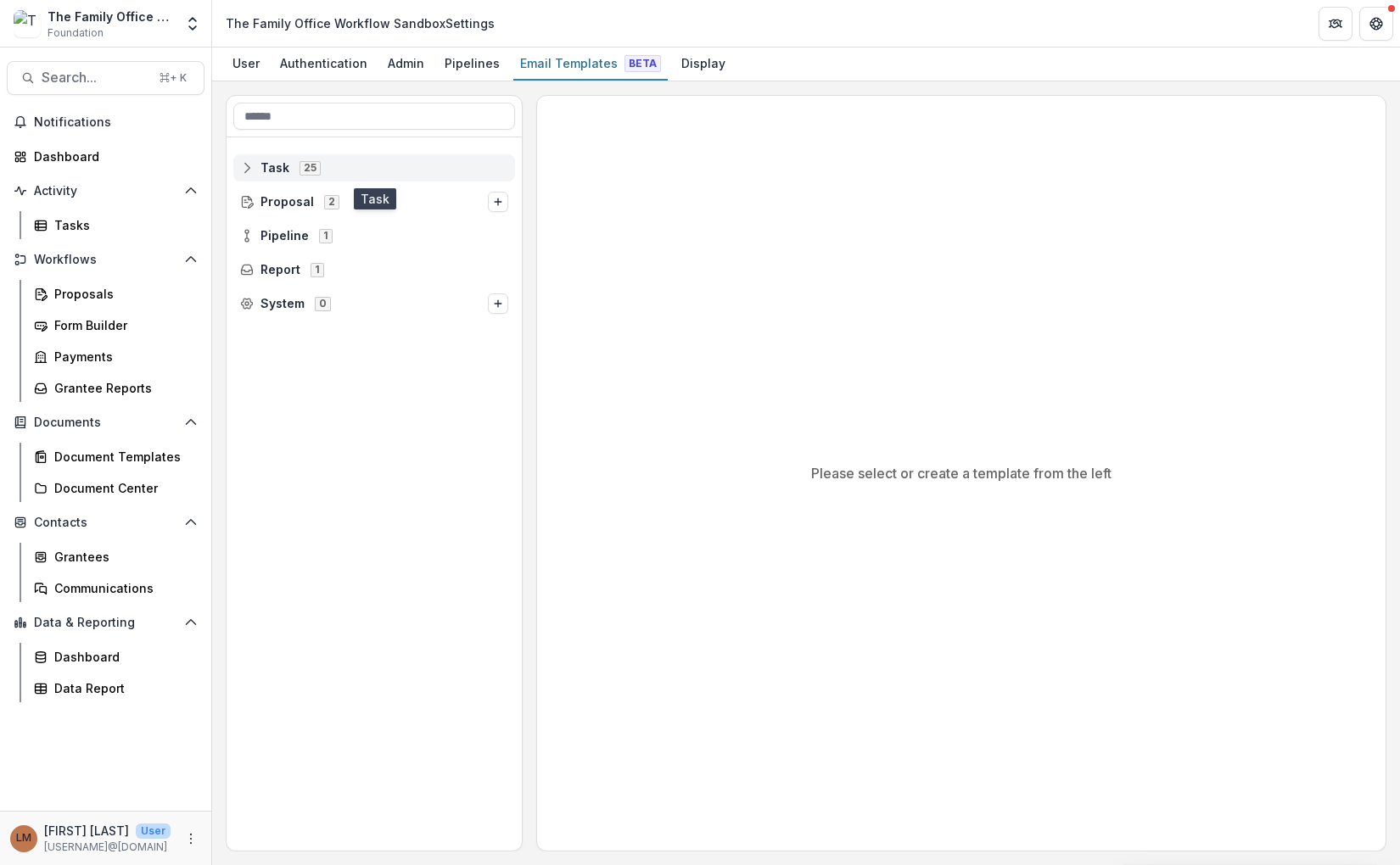 click on "Task 25" at bounding box center [374, 167] 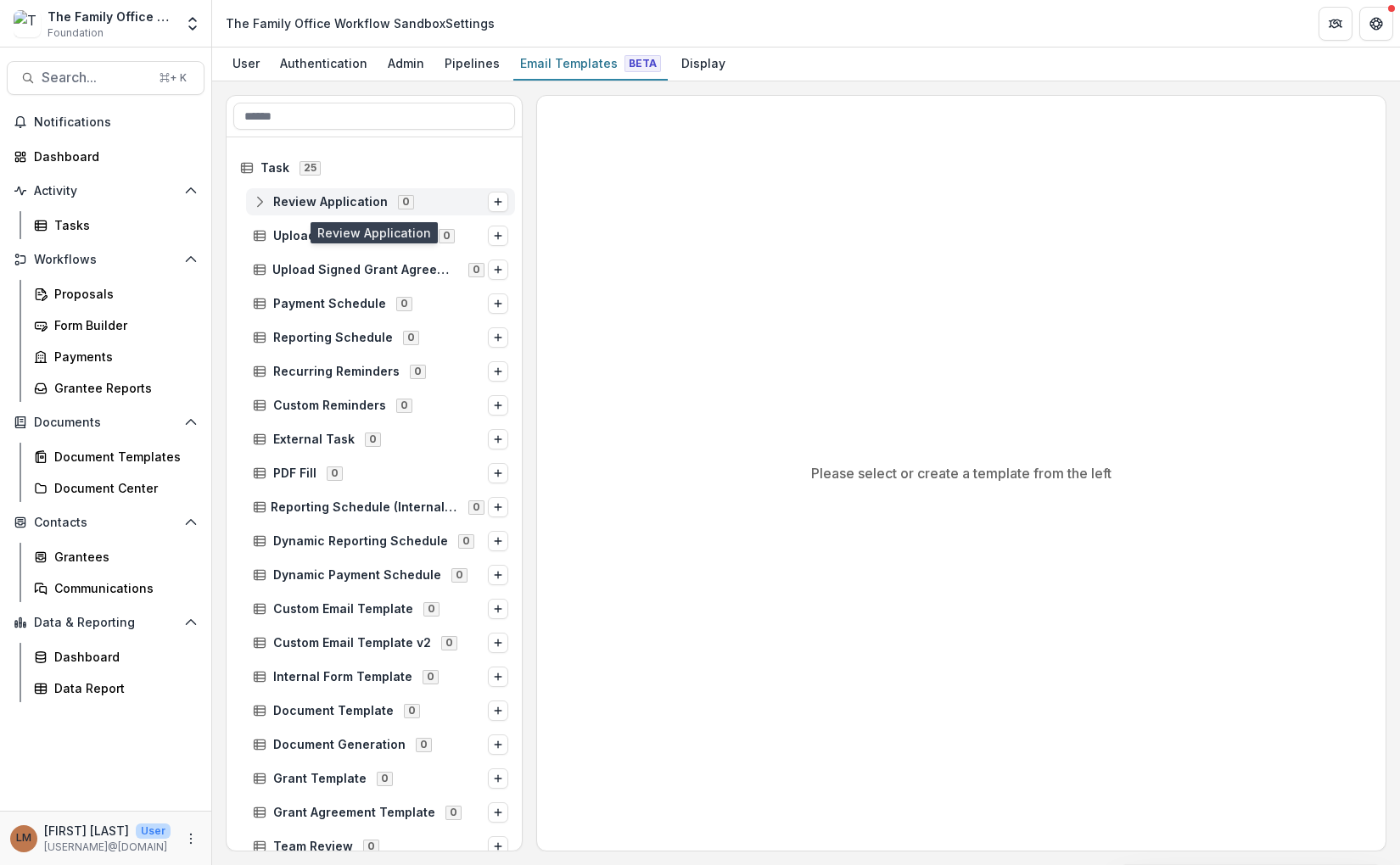 click on "Review Application 0" at bounding box center [380, 202] 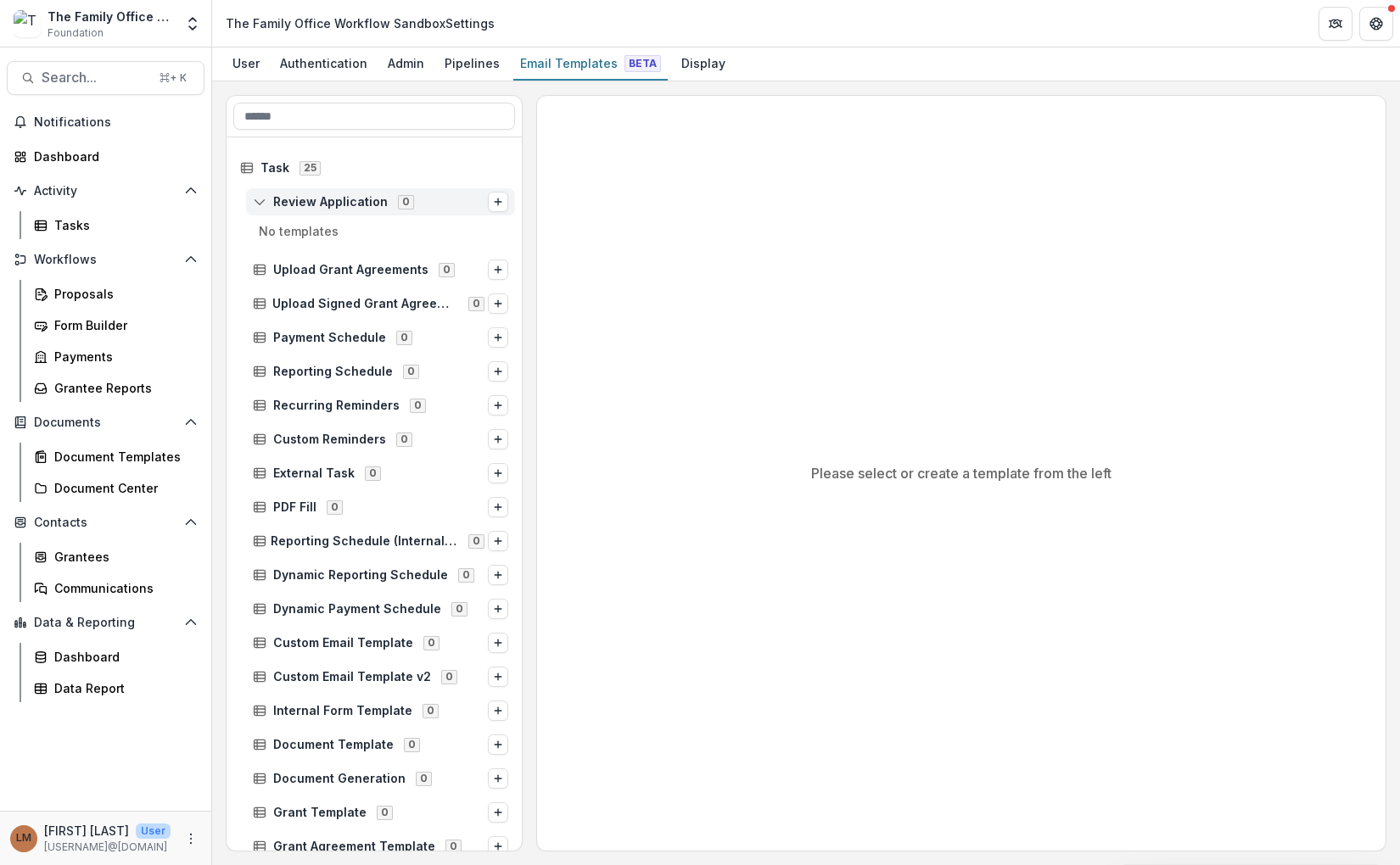 click on "Review Application" at bounding box center [330, 202] 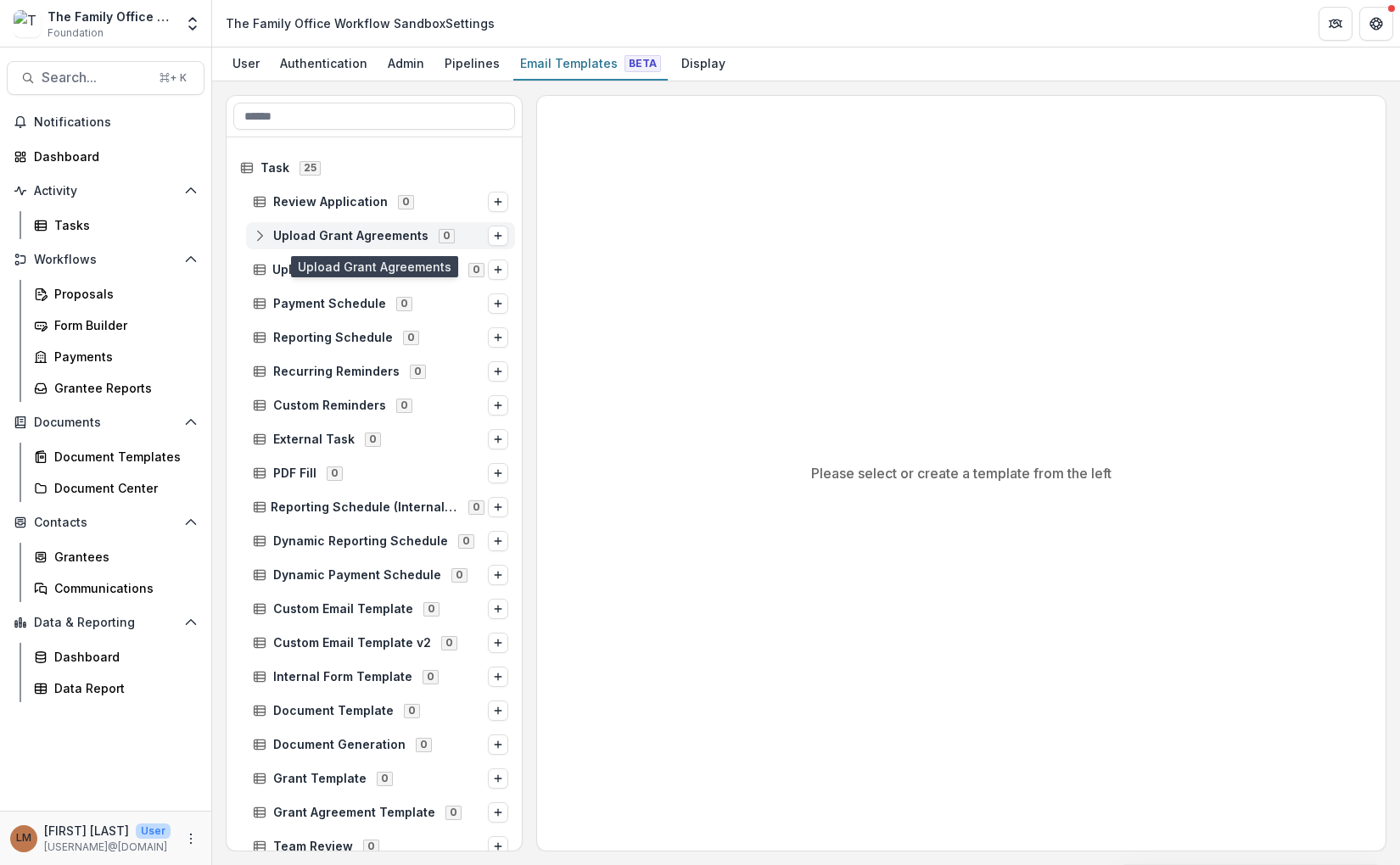 click on "Upload Grant Agreements 0" at bounding box center [380, 236] 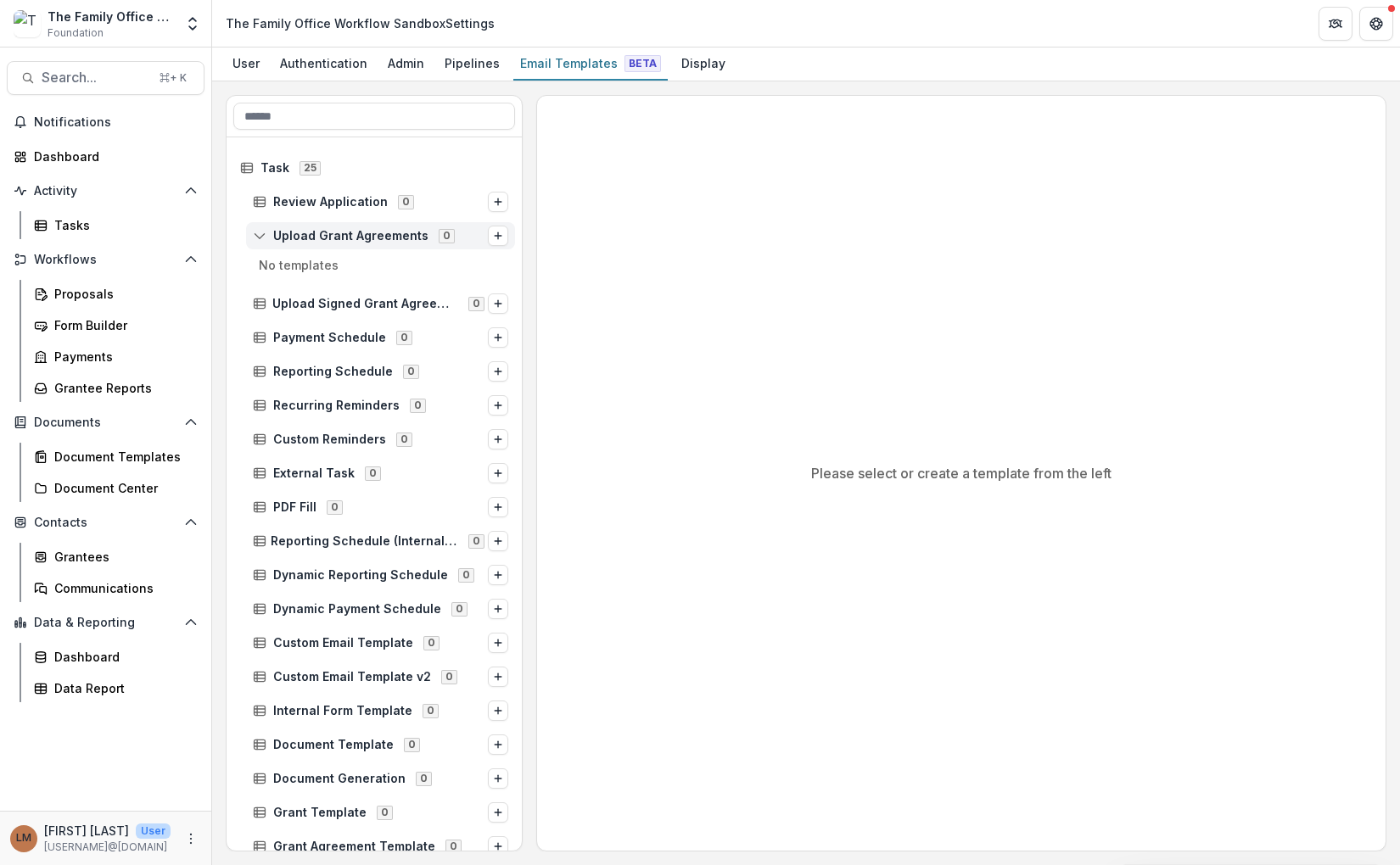 click on "Upload Grant Agreements 0" at bounding box center (380, 236) 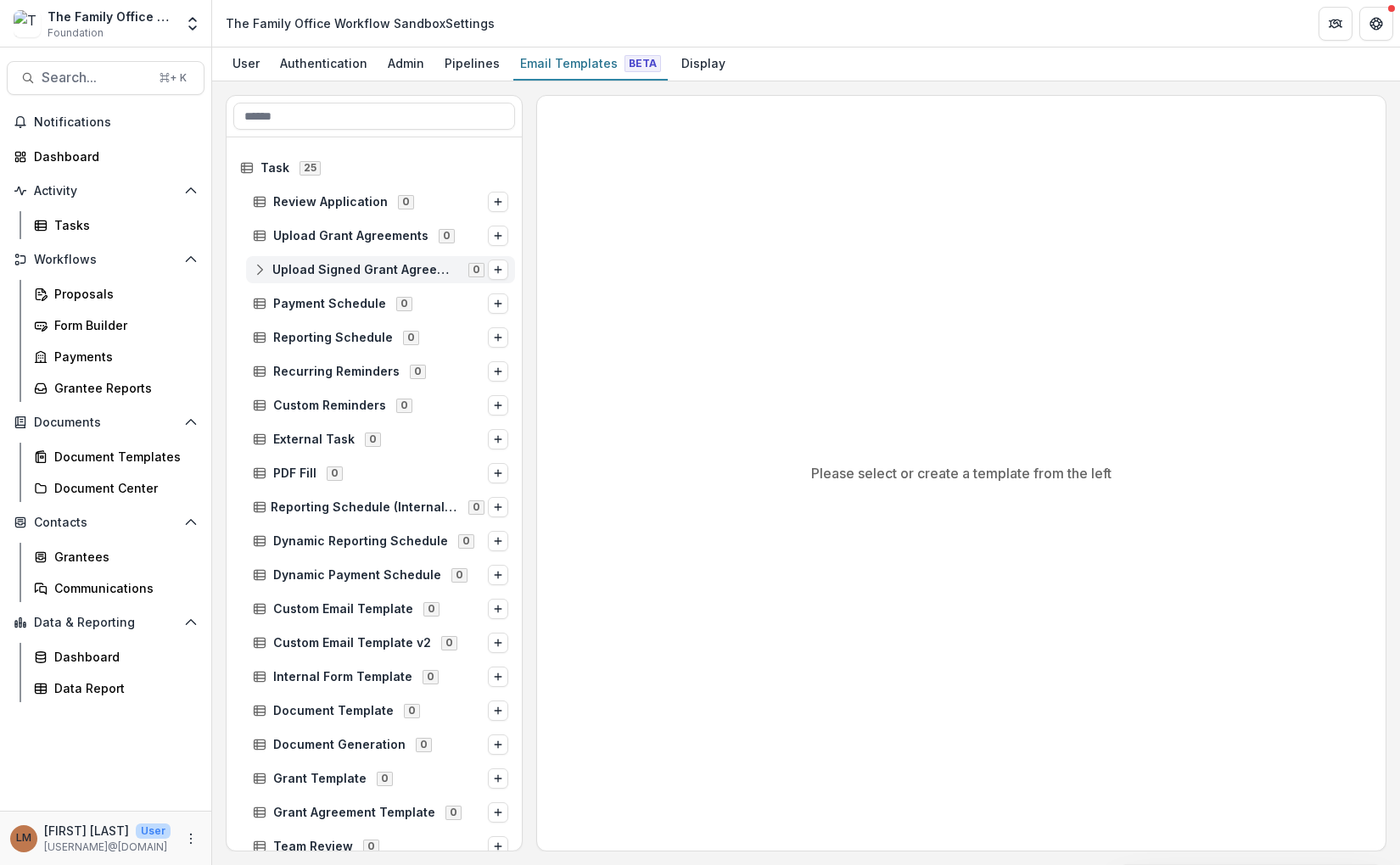click on "Upload Signed Grant Agreements" at bounding box center [365, 270] 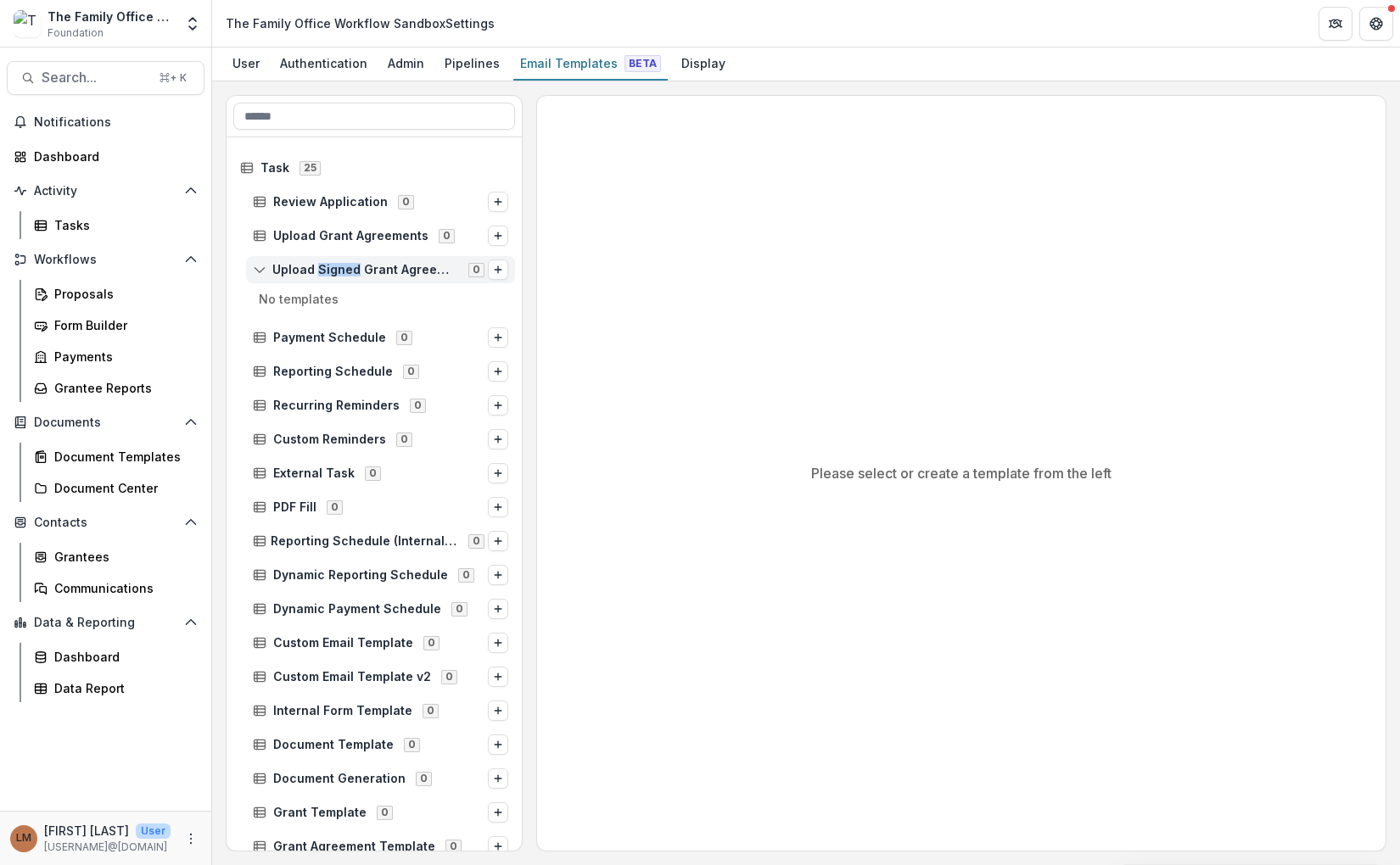 click on "Upload Signed Grant Agreements" at bounding box center [365, 270] 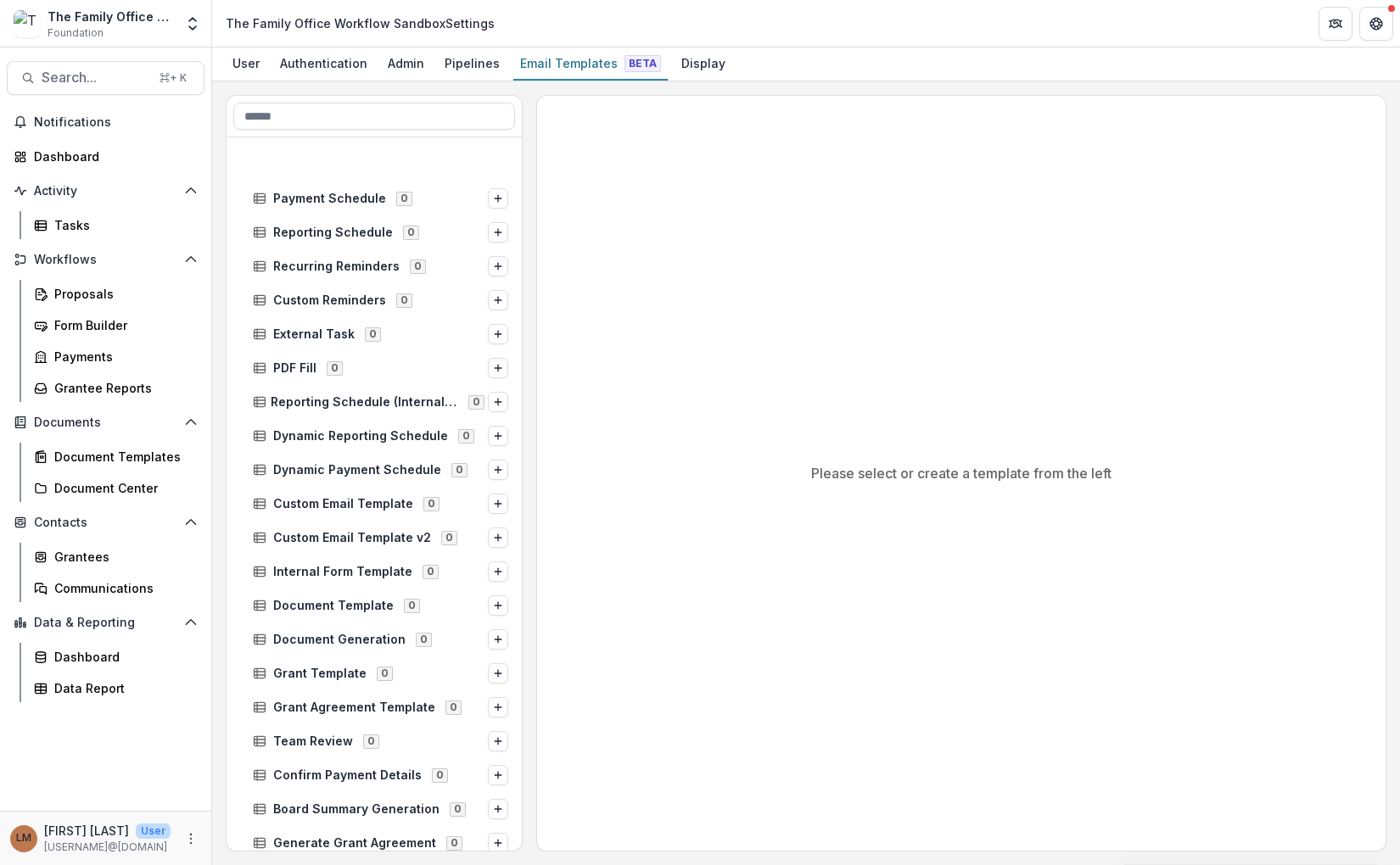 scroll, scrollTop: 0, scrollLeft: 0, axis: both 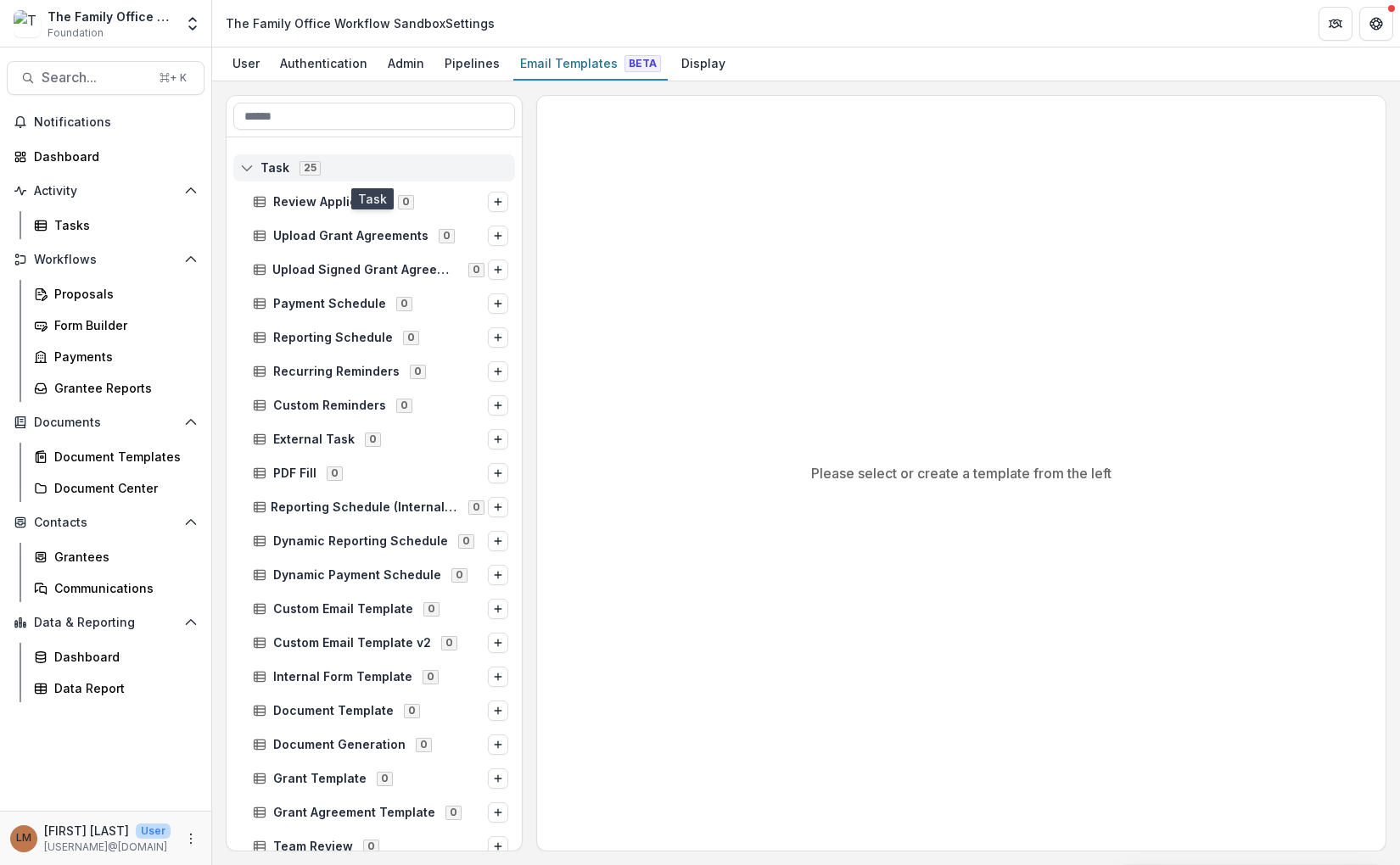 click on "Task 25" at bounding box center [374, 167] 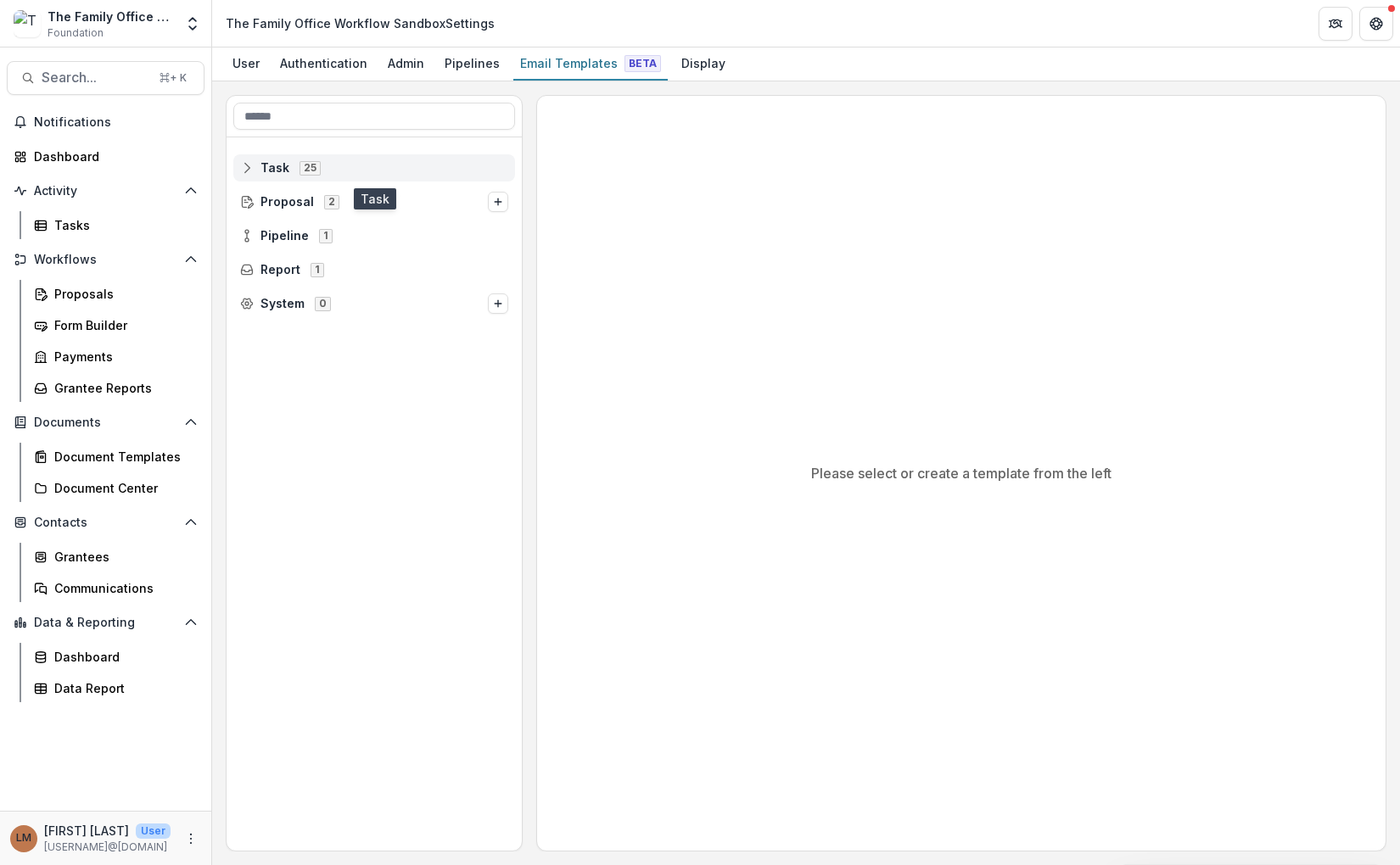 click on "Task" at bounding box center (275, 168) 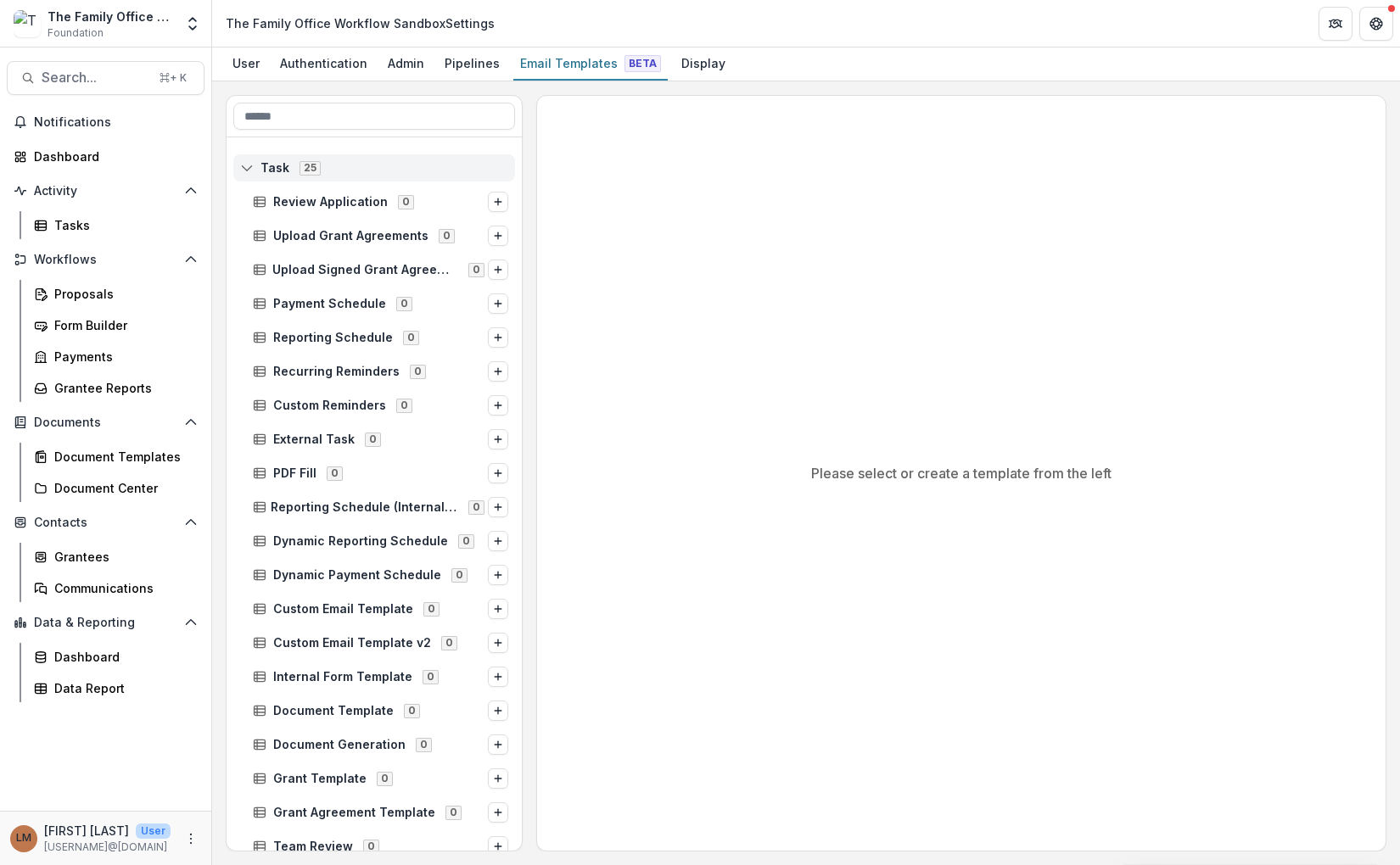 click on "Task" at bounding box center (275, 168) 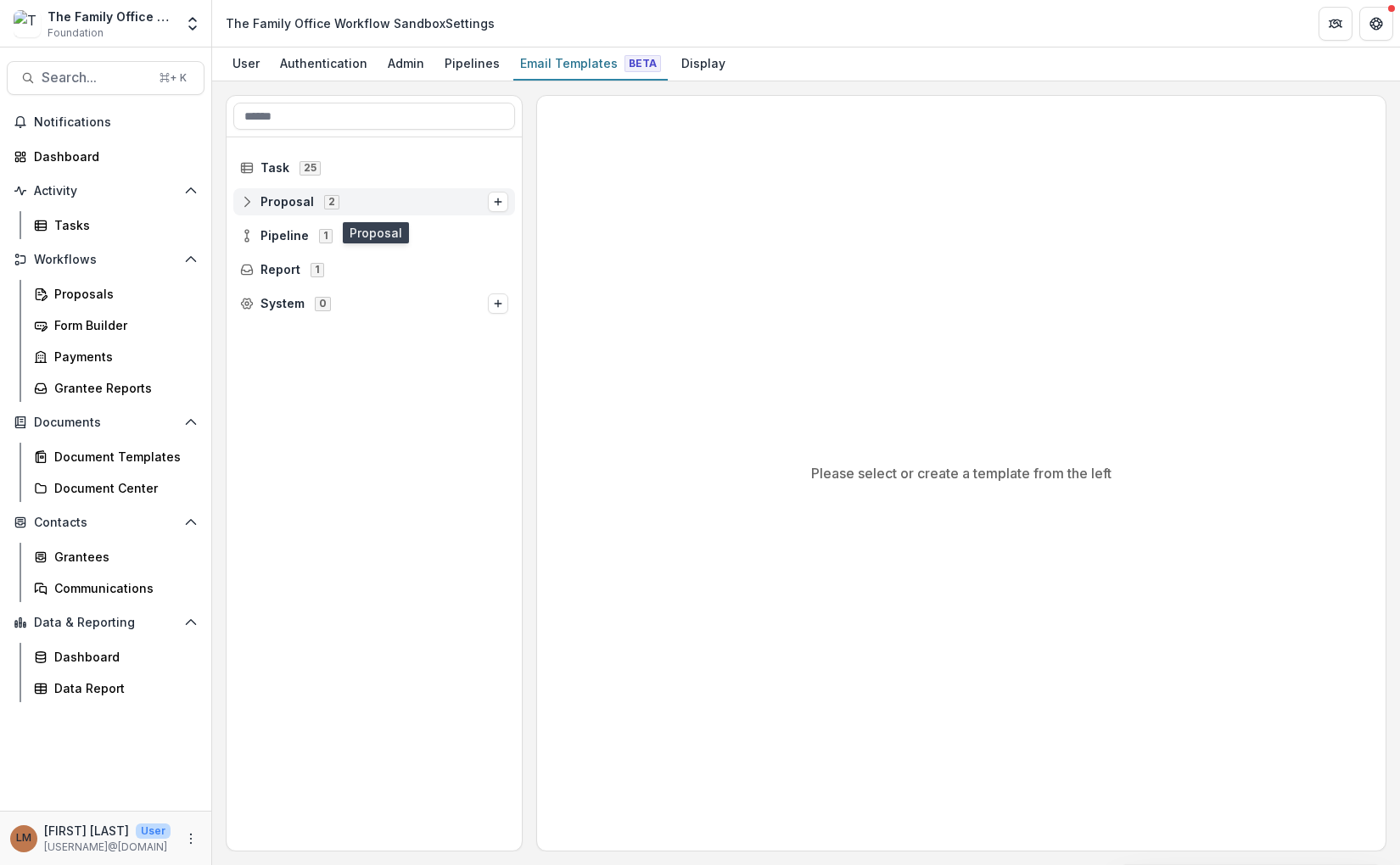 click on "Proposal 2" at bounding box center (374, 202) 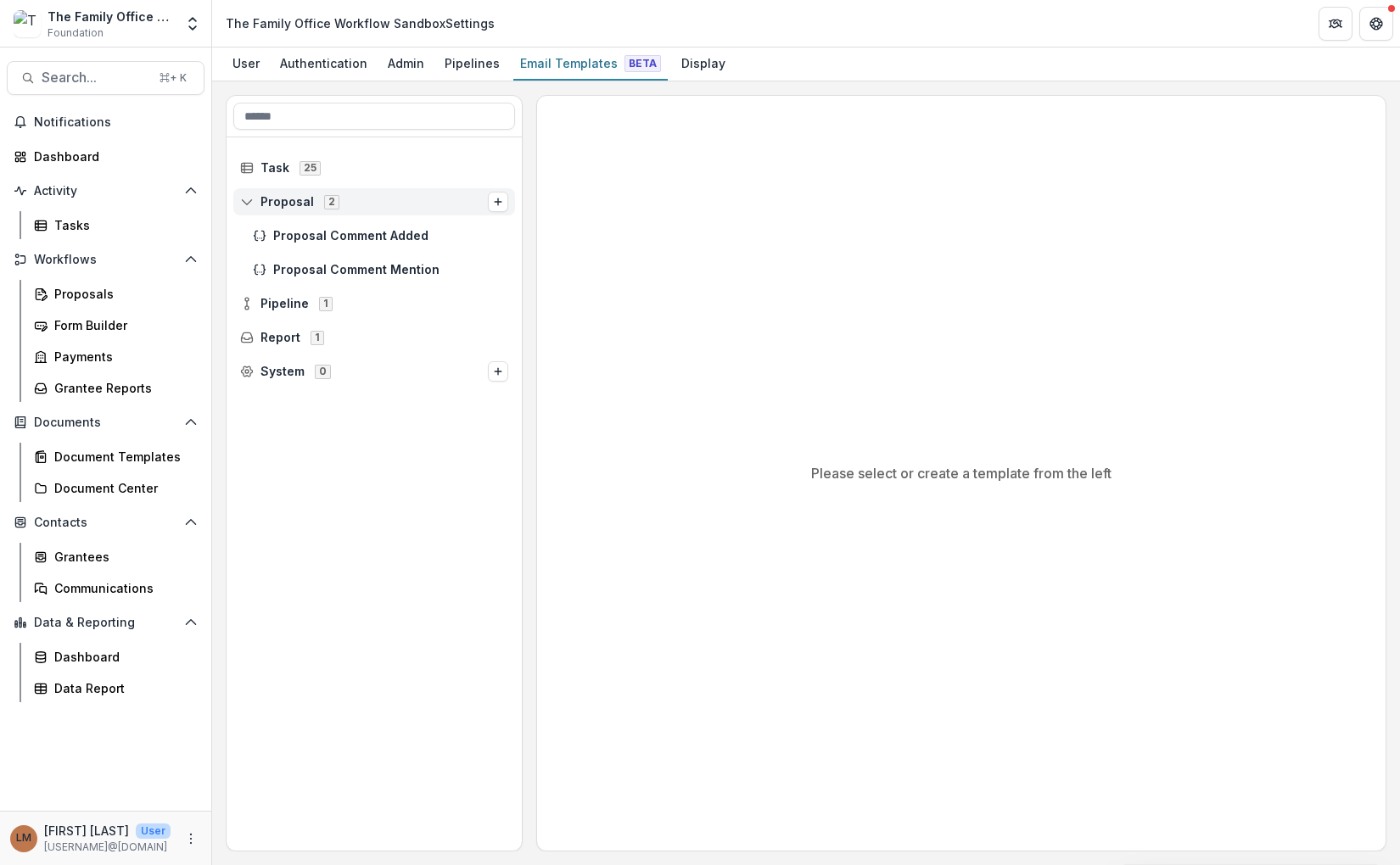 click on "Proposal 2" at bounding box center (374, 202) 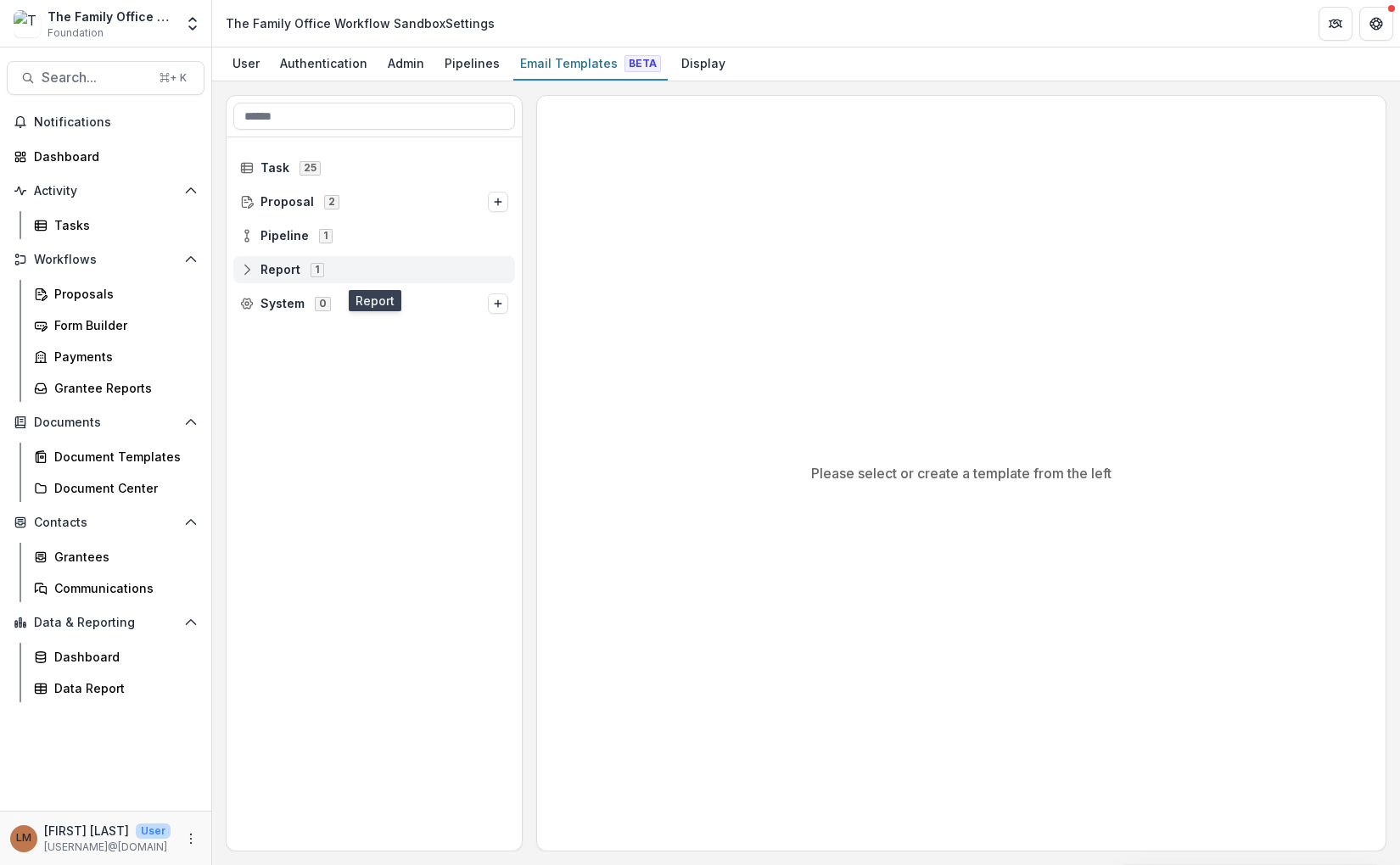 click on "Report" at bounding box center (280, 270) 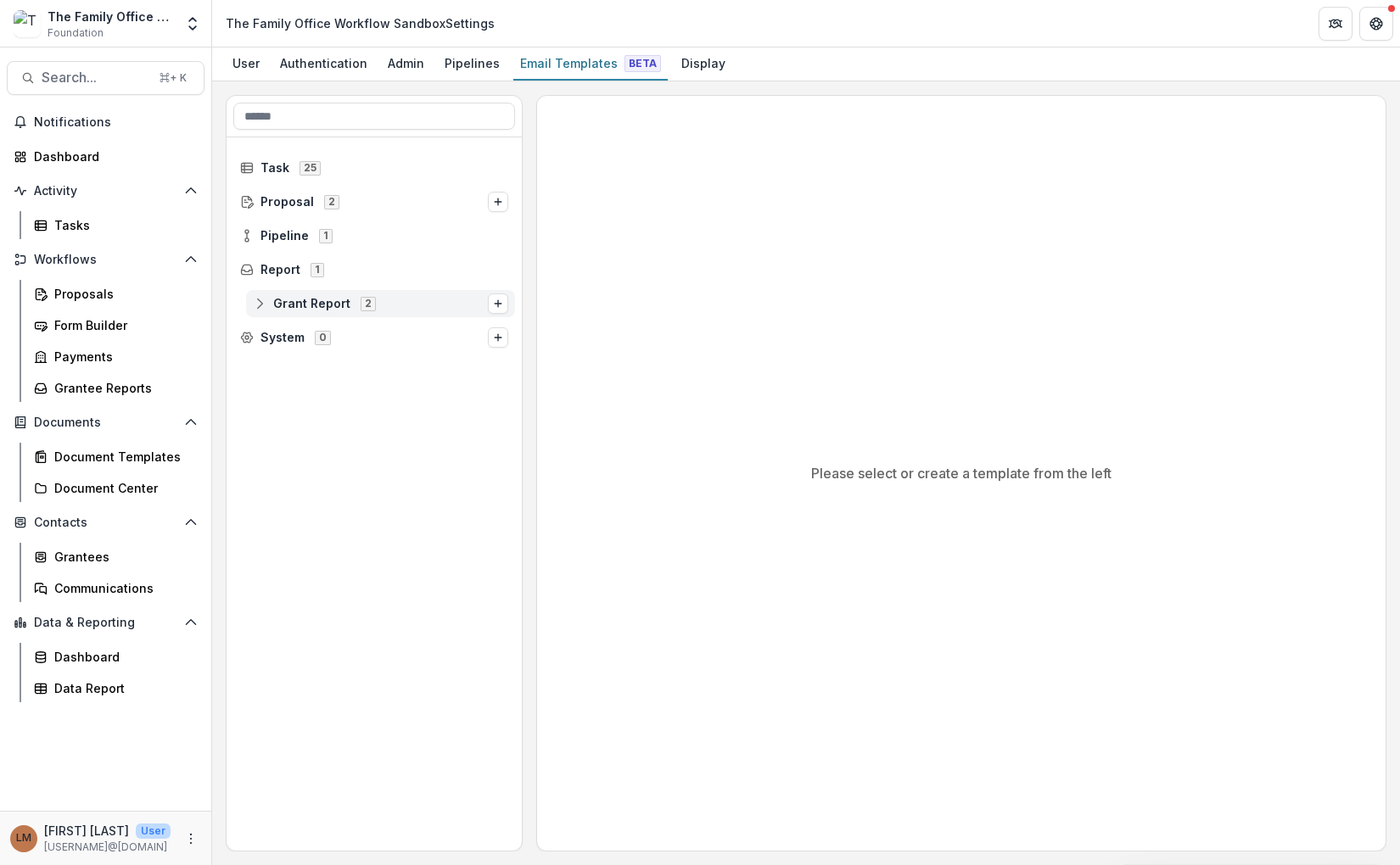click on "Grant Report 2" at bounding box center [380, 304] 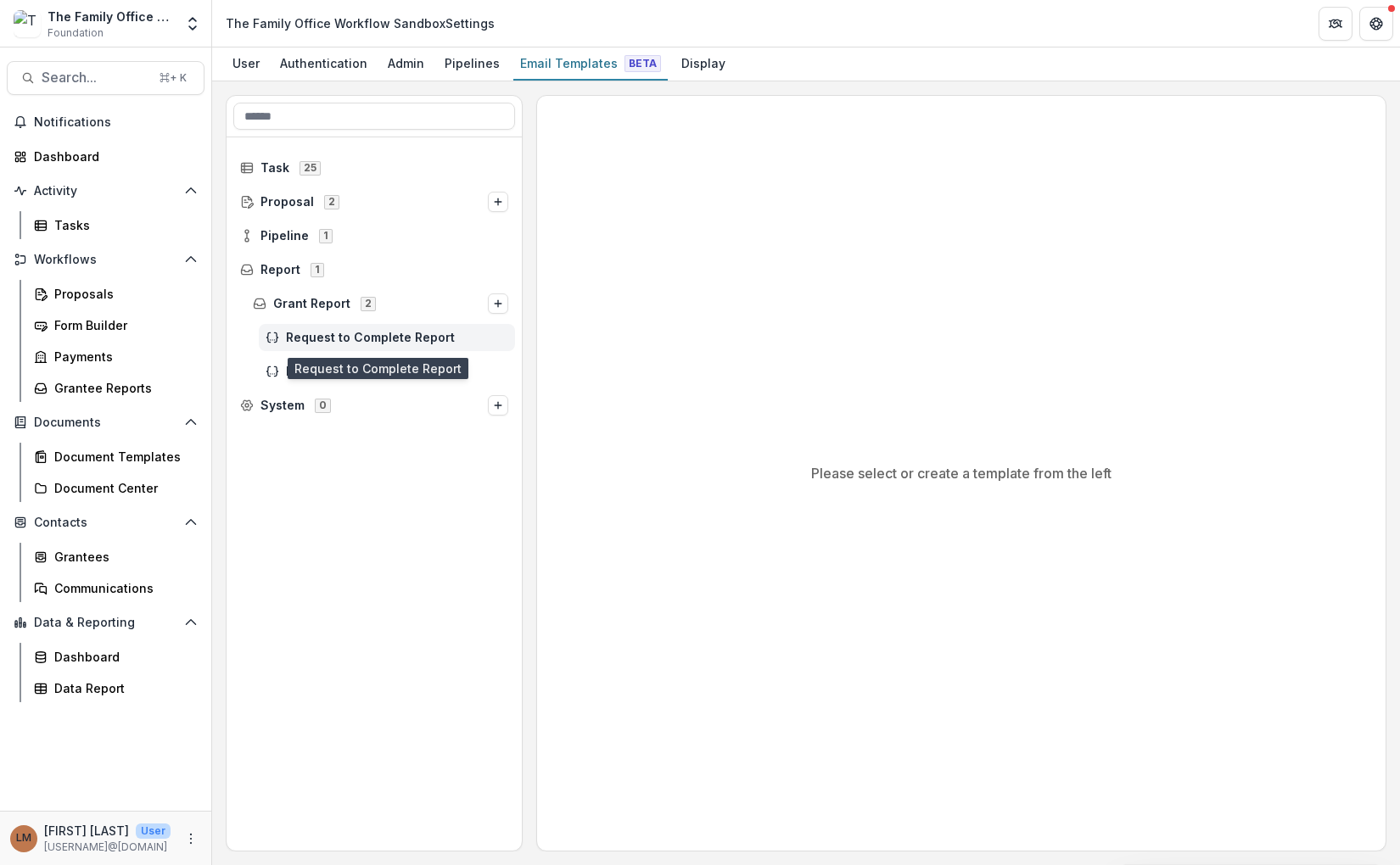 click on "Request to Complete Report" at bounding box center (397, 338) 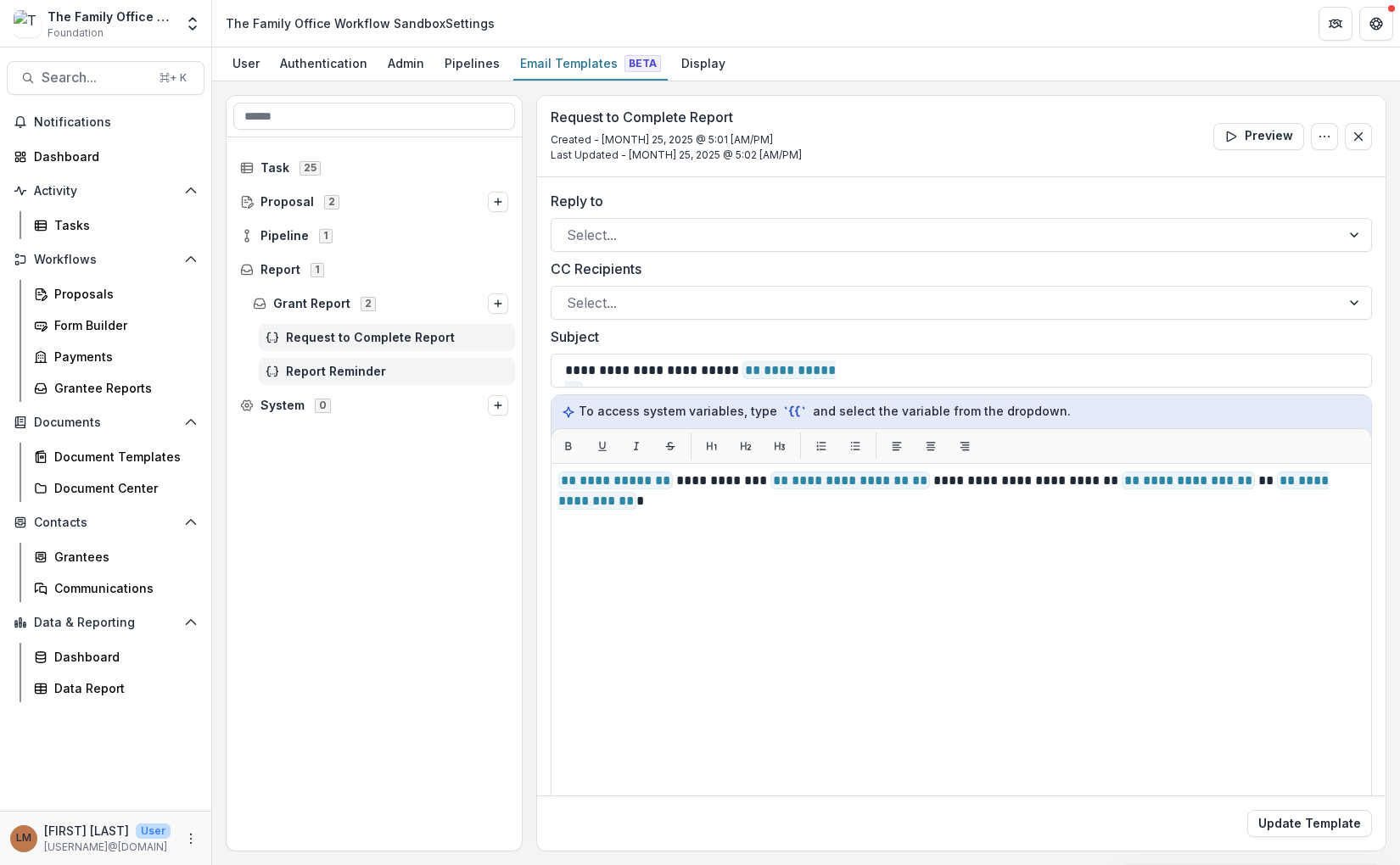 click on "Report Reminder" at bounding box center [397, 371] 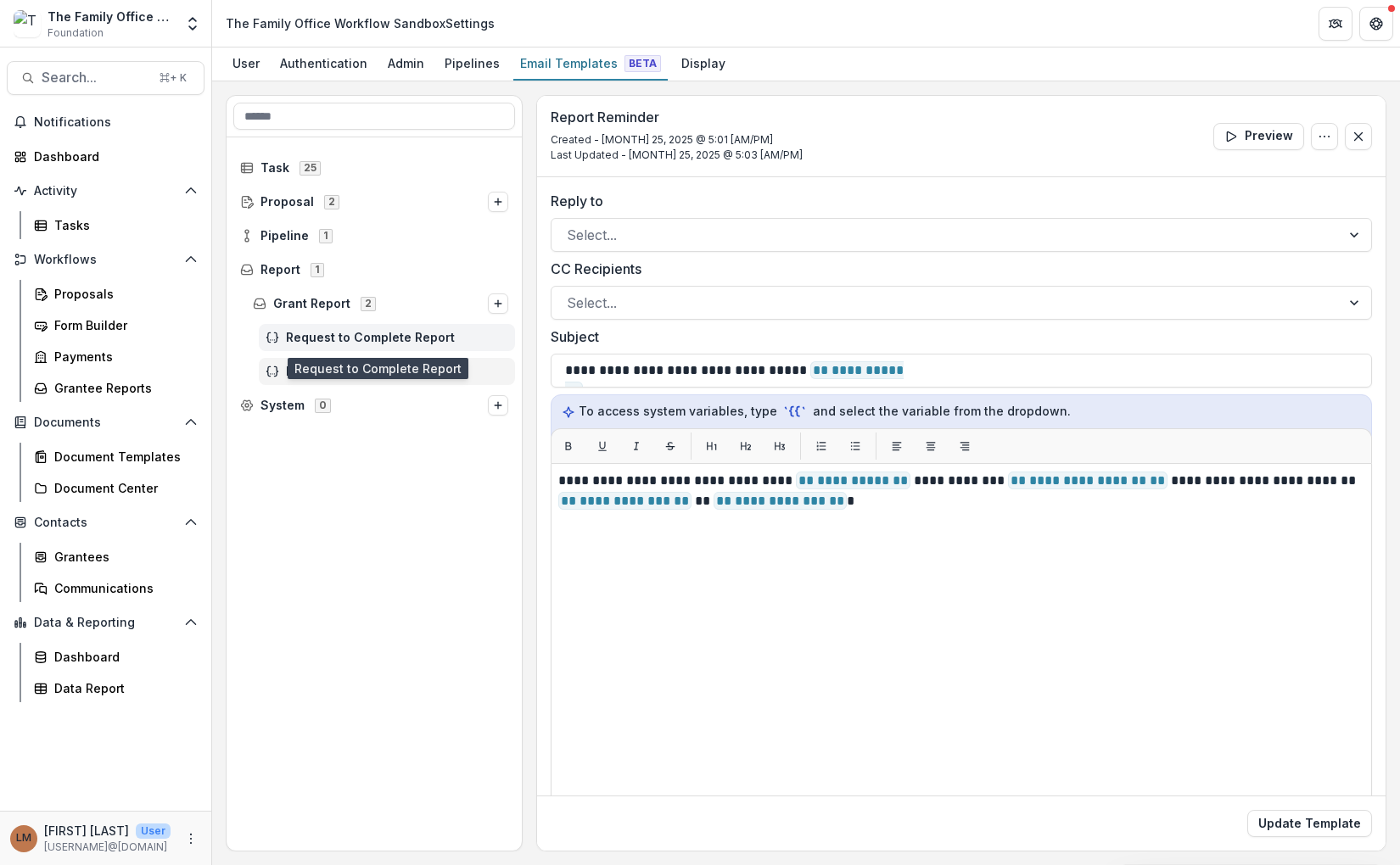 click on "Request to Complete Report" at bounding box center (397, 338) 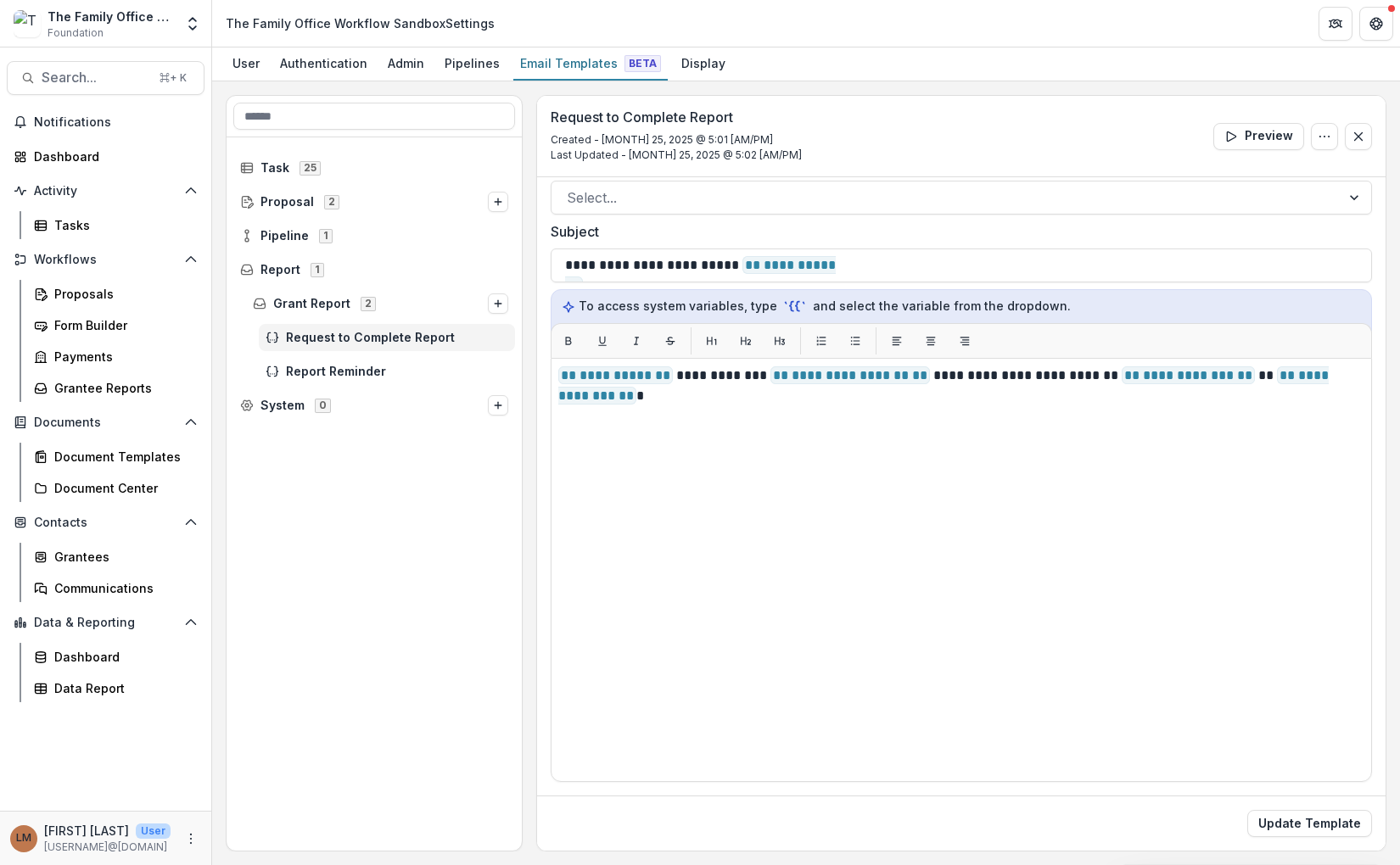 scroll, scrollTop: 0, scrollLeft: 0, axis: both 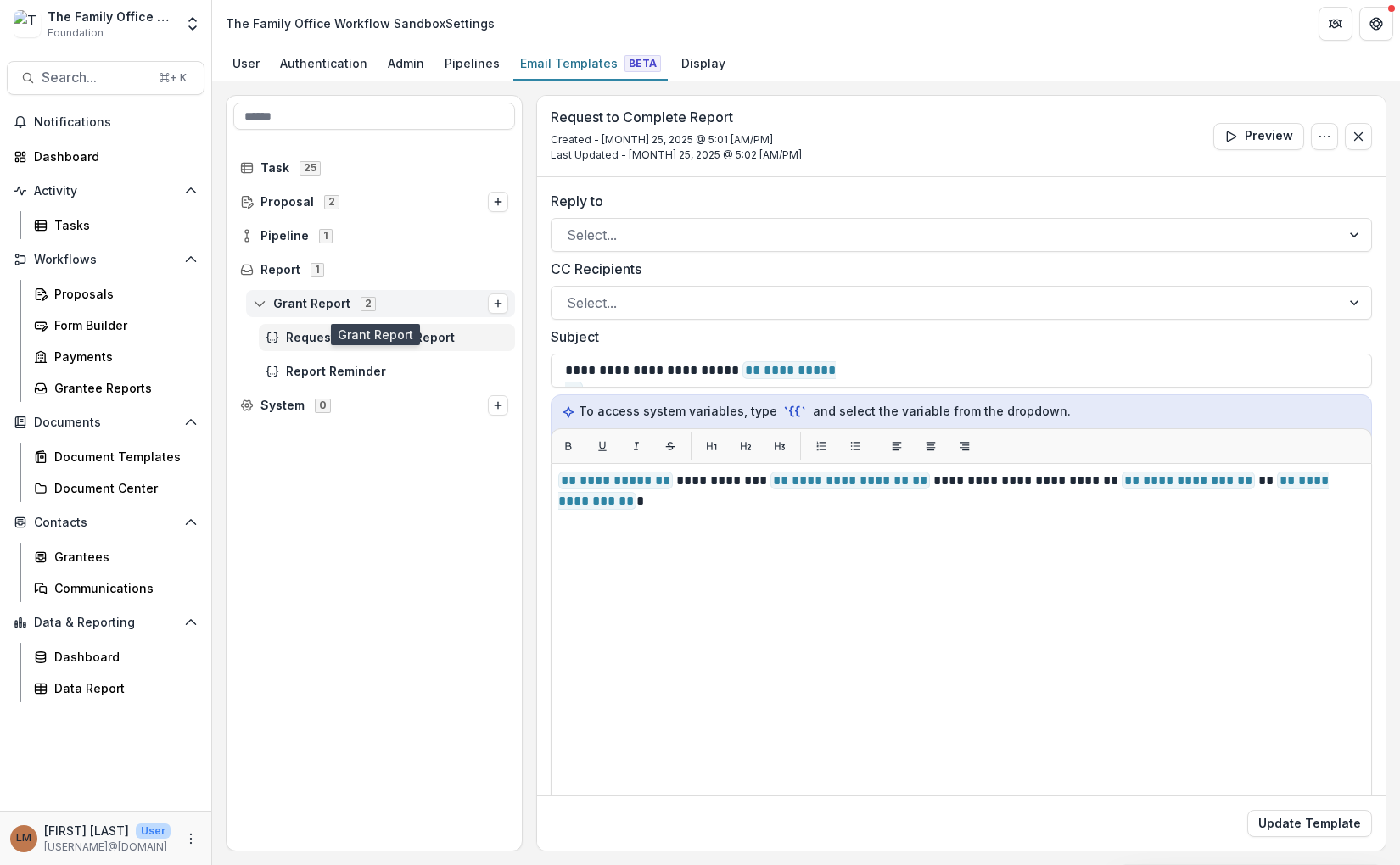 click on "Grant Report" at bounding box center (311, 304) 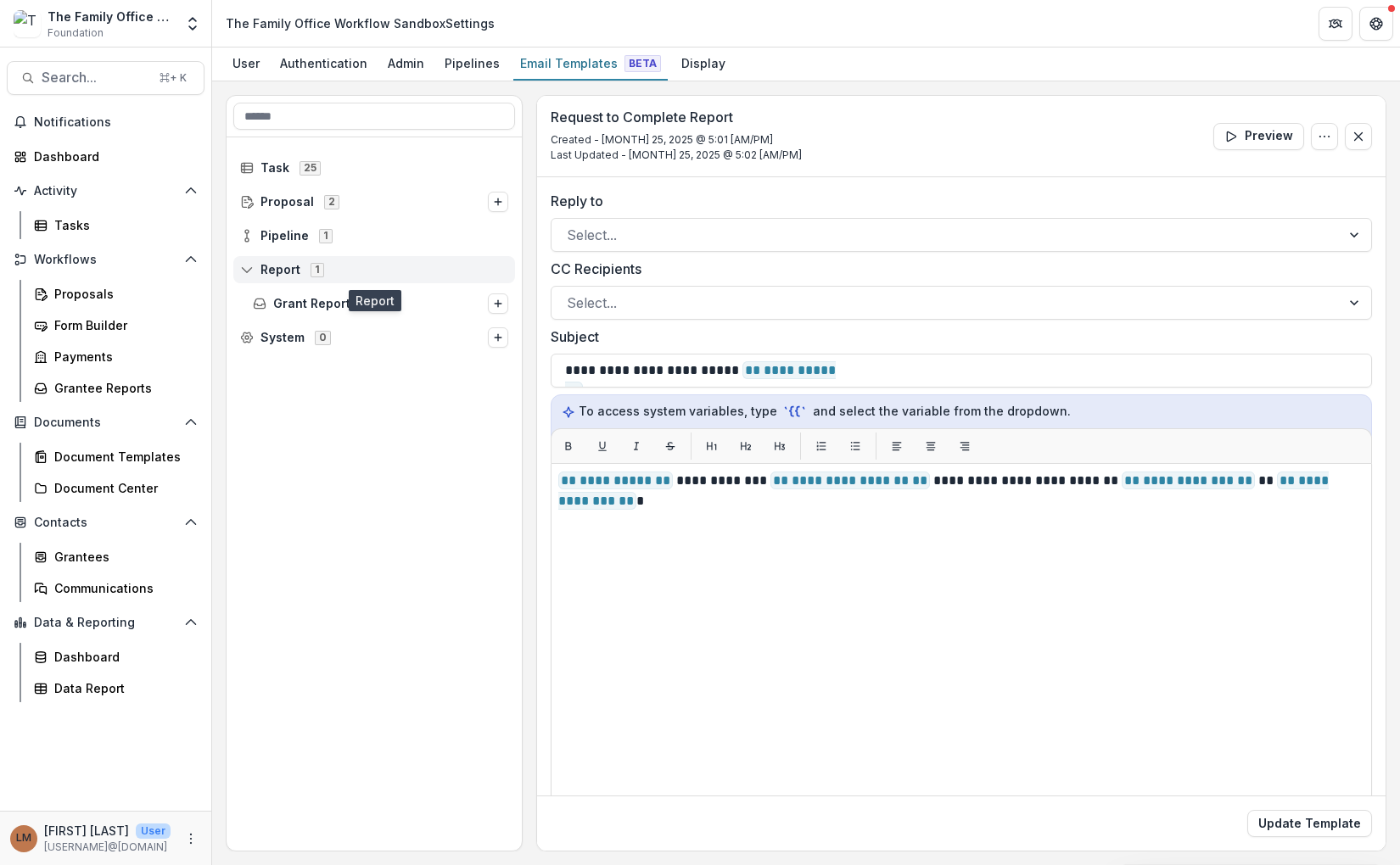 click on "Report 1" at bounding box center [374, 270] 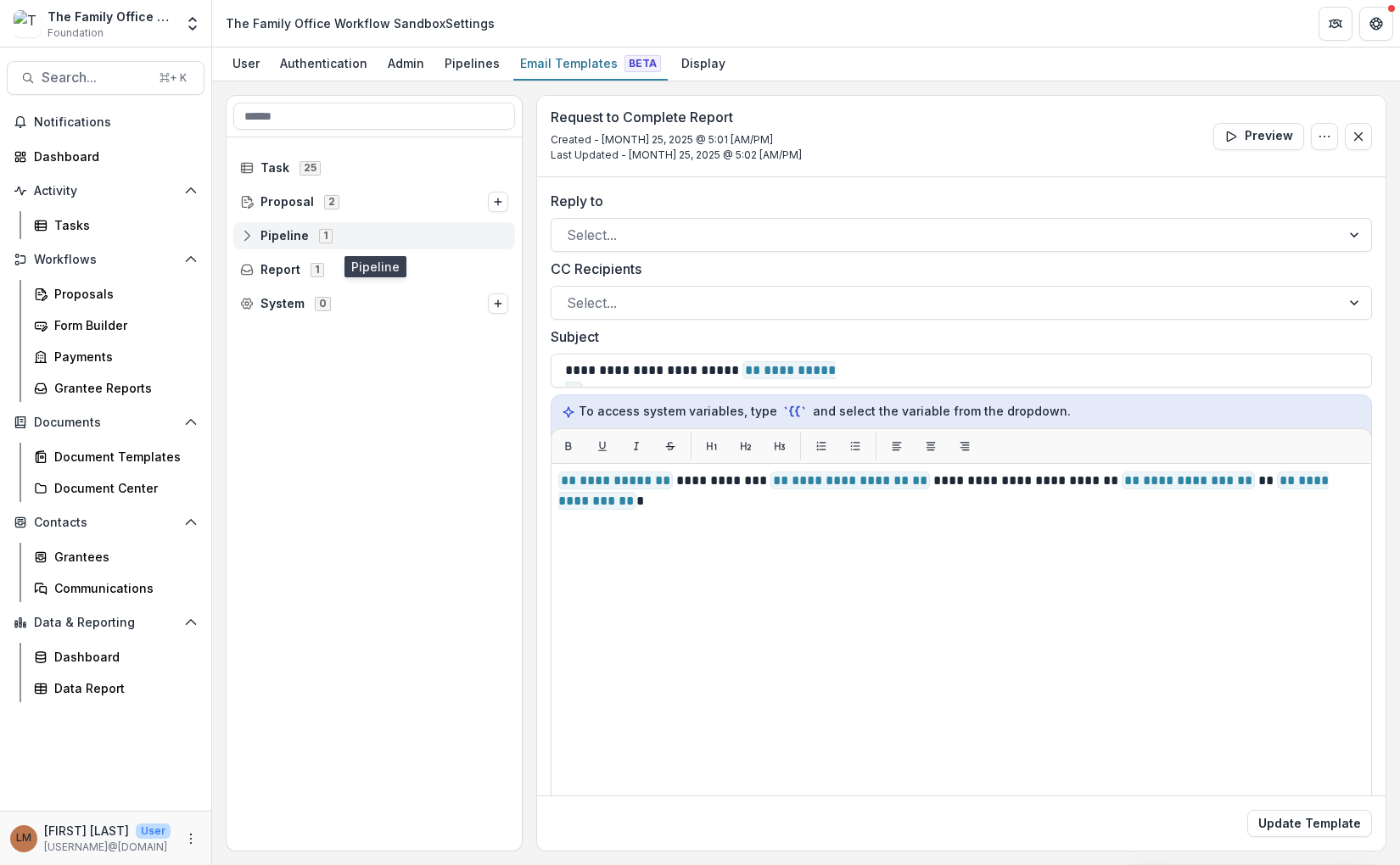 click on "Pipeline" at bounding box center (284, 236) 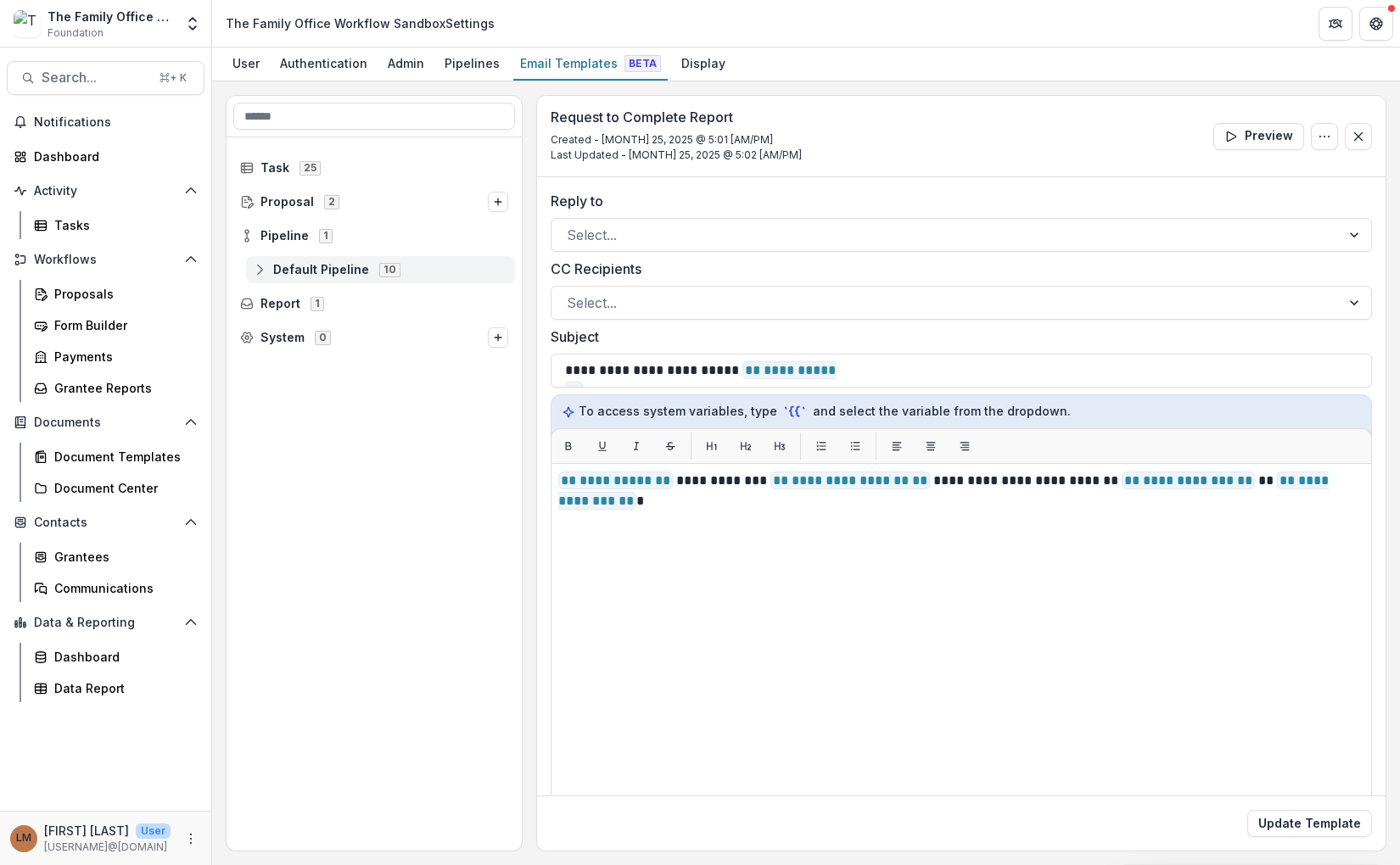 click on "Default Pipeline 10" at bounding box center (380, 270) 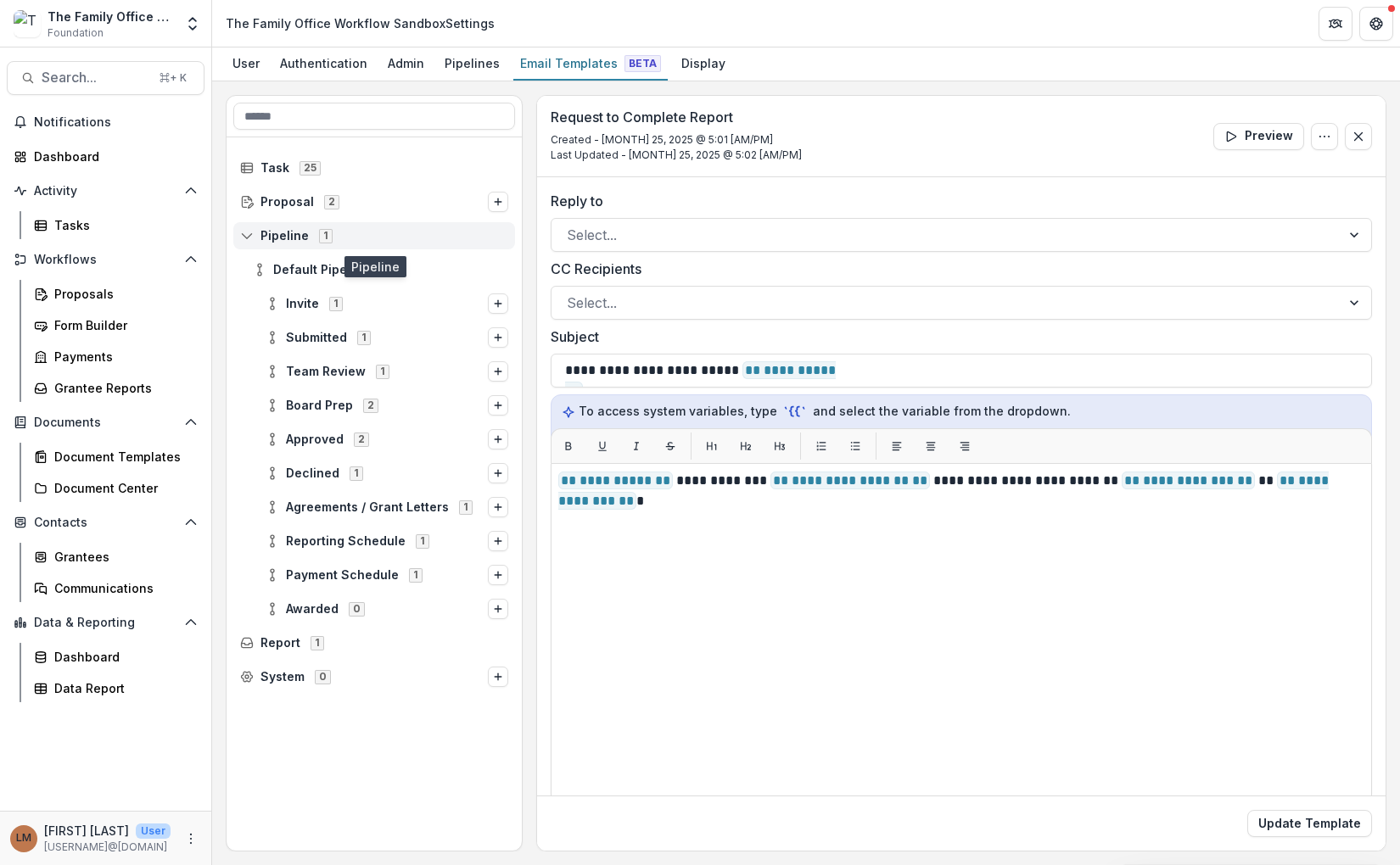 click on "Pipeline 1" at bounding box center (374, 235) 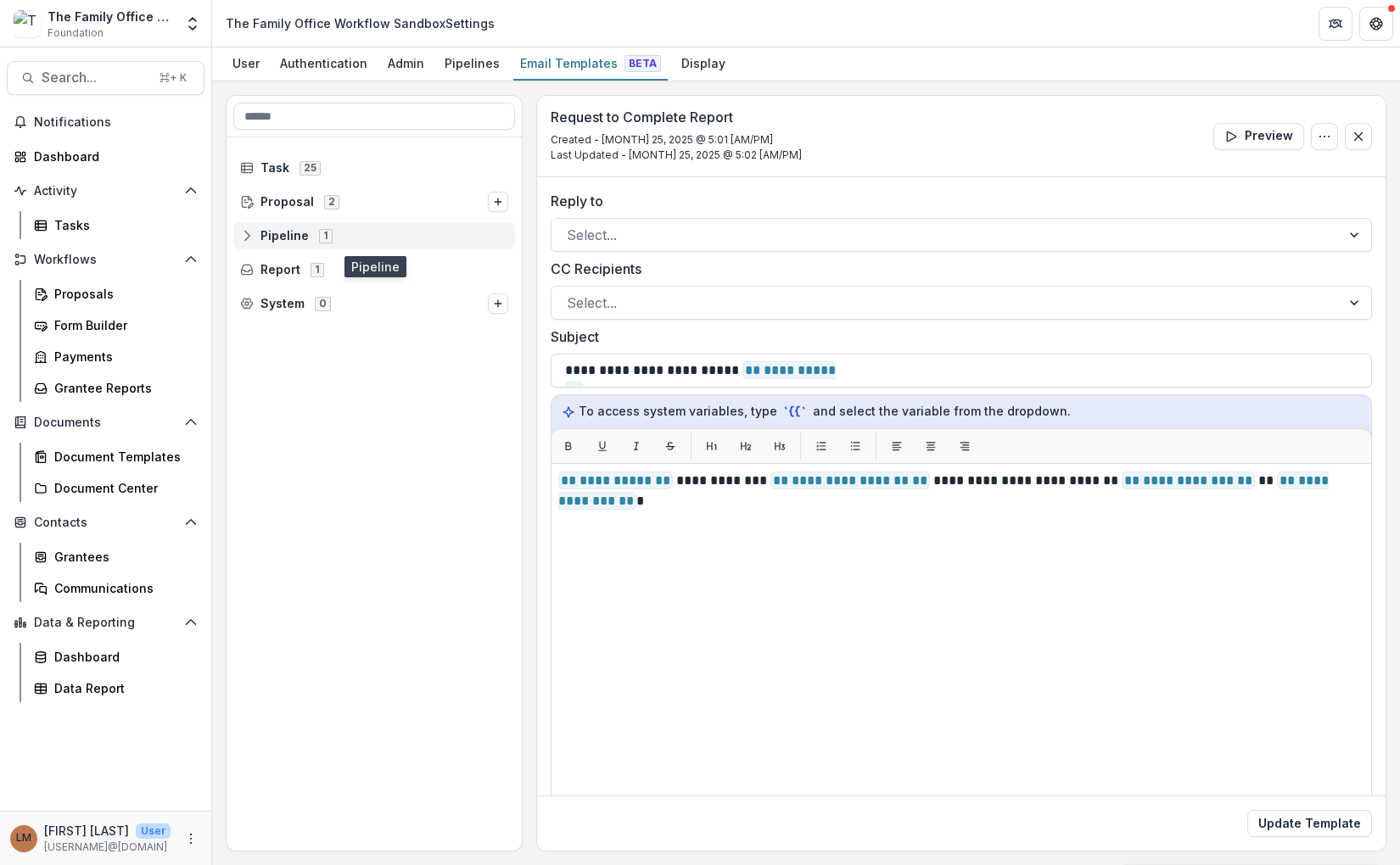 click on "Pipeline 1" at bounding box center [374, 235] 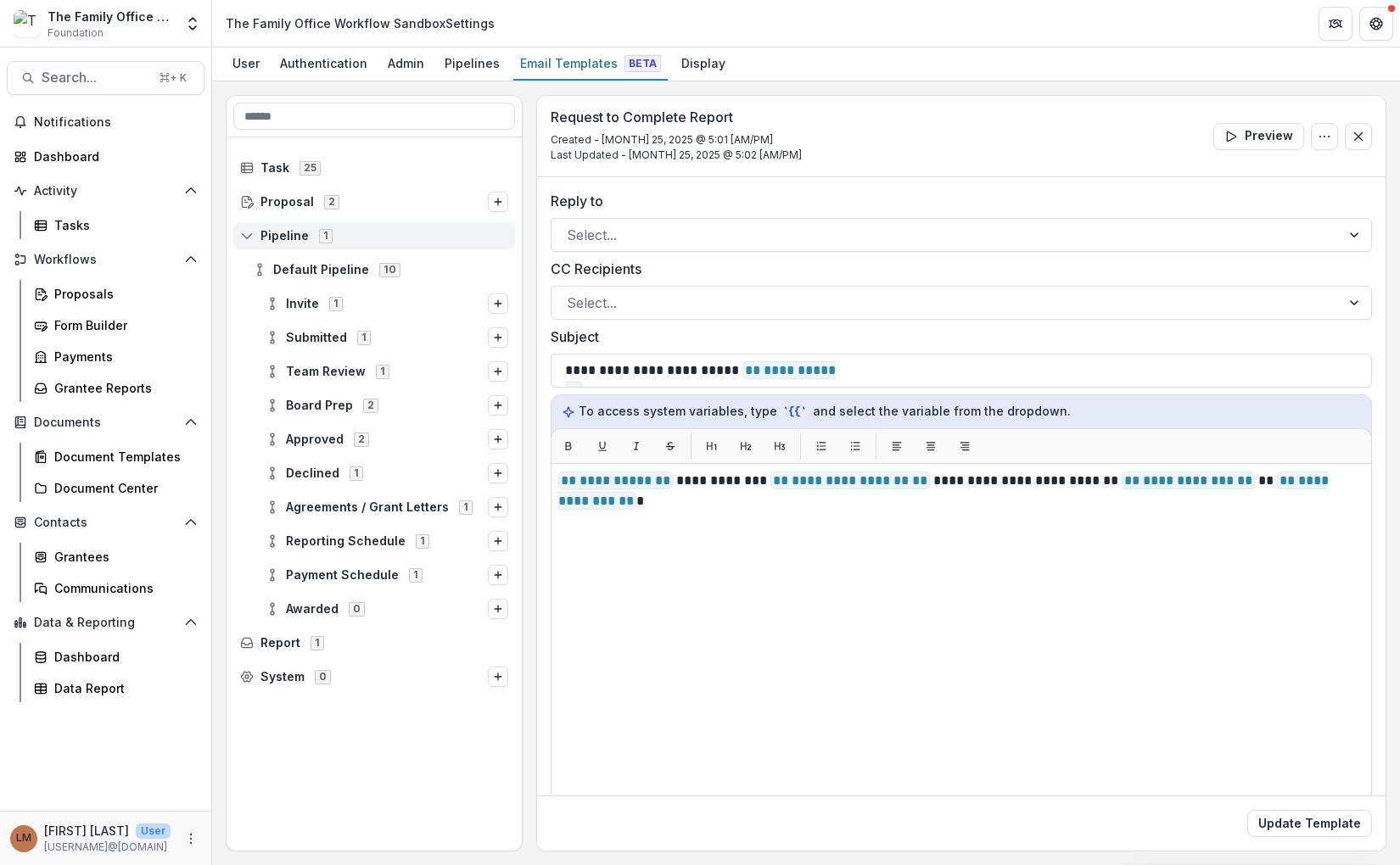 click 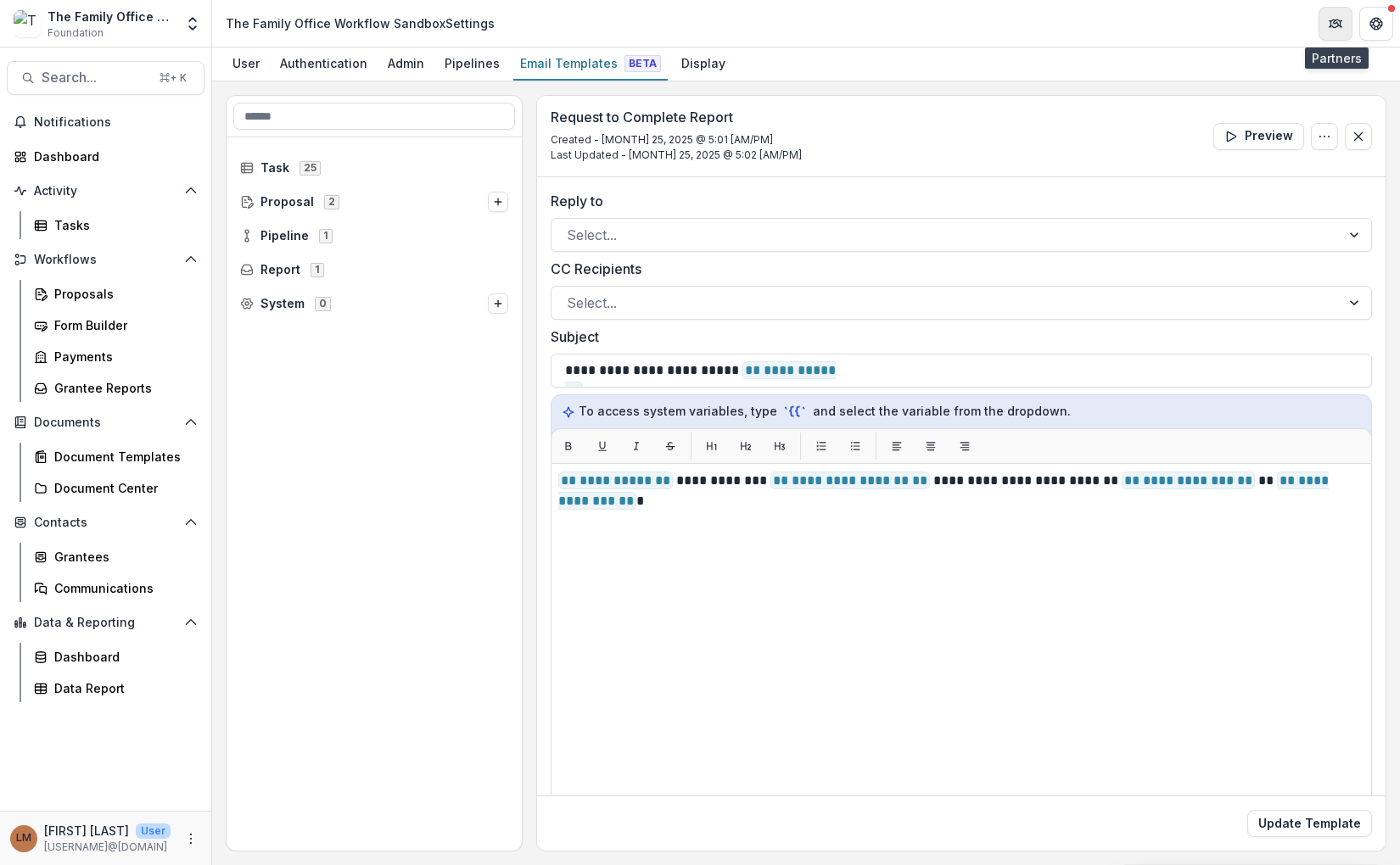 click 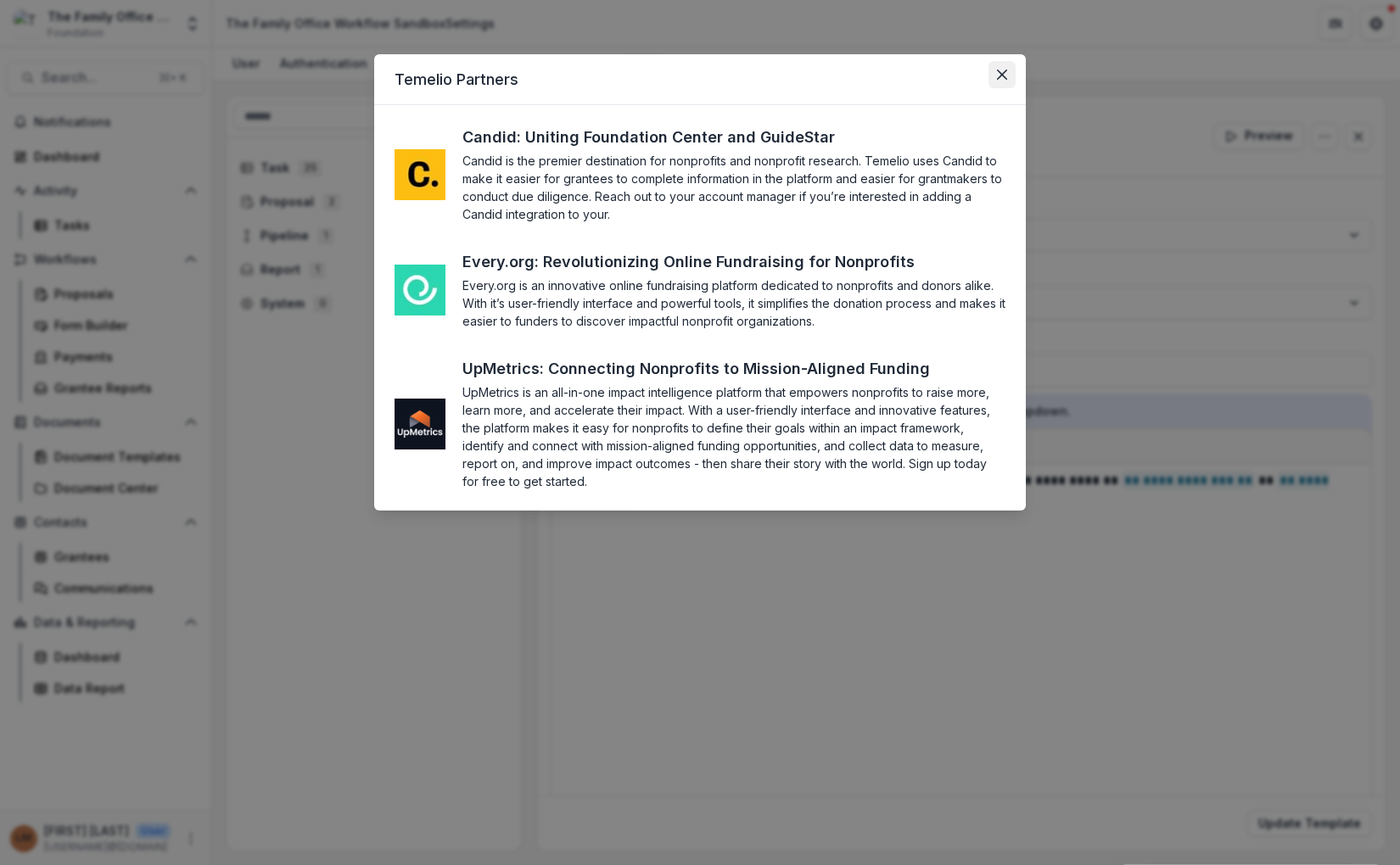click at bounding box center [1002, 75] 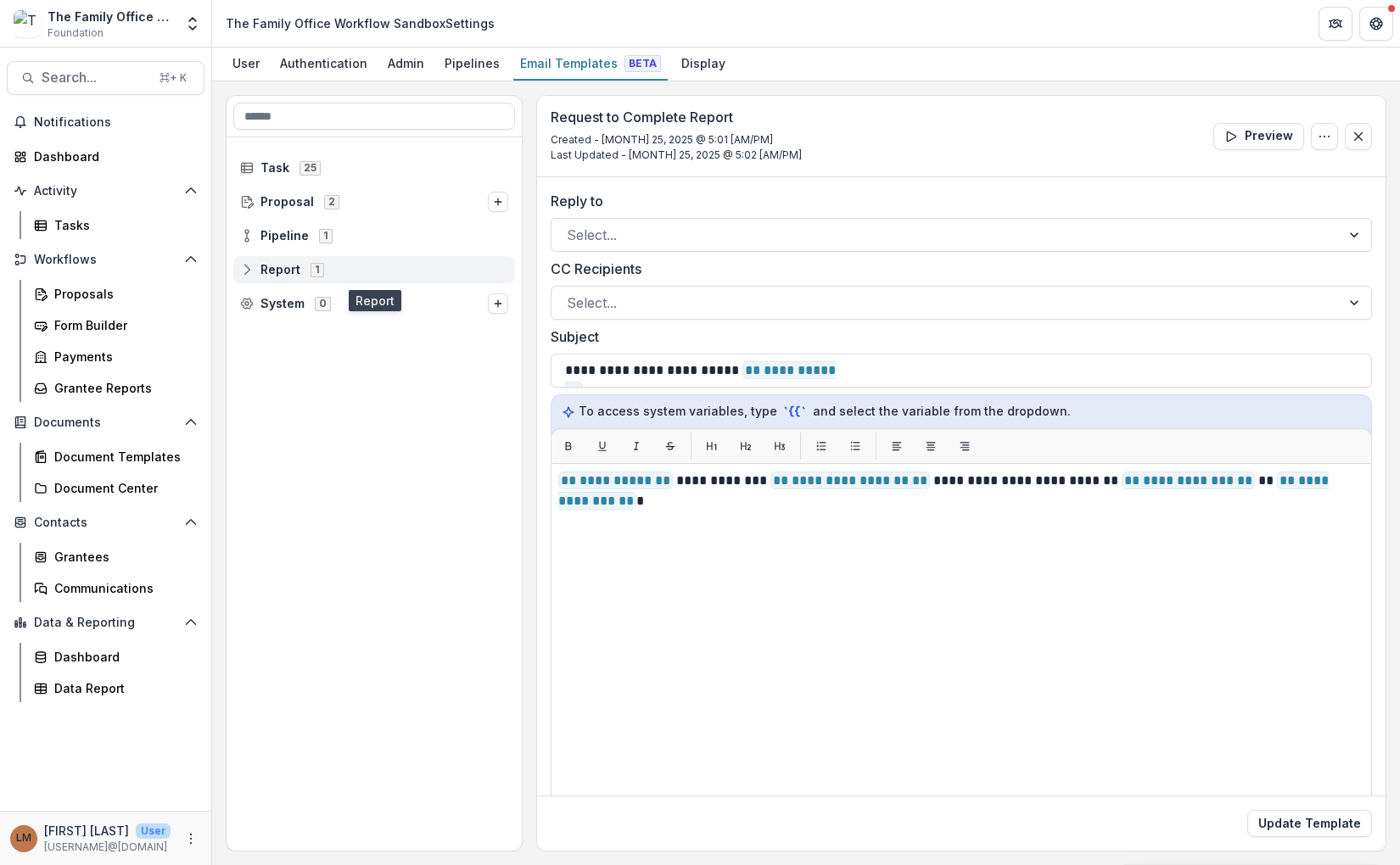 click on "Report 1" at bounding box center (374, 269) 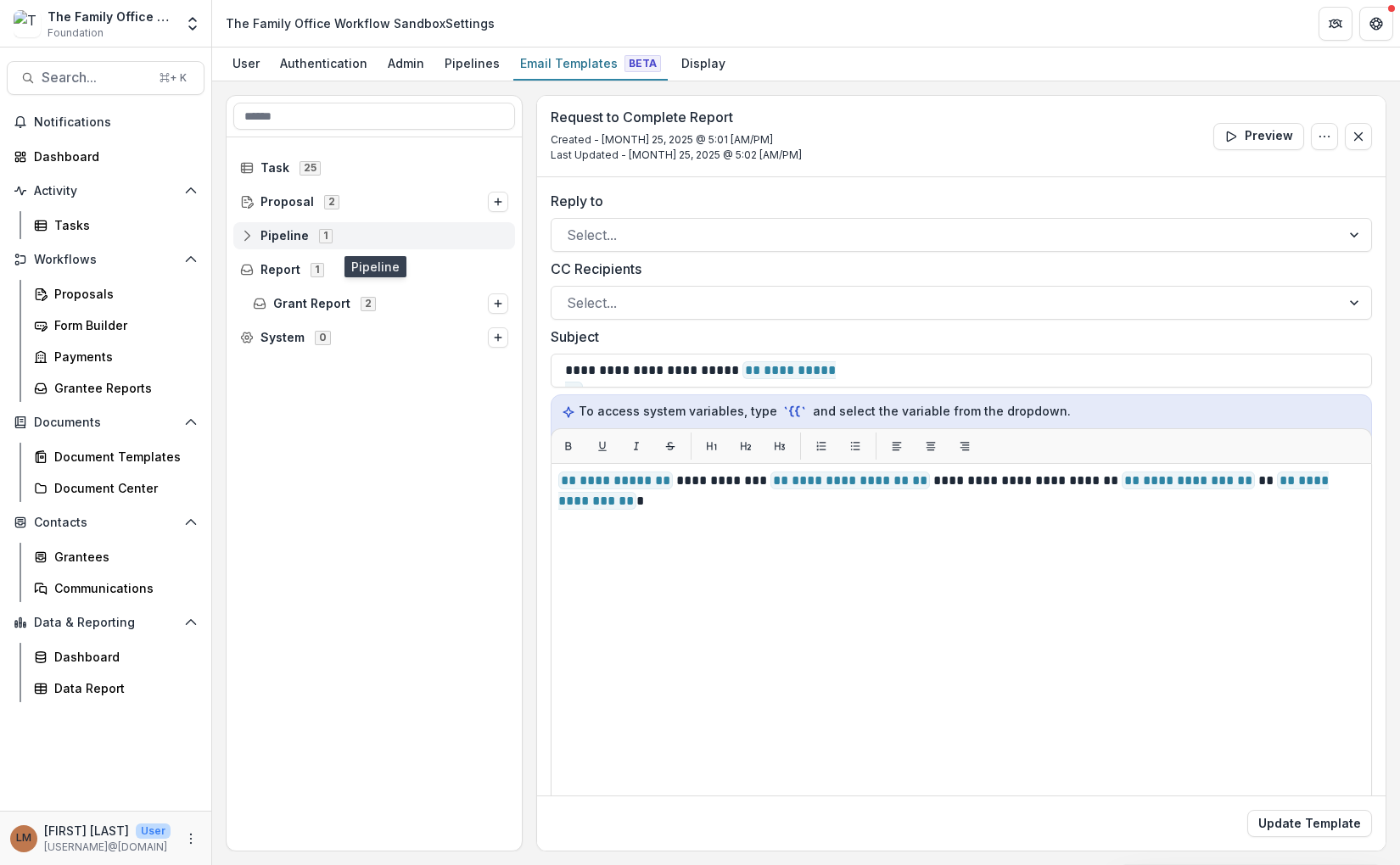 click on "Pipeline 1" at bounding box center [374, 235] 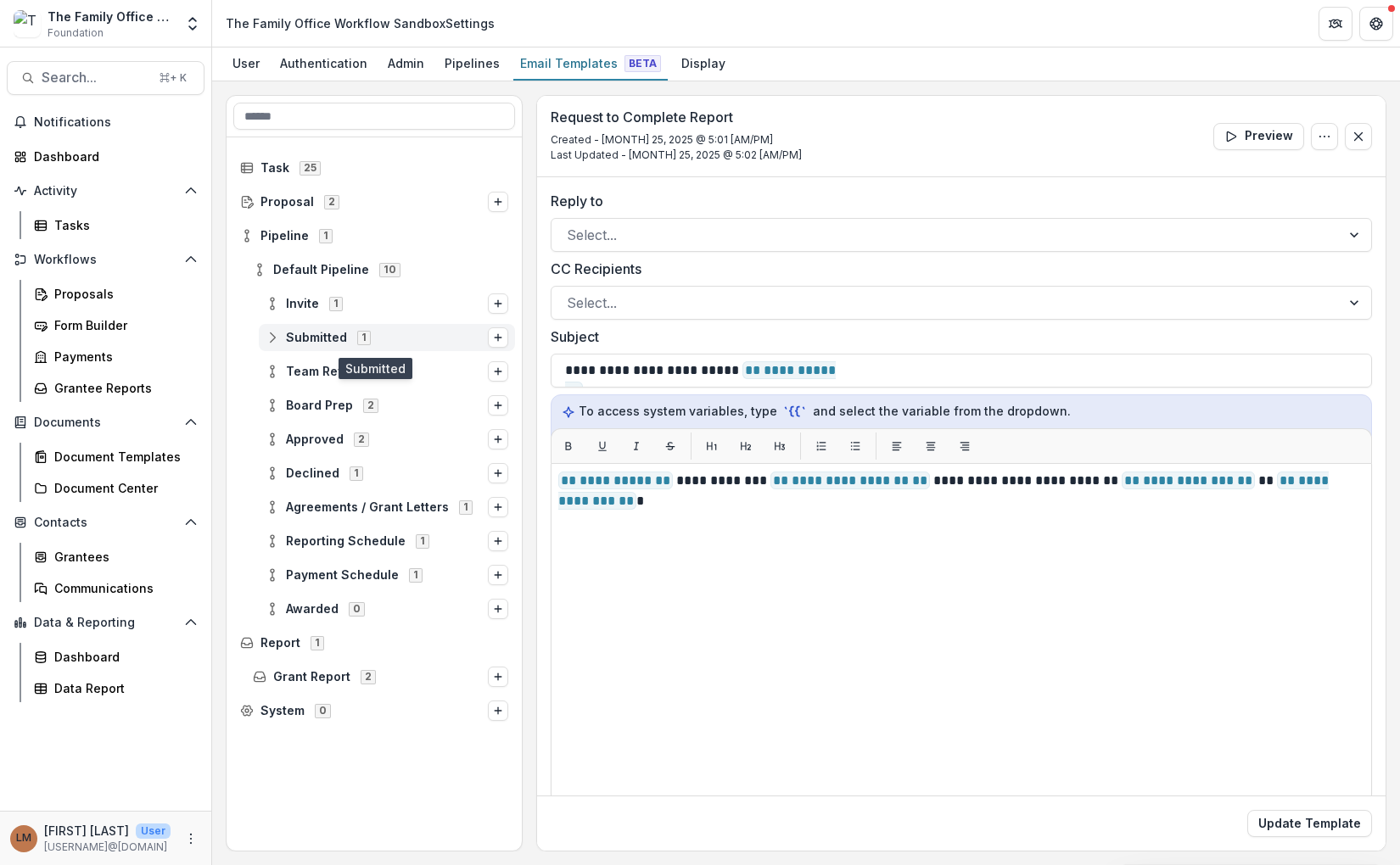click on "Submitted 1" at bounding box center (387, 338) 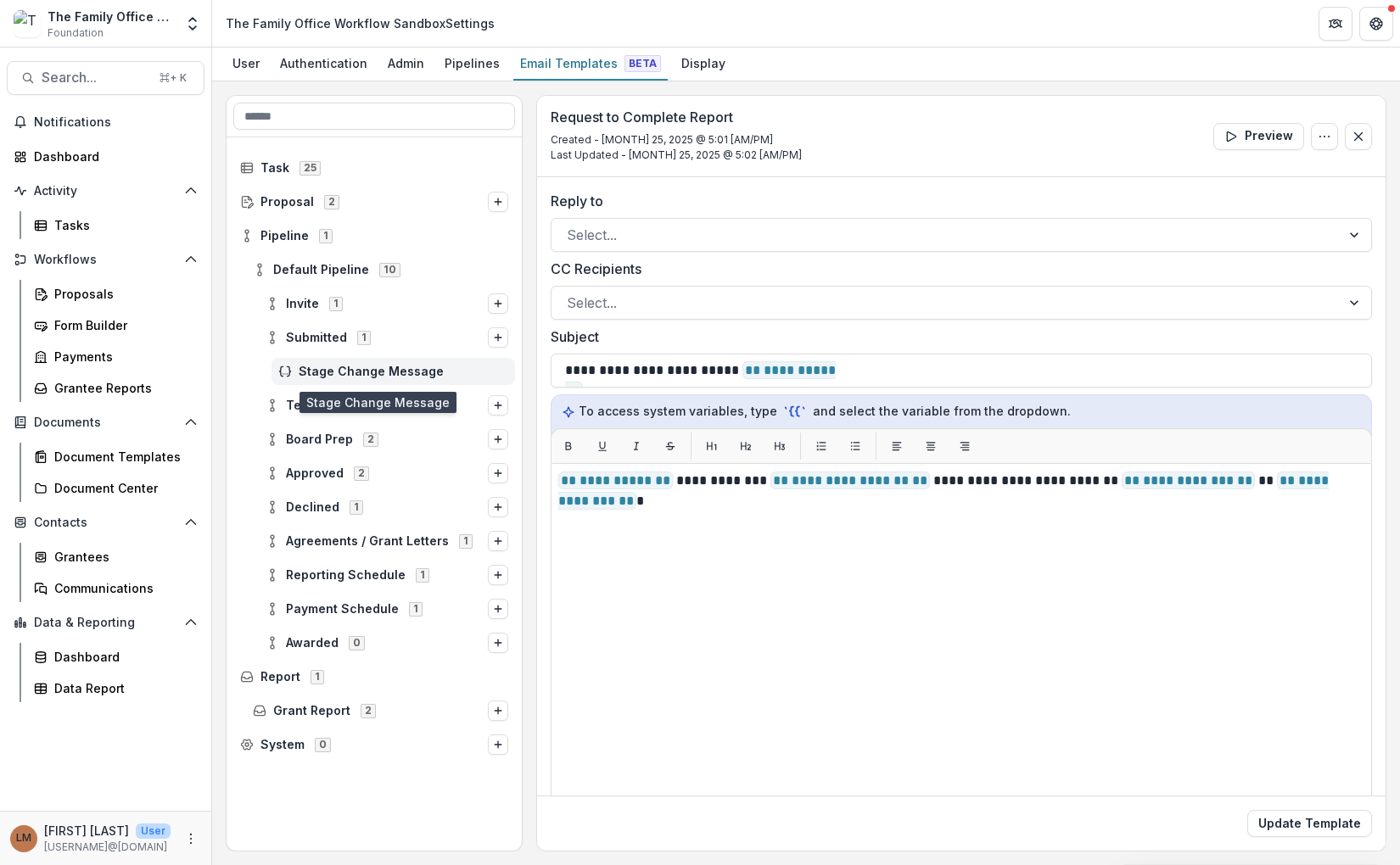 click on "Stage Change Message" at bounding box center (403, 371) 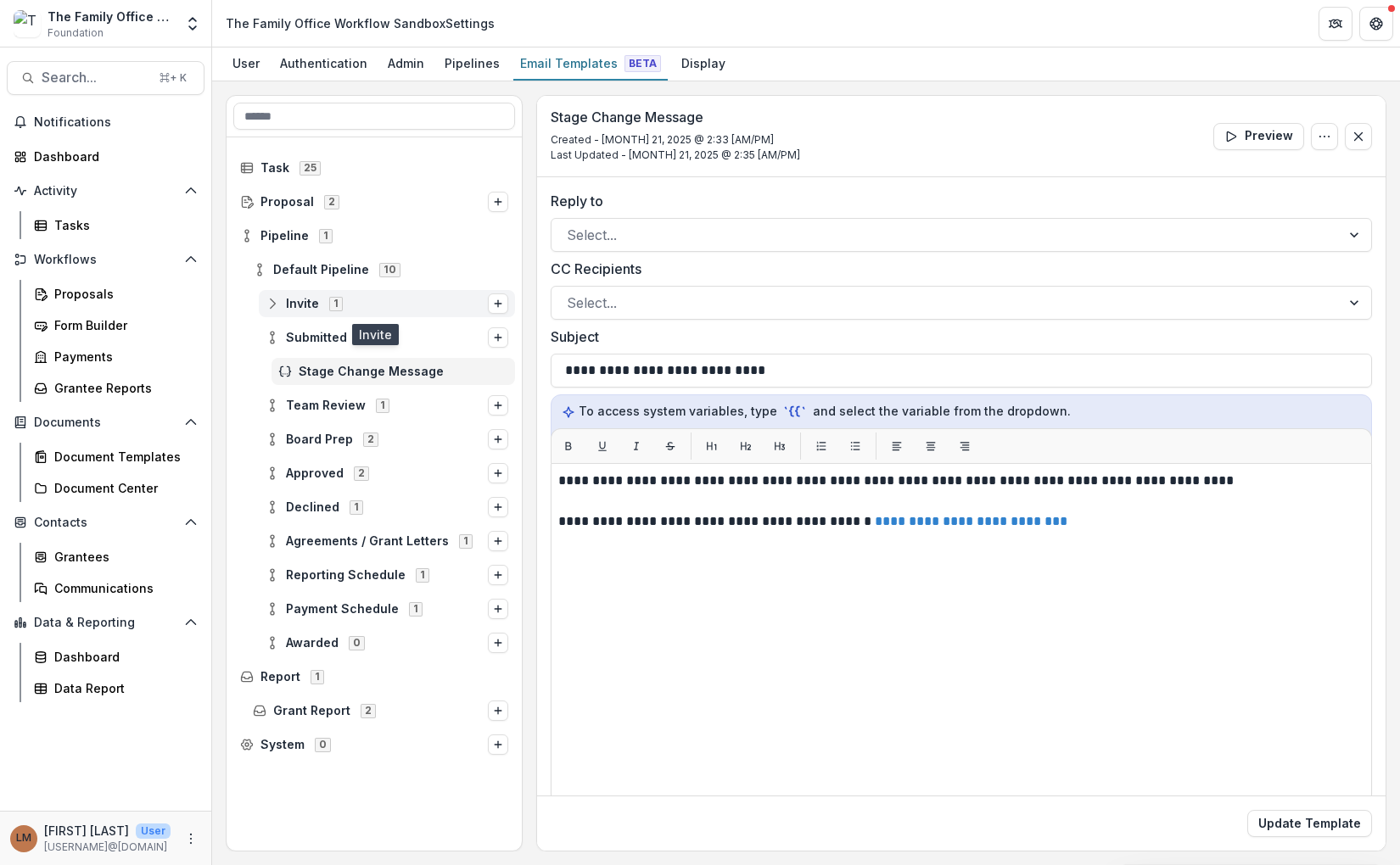 click on "Invite 1" at bounding box center [377, 303] 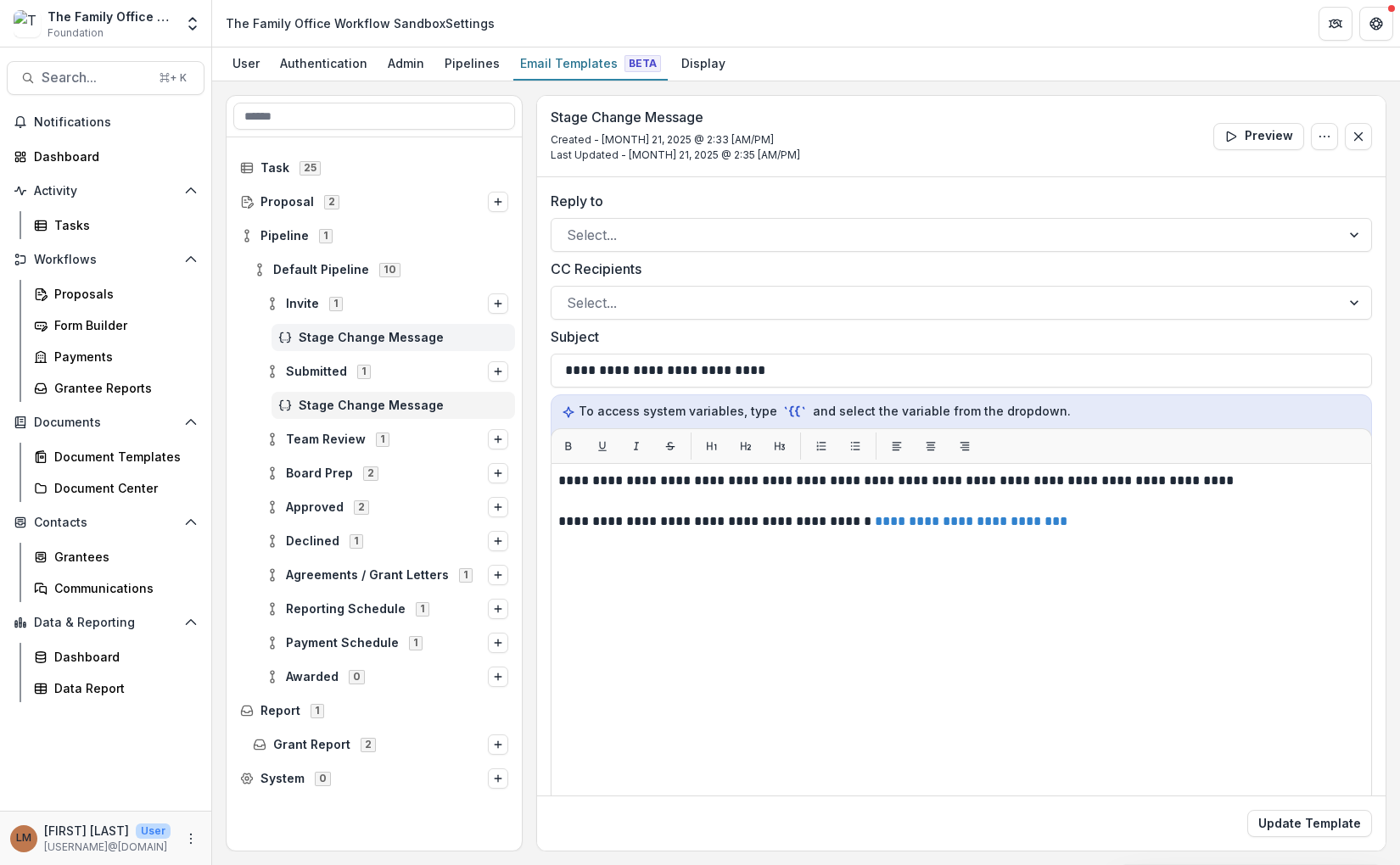 click on "Stage Change Message" at bounding box center (403, 338) 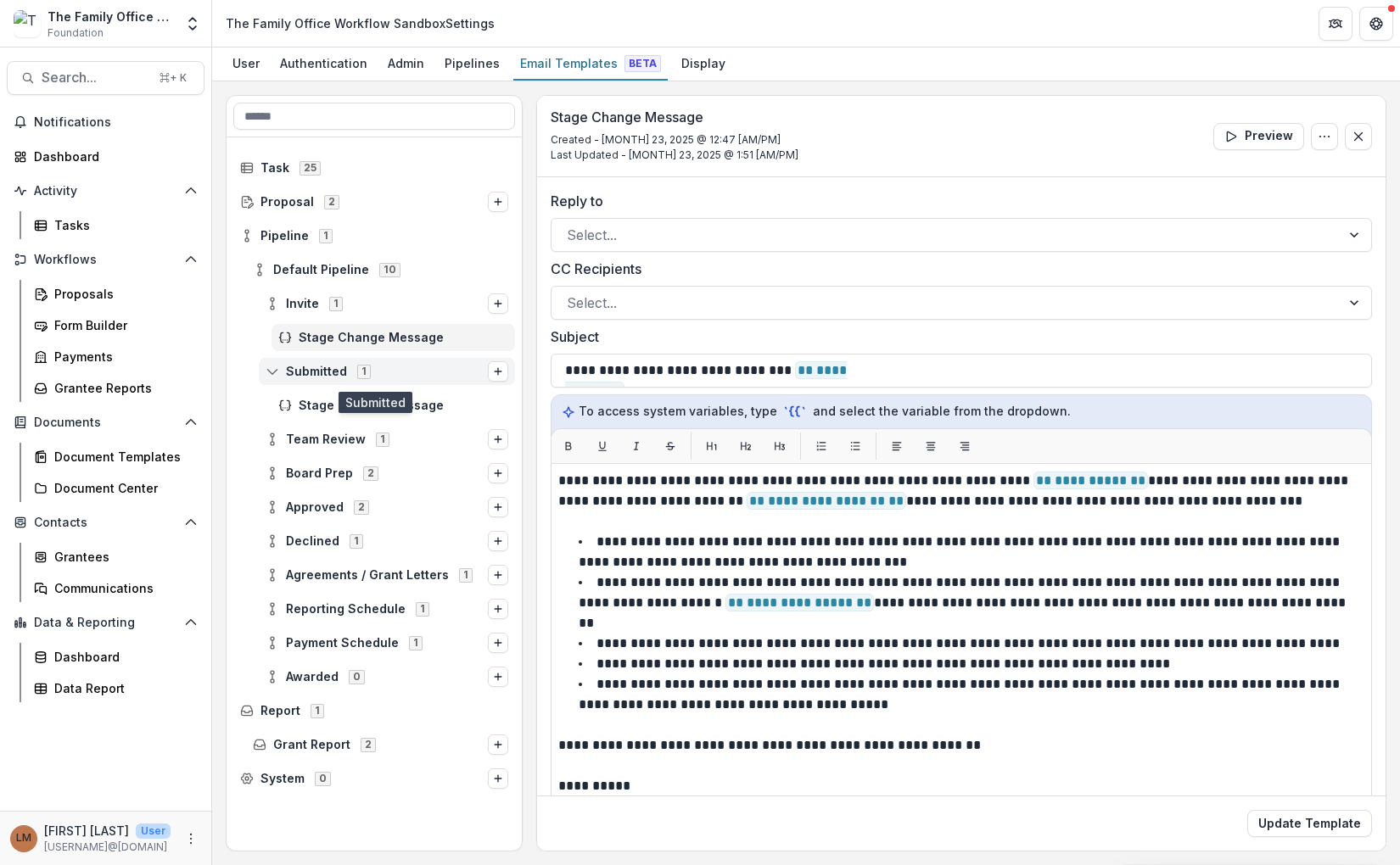 click on "Submitted 1" at bounding box center (377, 371) 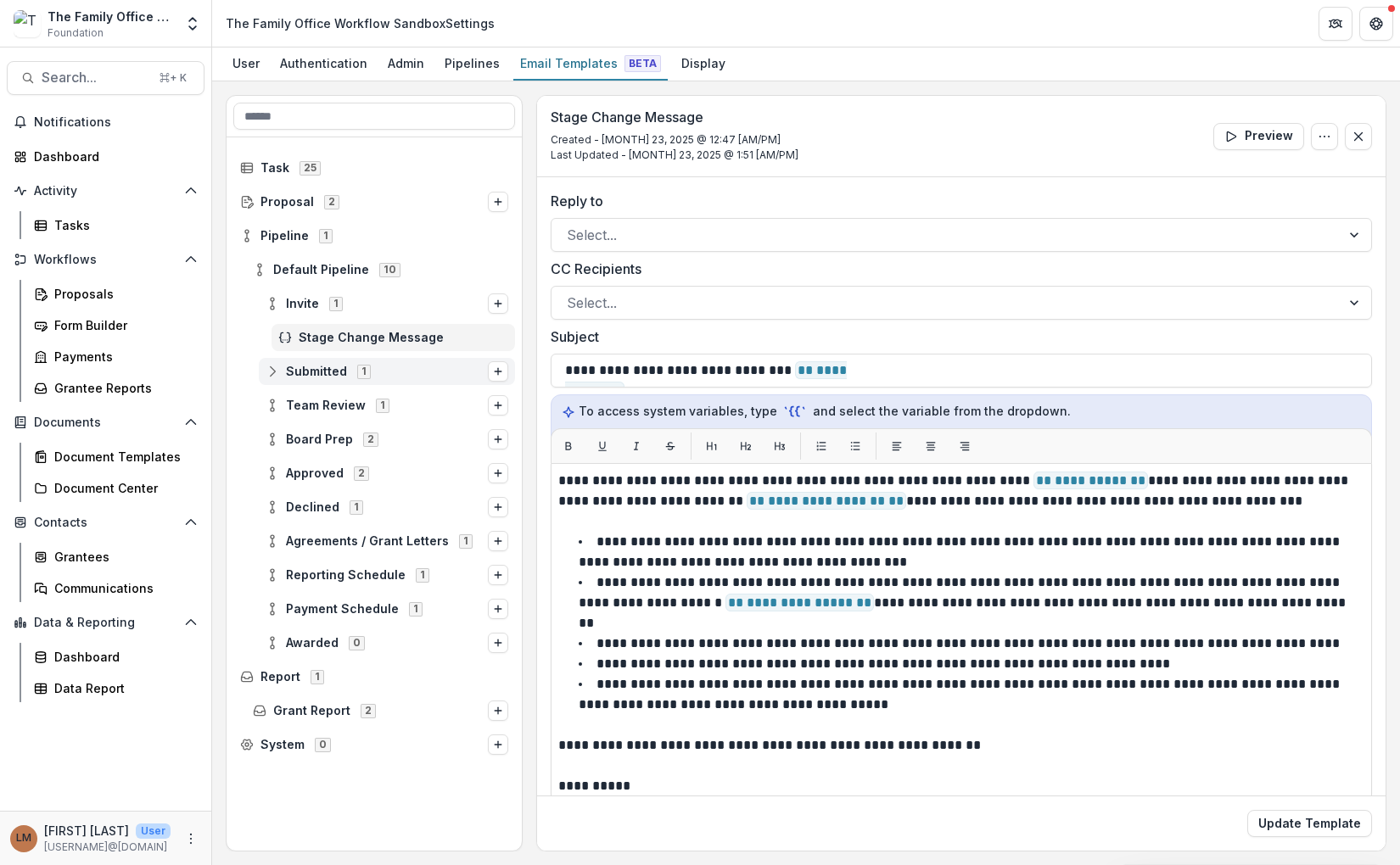 click on "Submitted 1" at bounding box center [377, 371] 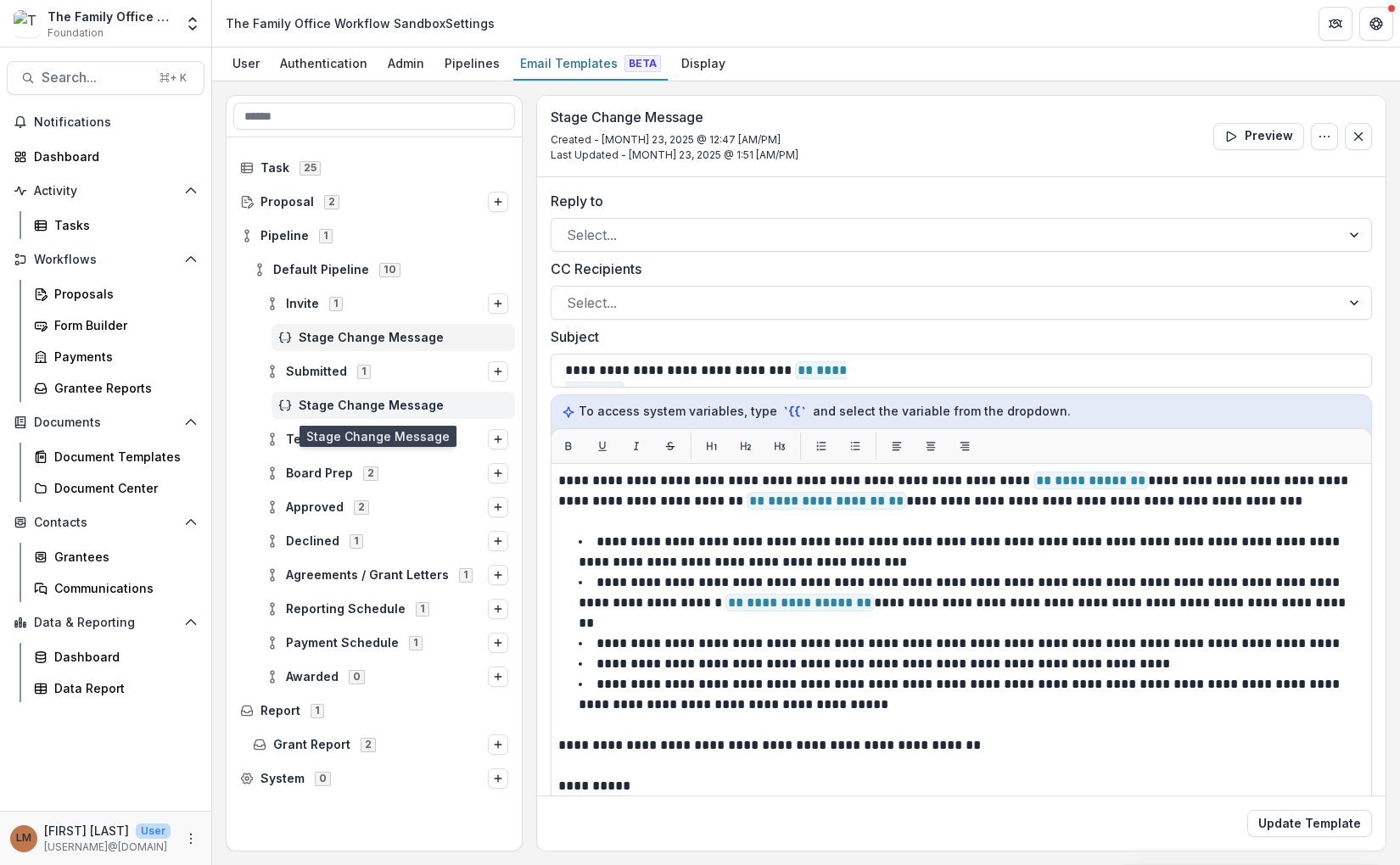 click on "Stage Change Message" at bounding box center [393, 405] 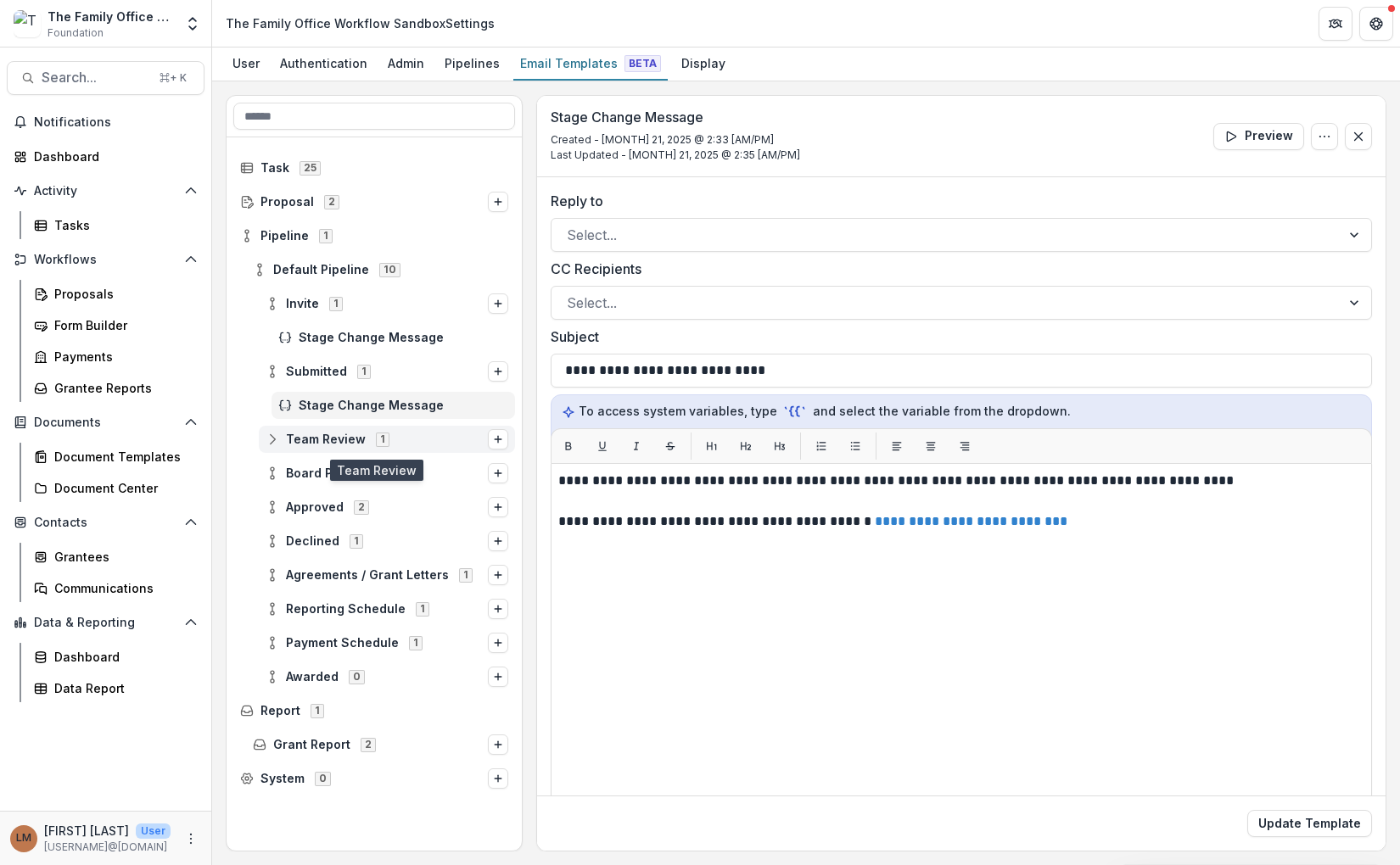 click on "Team Review 1" at bounding box center [377, 438] 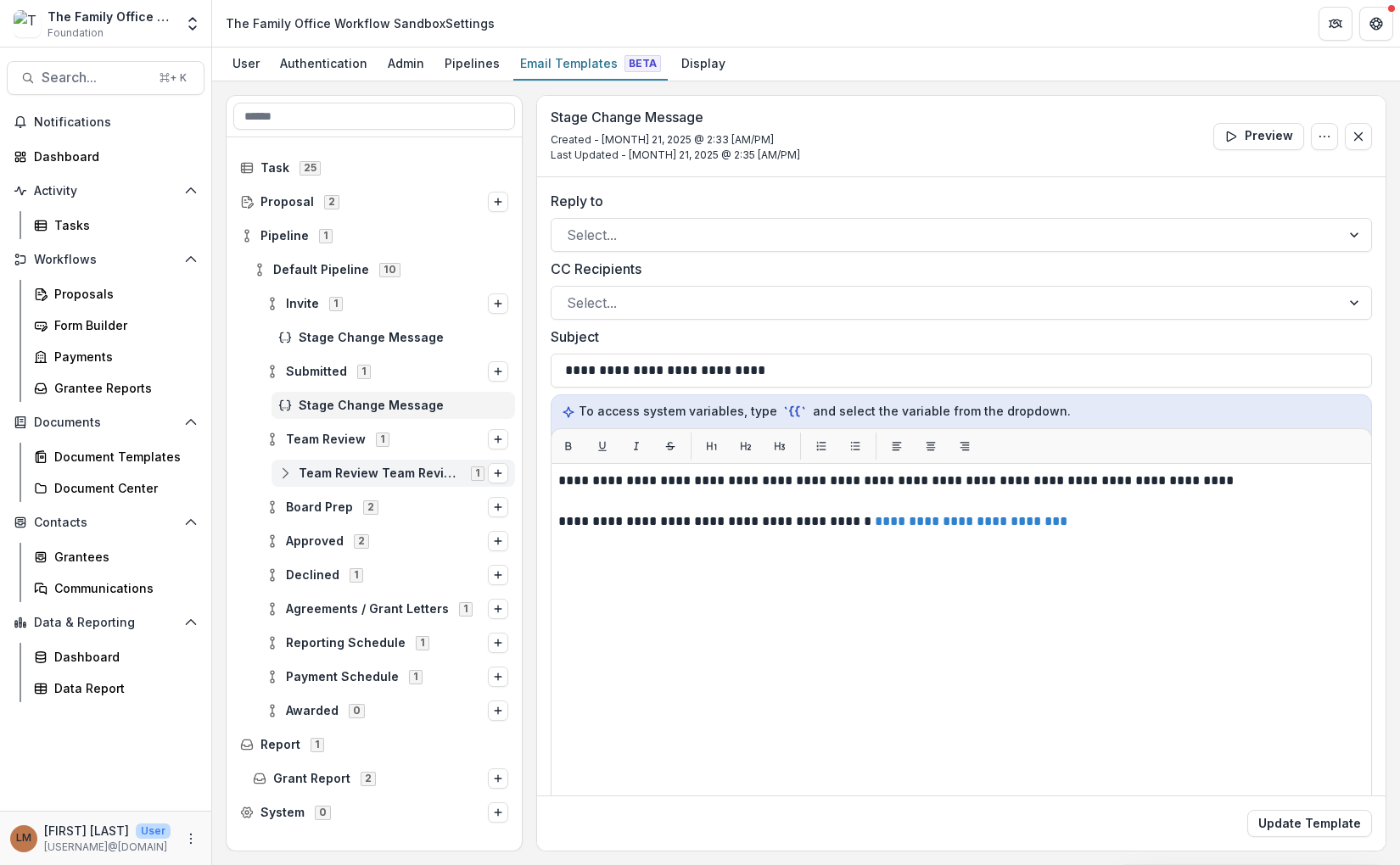 click on "Team Review Team Review" at bounding box center (379, 473) 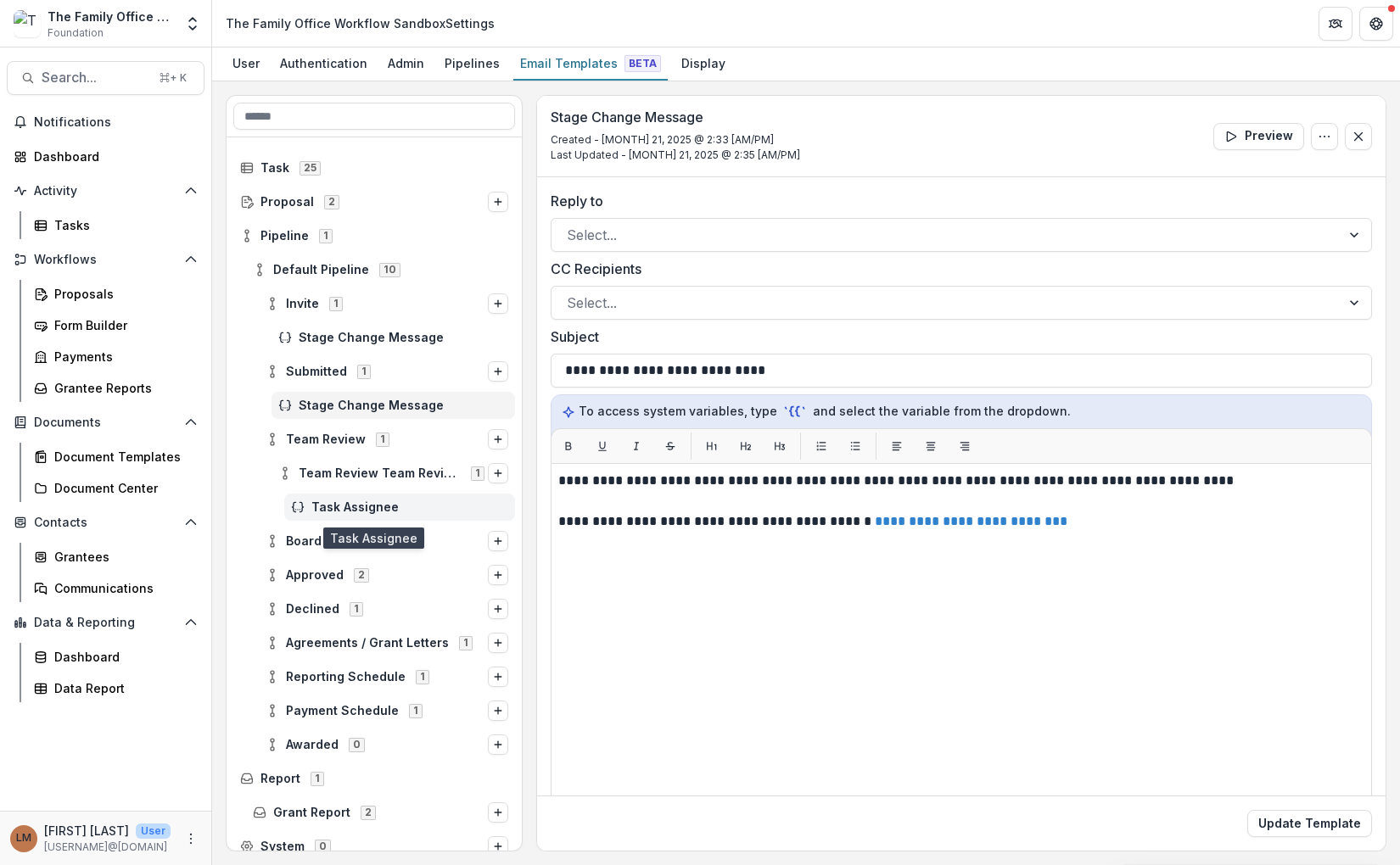 click on "Task Assignee" at bounding box center (400, 507) 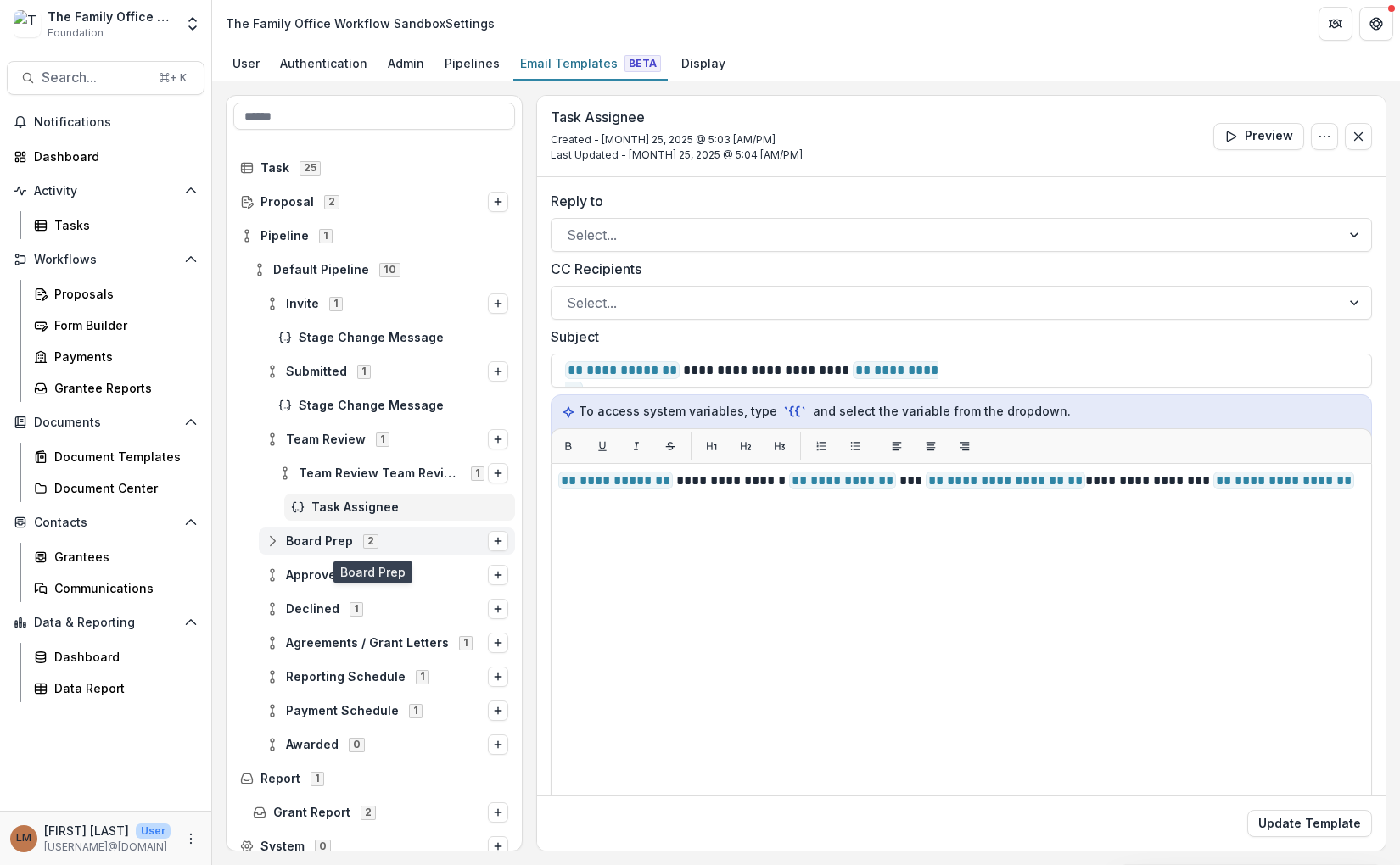 click on "Board Prep 2" at bounding box center (377, 540) 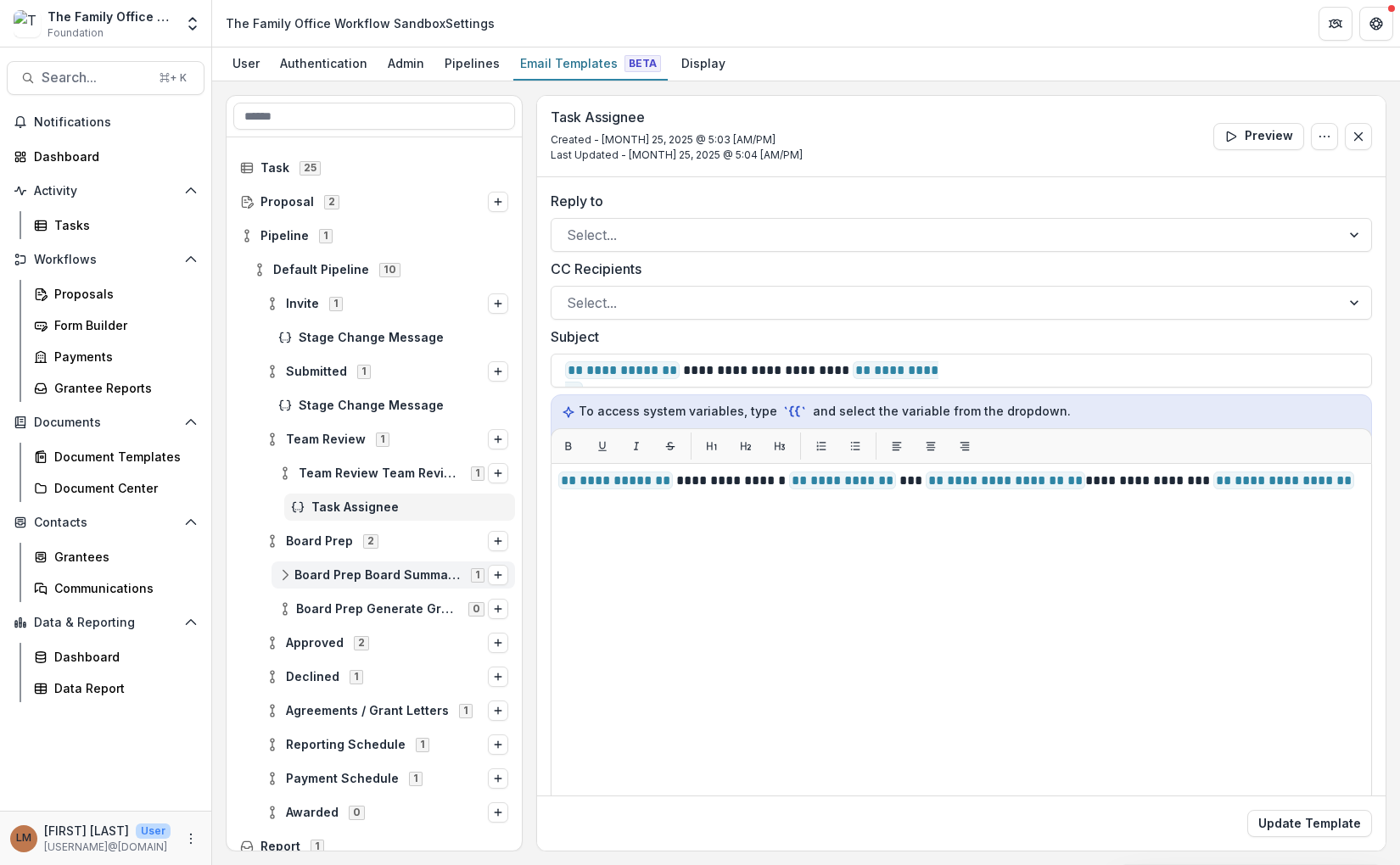 click on "Board Prep Board Summary Generation 1" at bounding box center [393, 575] 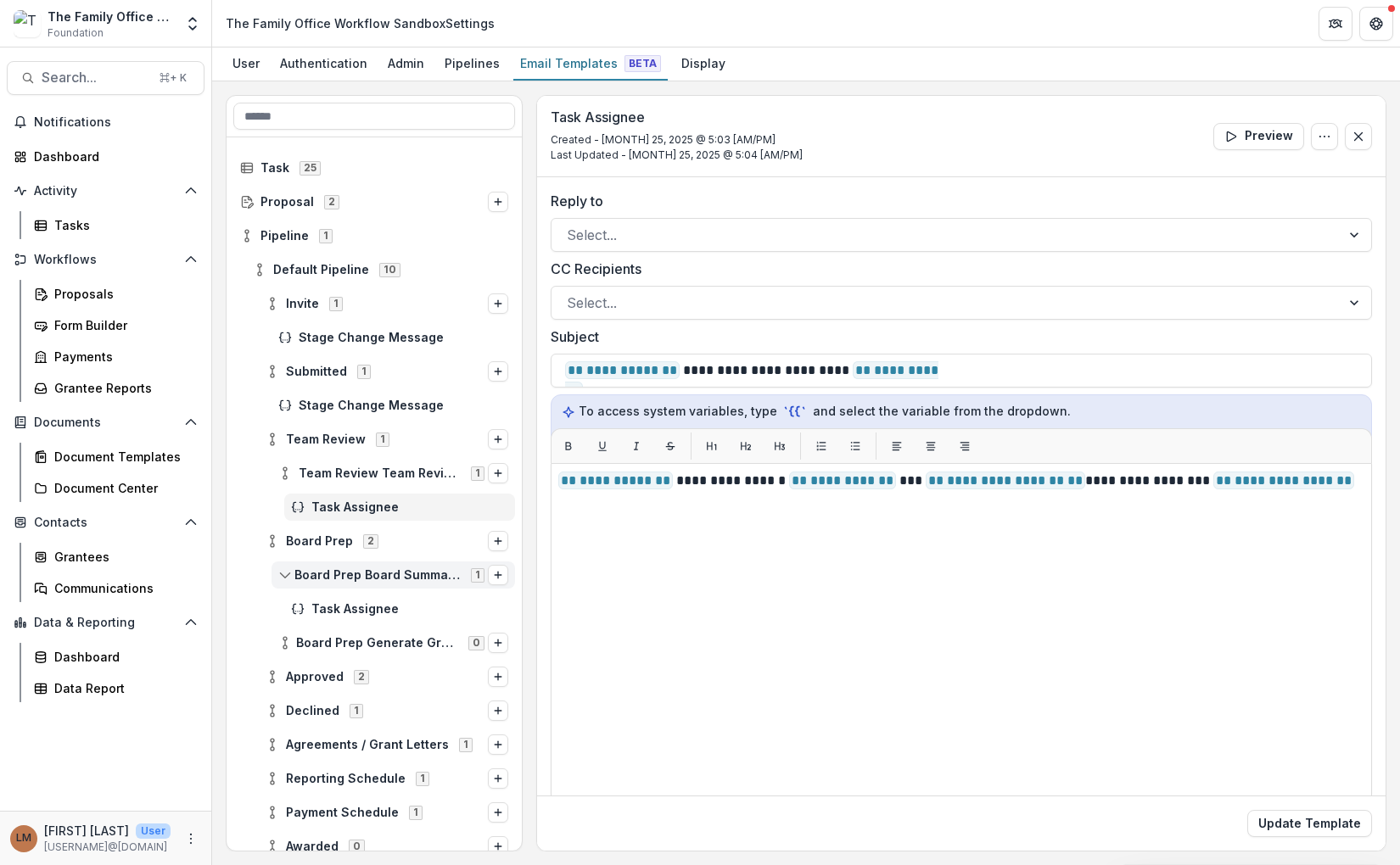 click on "Board Prep Board Summary Generation" at bounding box center (378, 575) 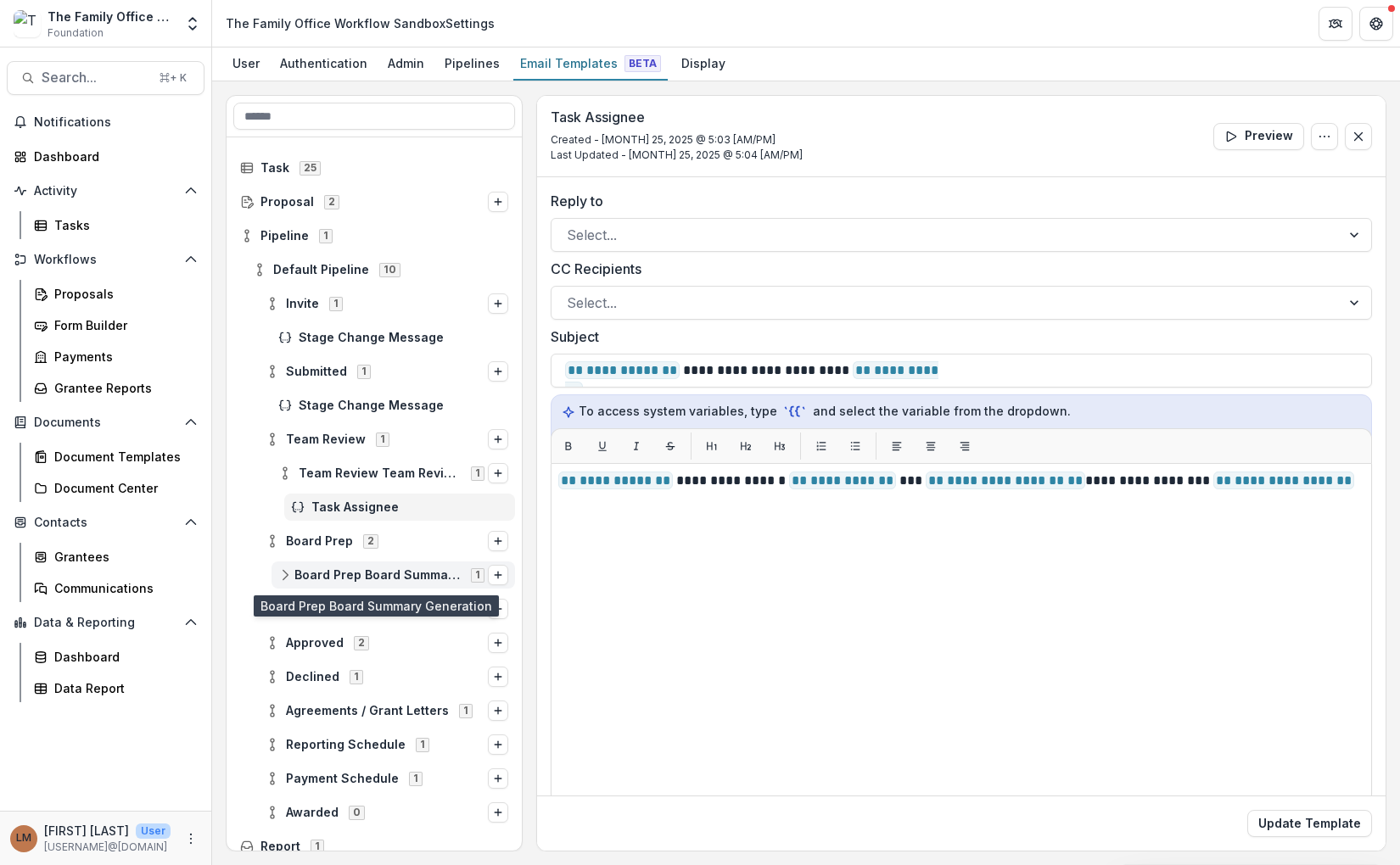 click on "Board Prep Board Summary Generation" at bounding box center (378, 575) 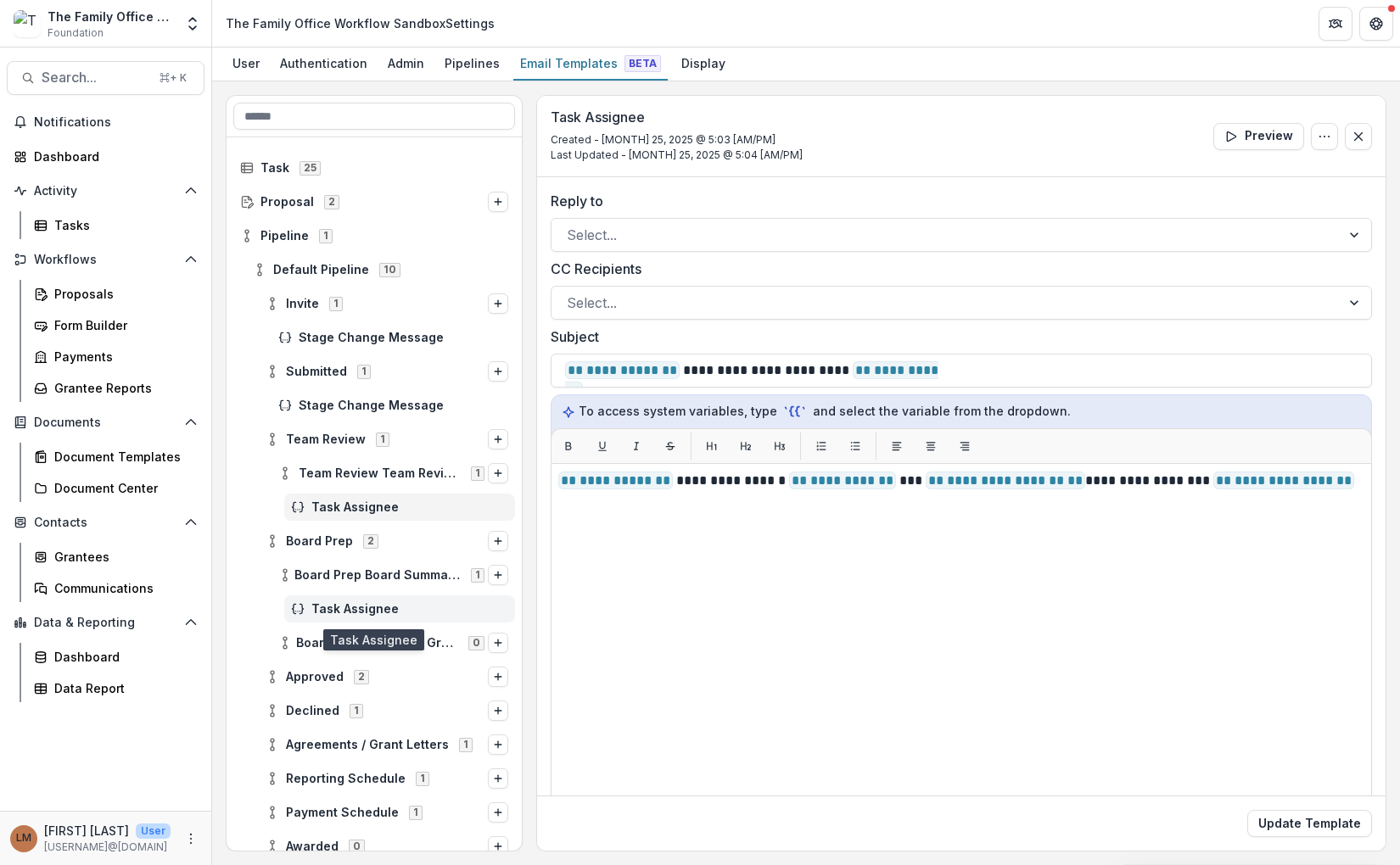 click on "Task Assignee" at bounding box center (410, 609) 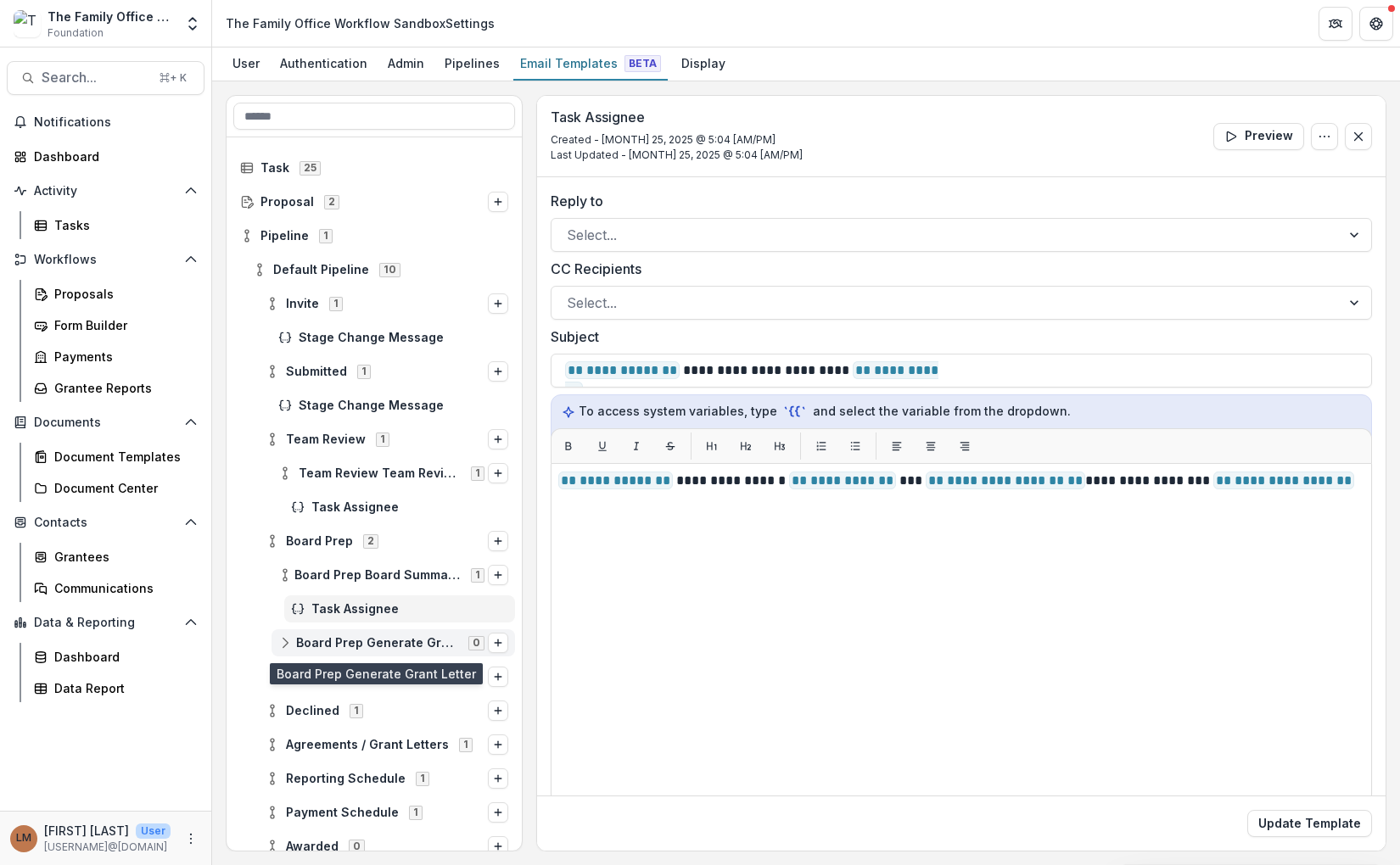 click on "Board Prep Generate Grant Letter" at bounding box center (377, 643) 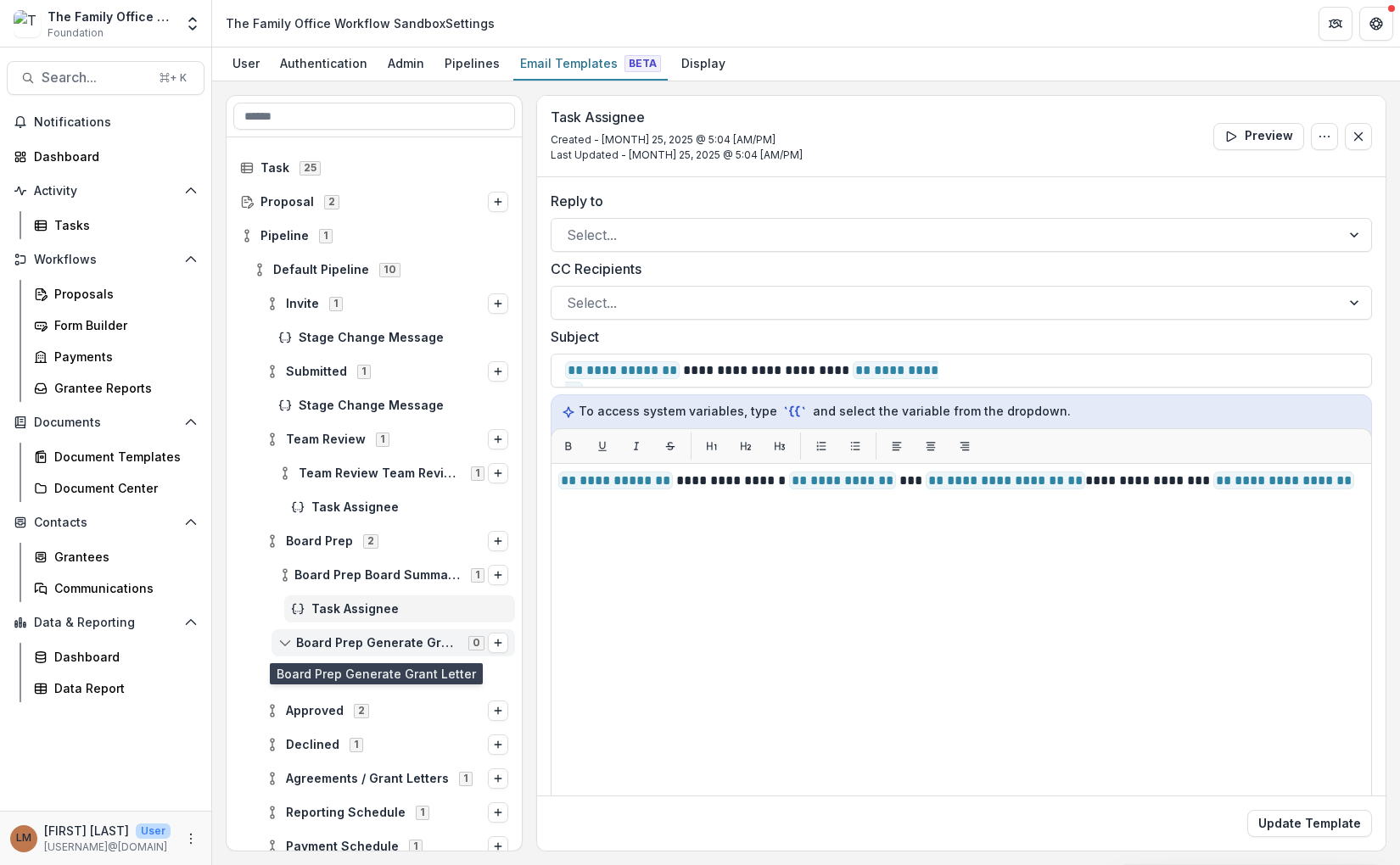 click on "Board Prep Generate Grant Letter" at bounding box center [377, 643] 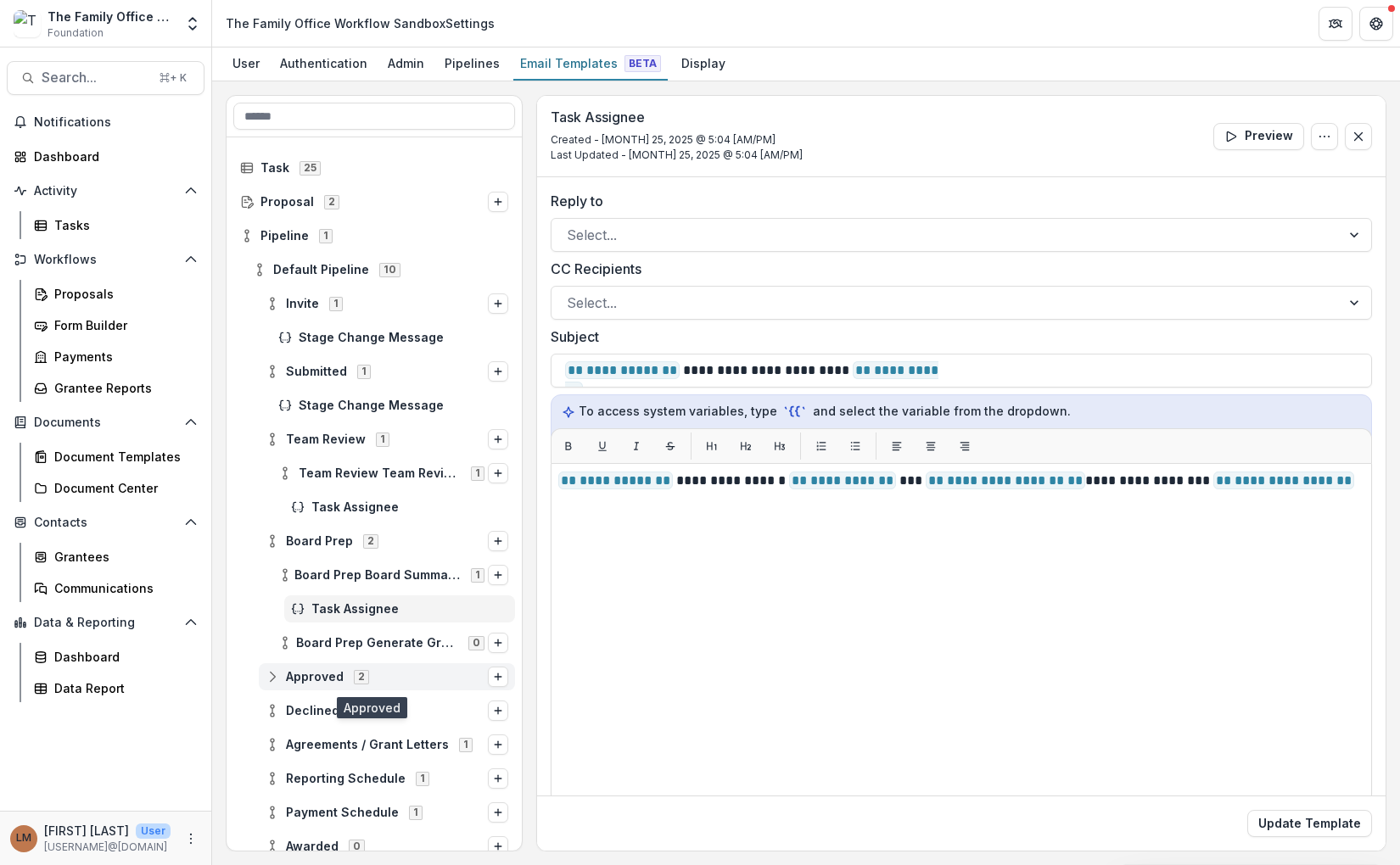 click on "Approved 2" at bounding box center [377, 676] 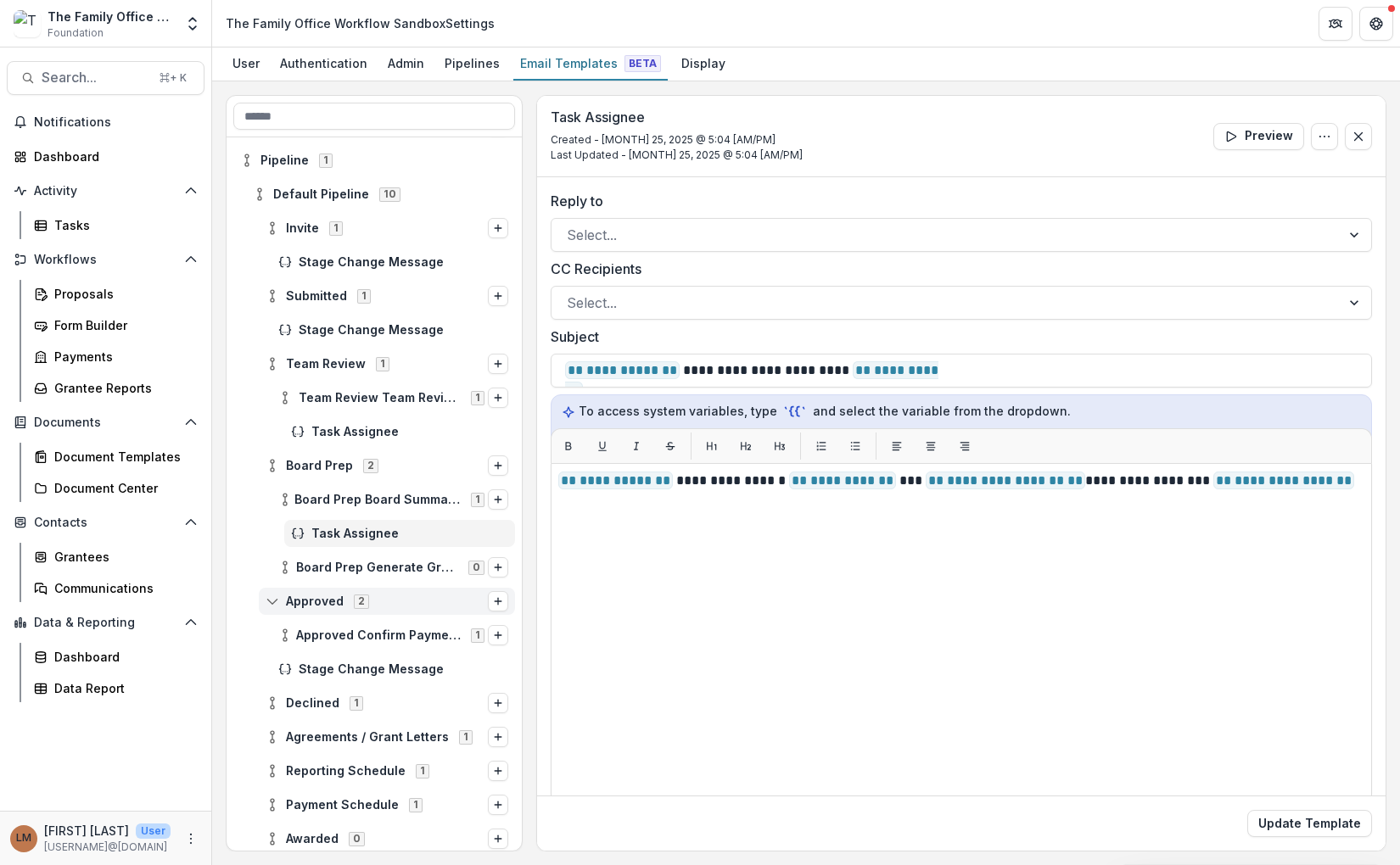 scroll, scrollTop: 103, scrollLeft: 0, axis: vertical 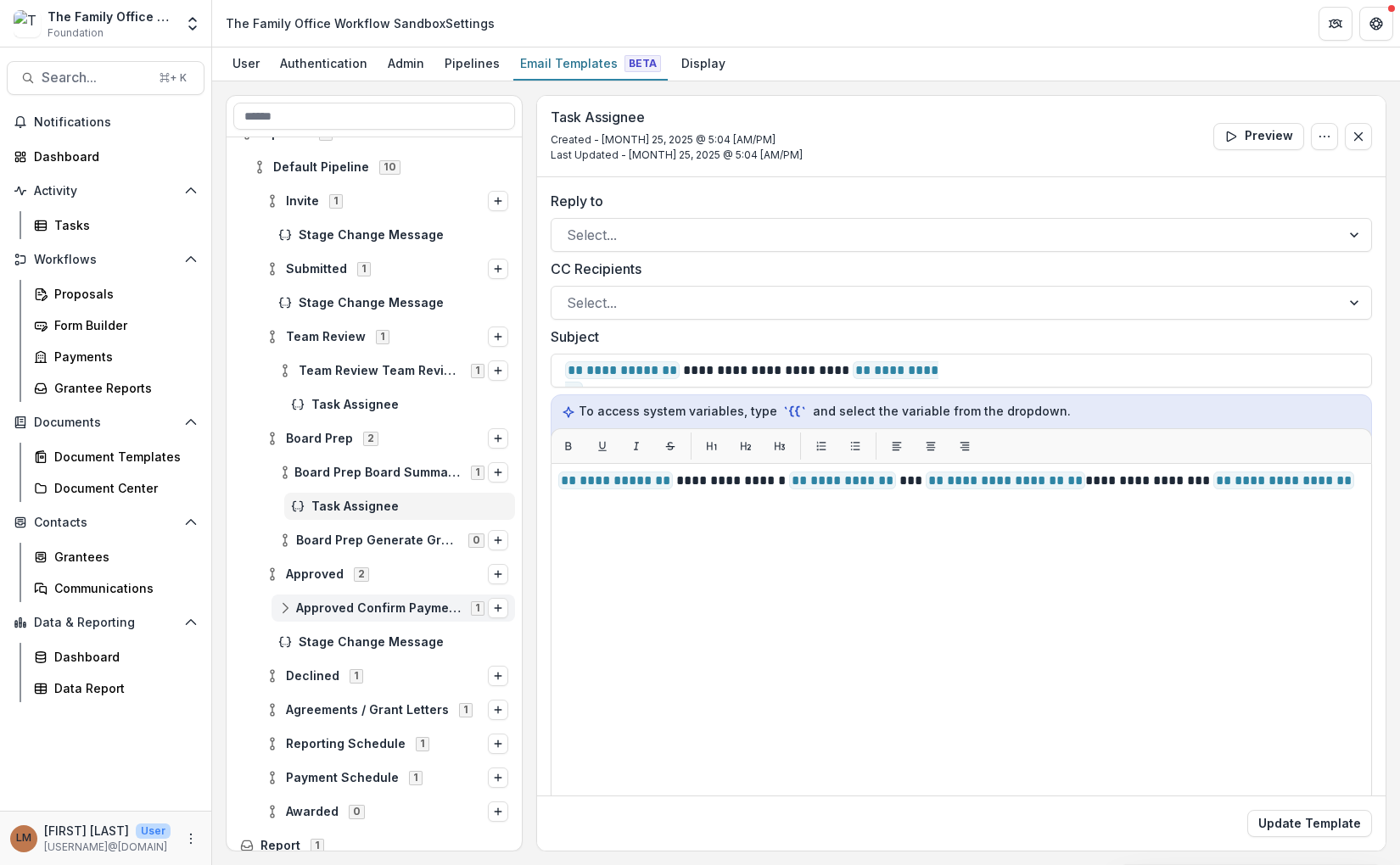 click on "Approved Confirm Payment Details" at bounding box center [378, 608] 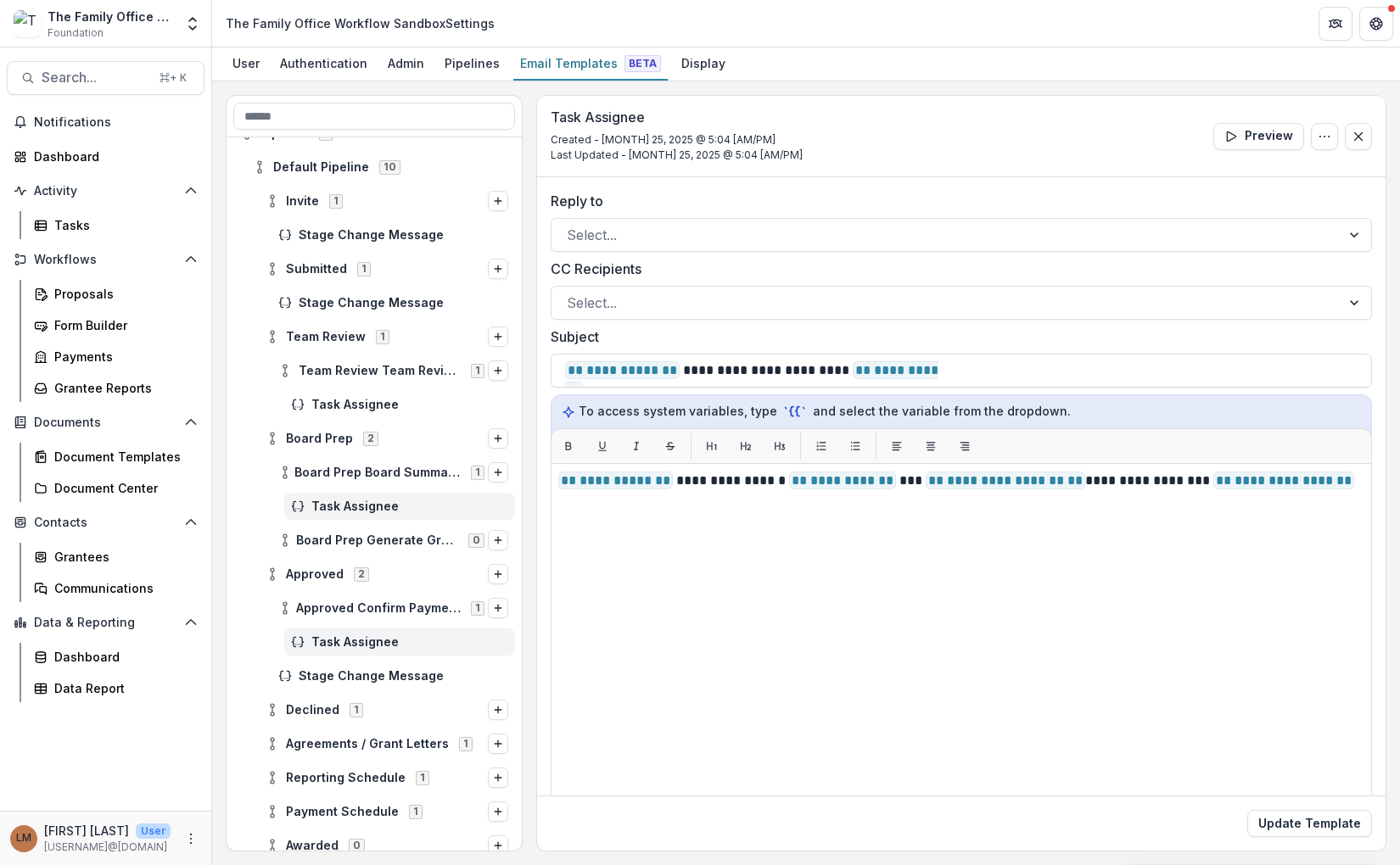 click on "Task Assignee" at bounding box center (410, 642) 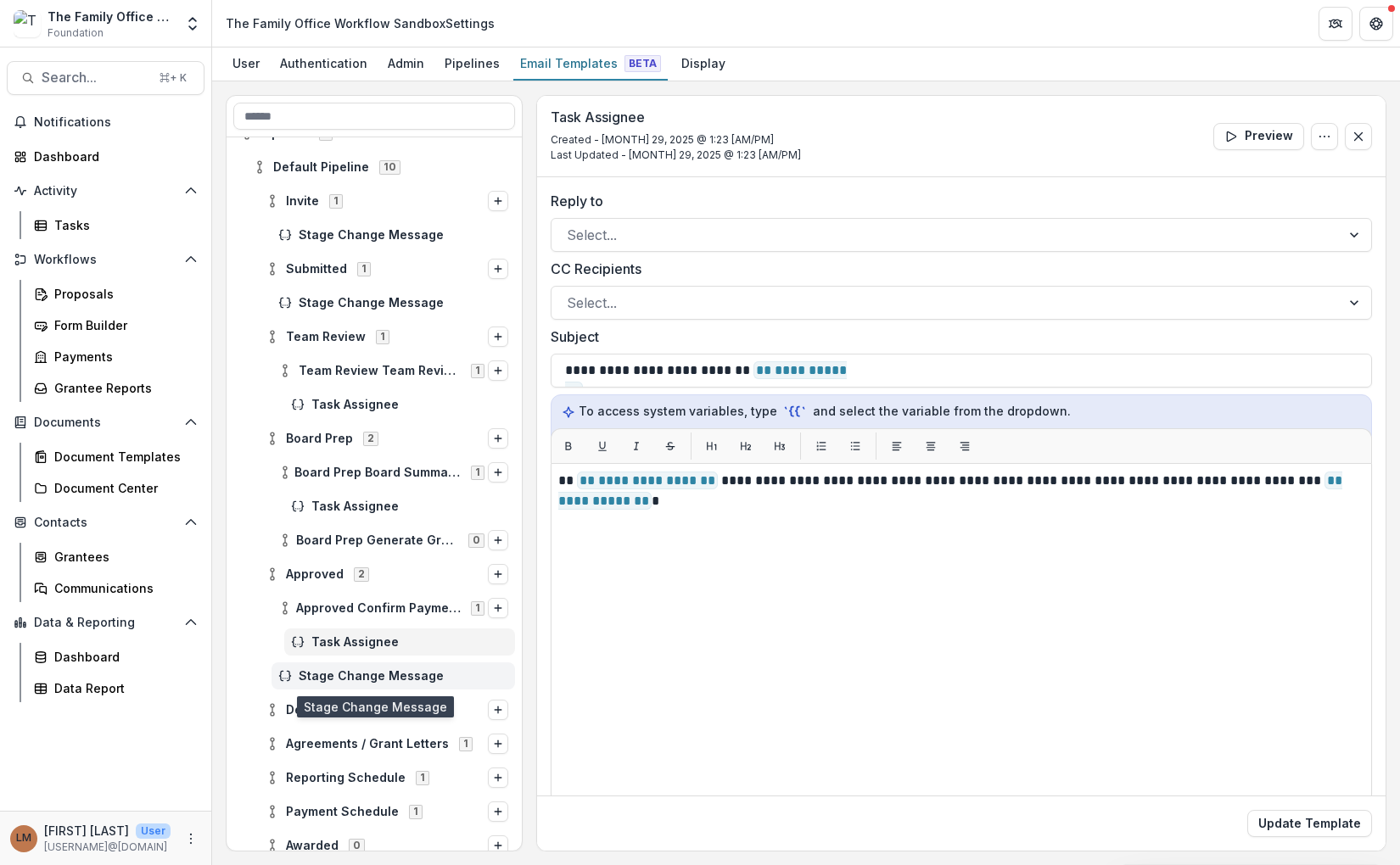 click on "Stage Change Message" at bounding box center [403, 676] 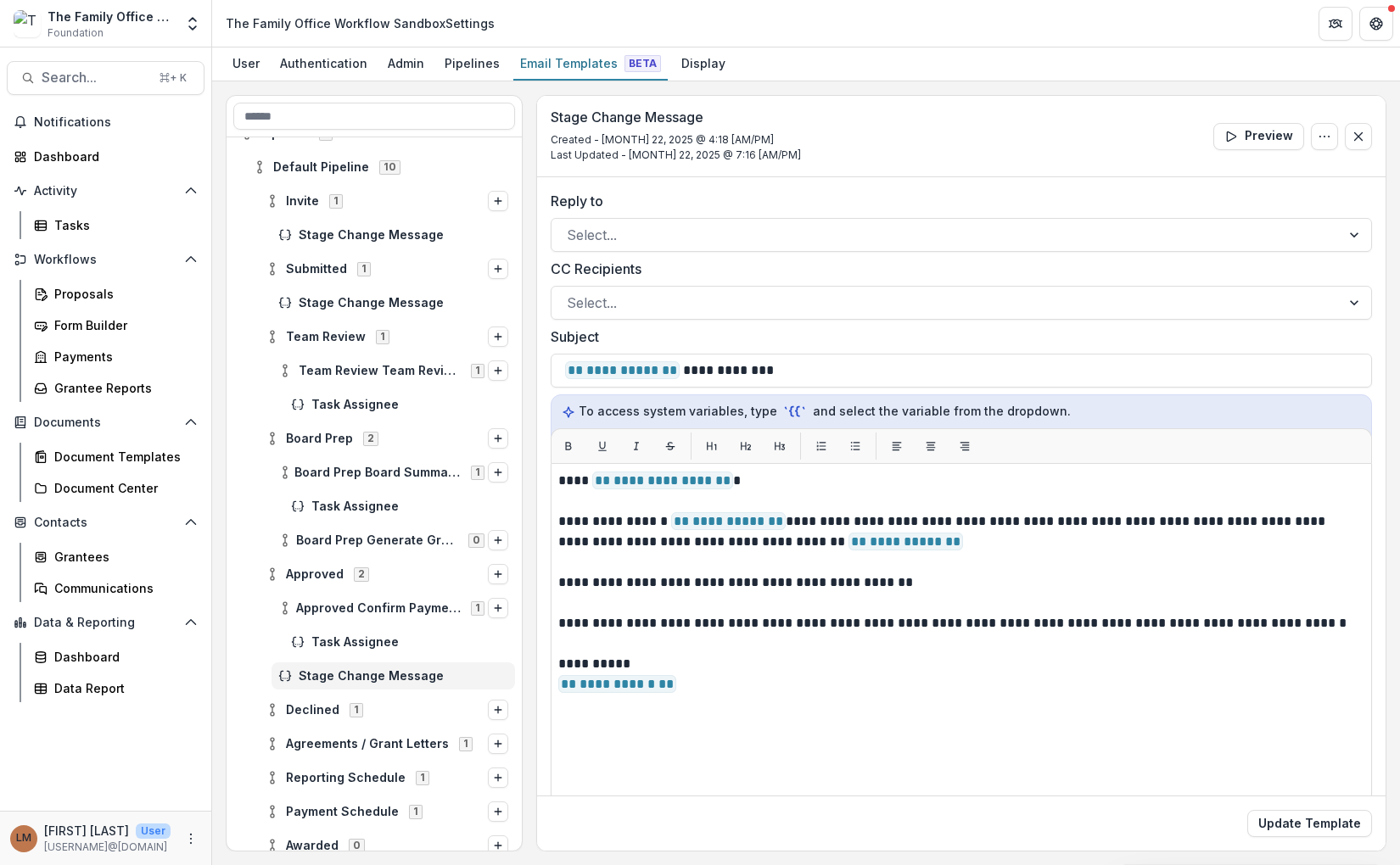 click on "Stage Change Message" at bounding box center [403, 676] 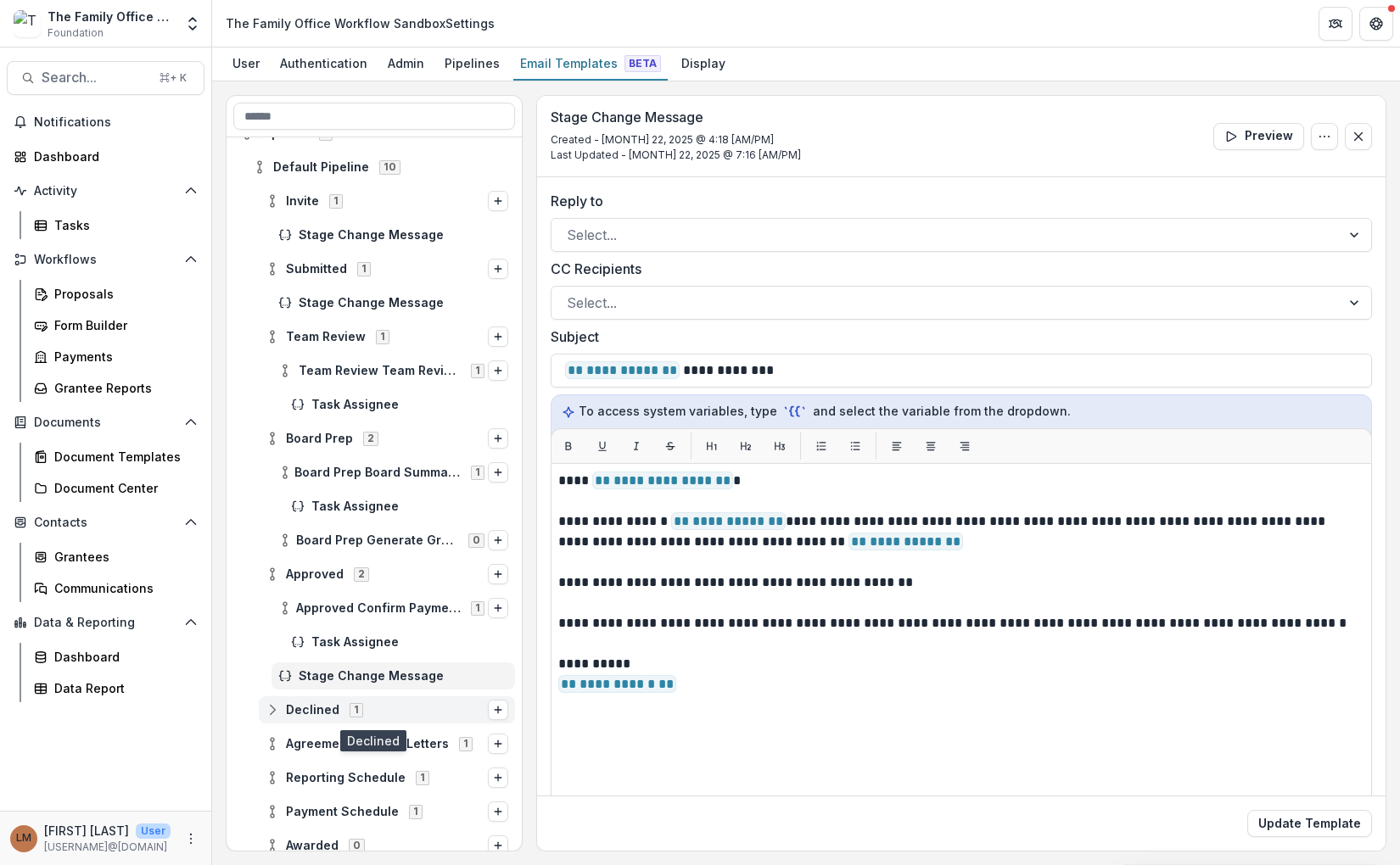 click on "Declined 1" at bounding box center (387, 710) 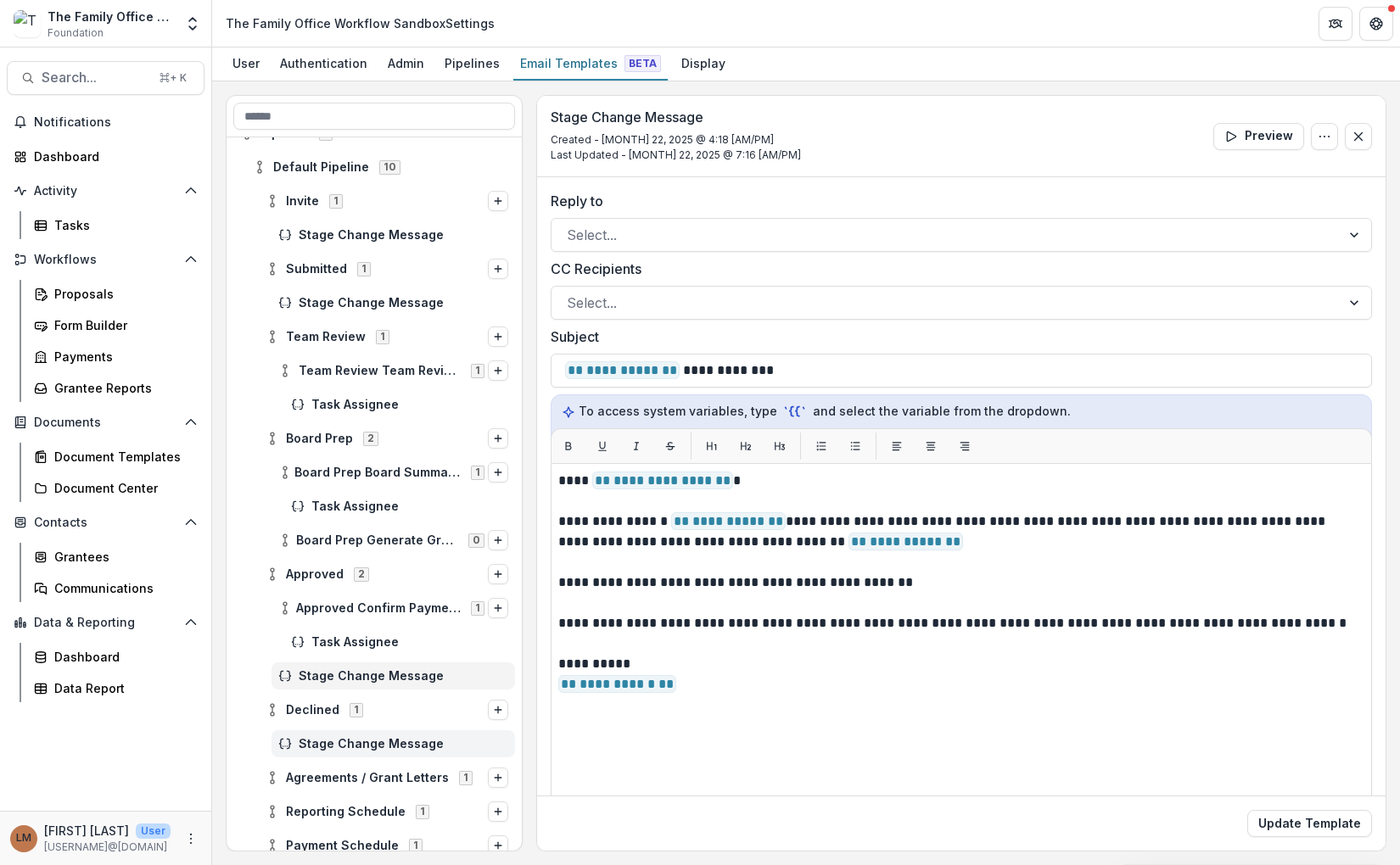 click on "Stage Change Message" at bounding box center (403, 744) 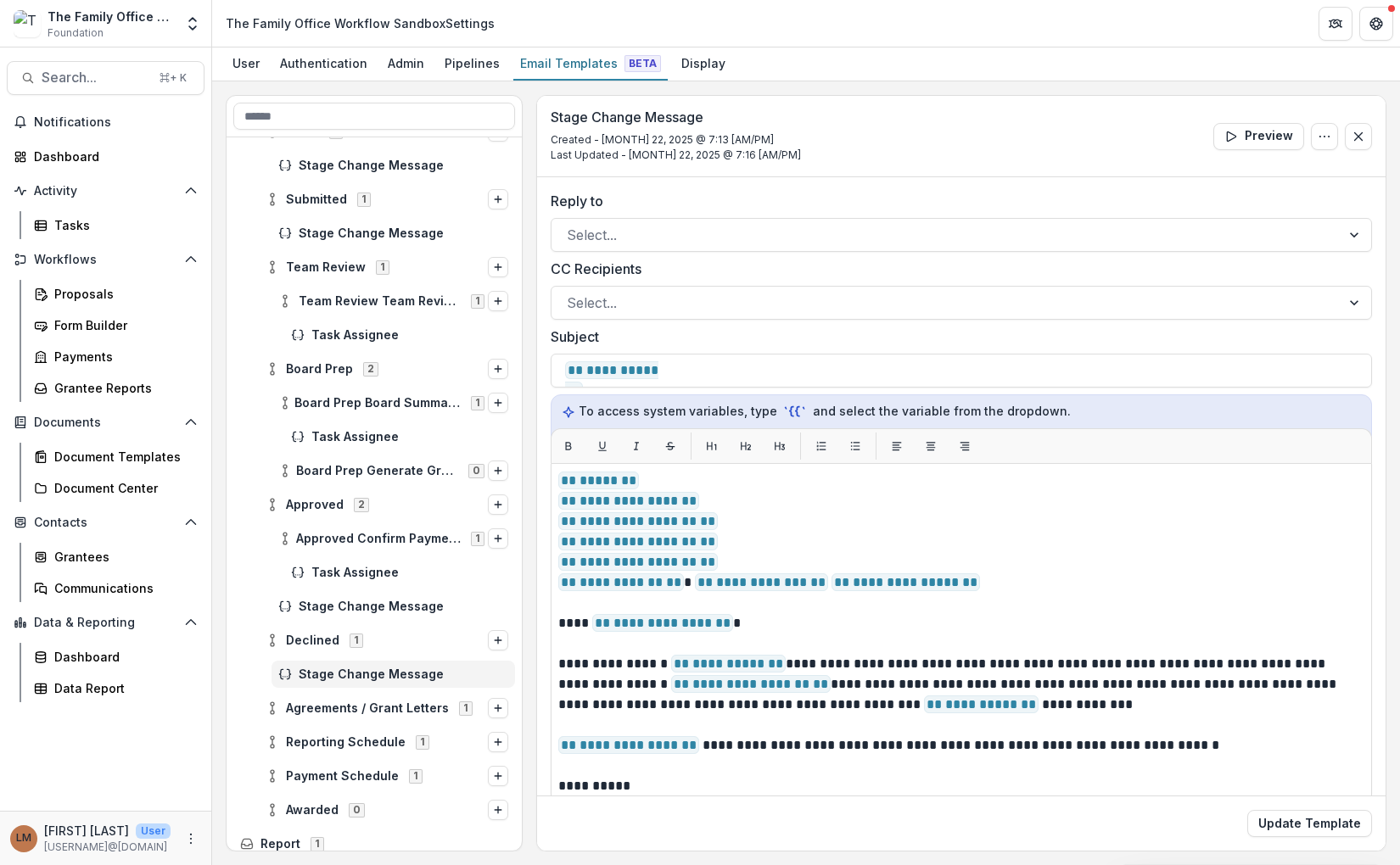 scroll, scrollTop: 176, scrollLeft: 0, axis: vertical 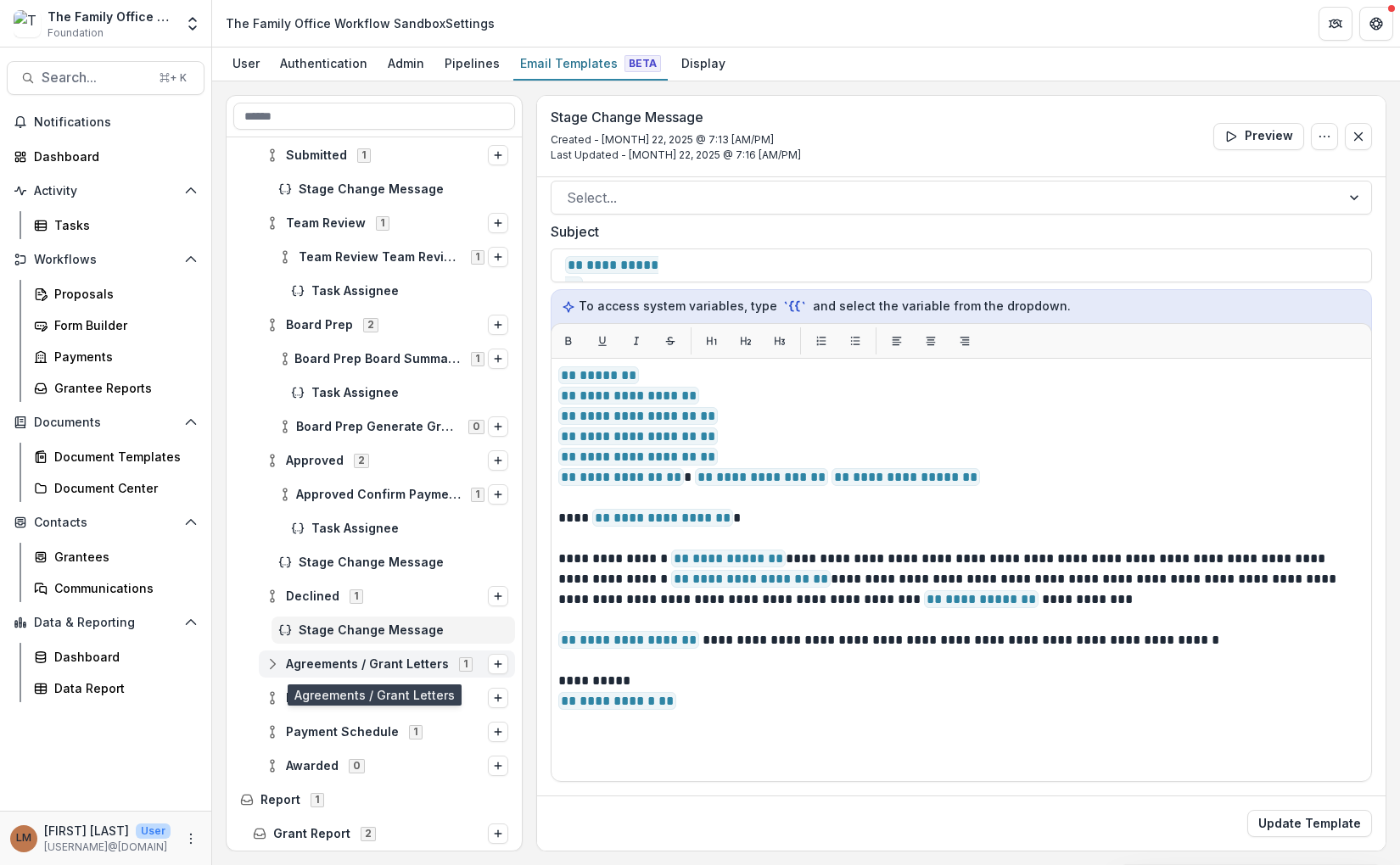 click on "Agreements / Grant Letters" at bounding box center [367, 664] 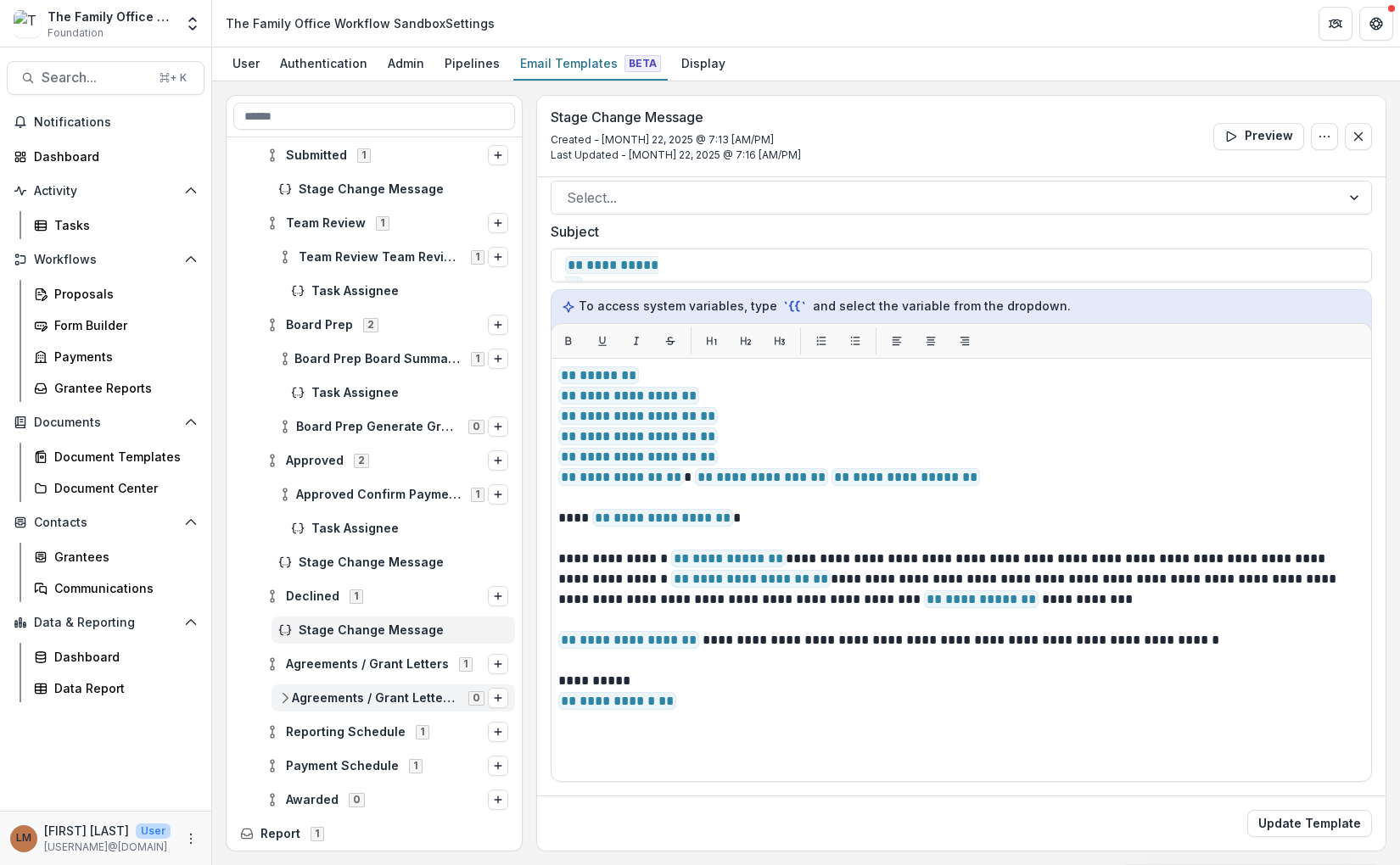 click on "Agreements / Grant Letters Generate Grant Agreement" at bounding box center (375, 698) 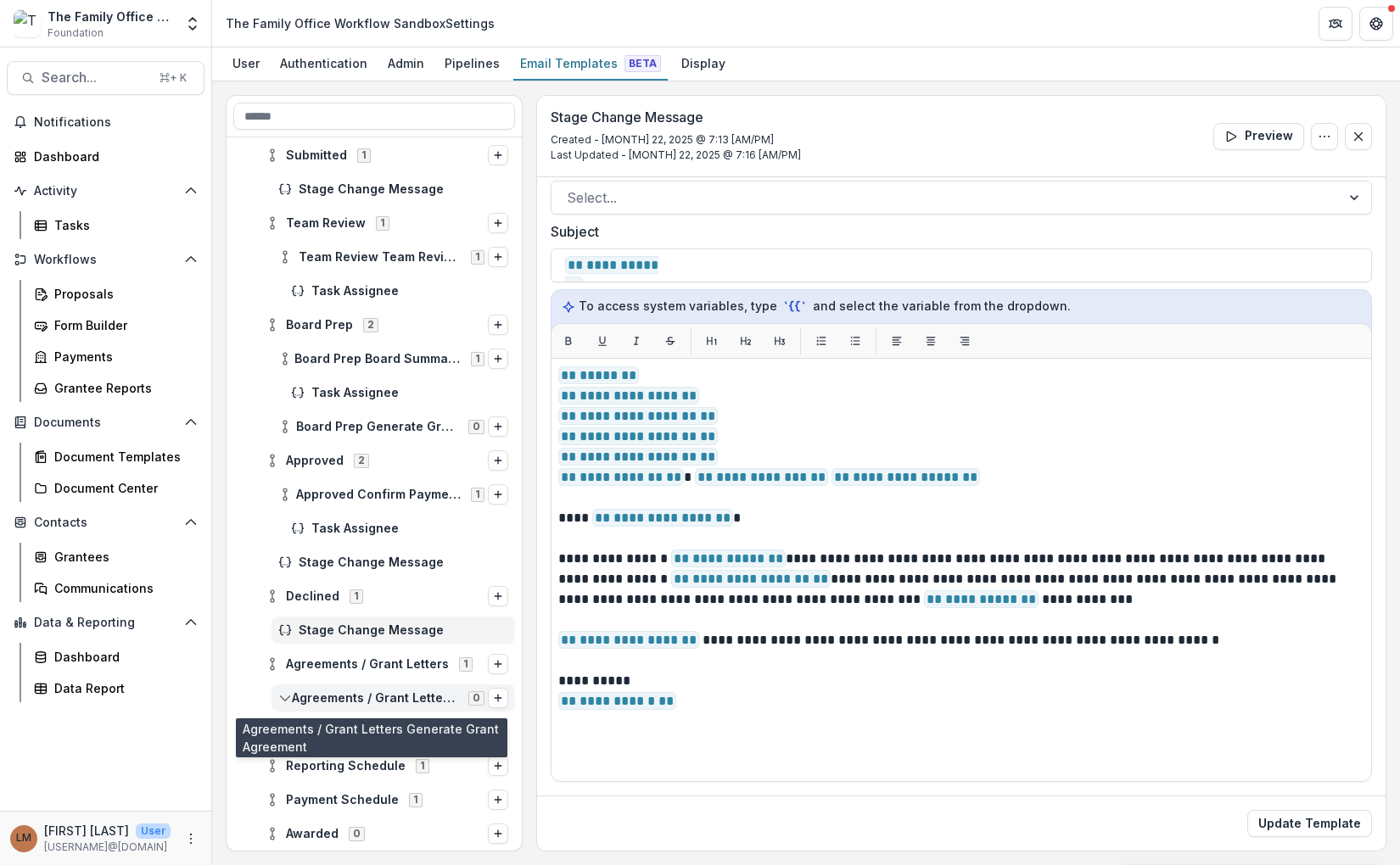 click on "Agreements / Grant Letters Generate Grant Agreement" at bounding box center (375, 698) 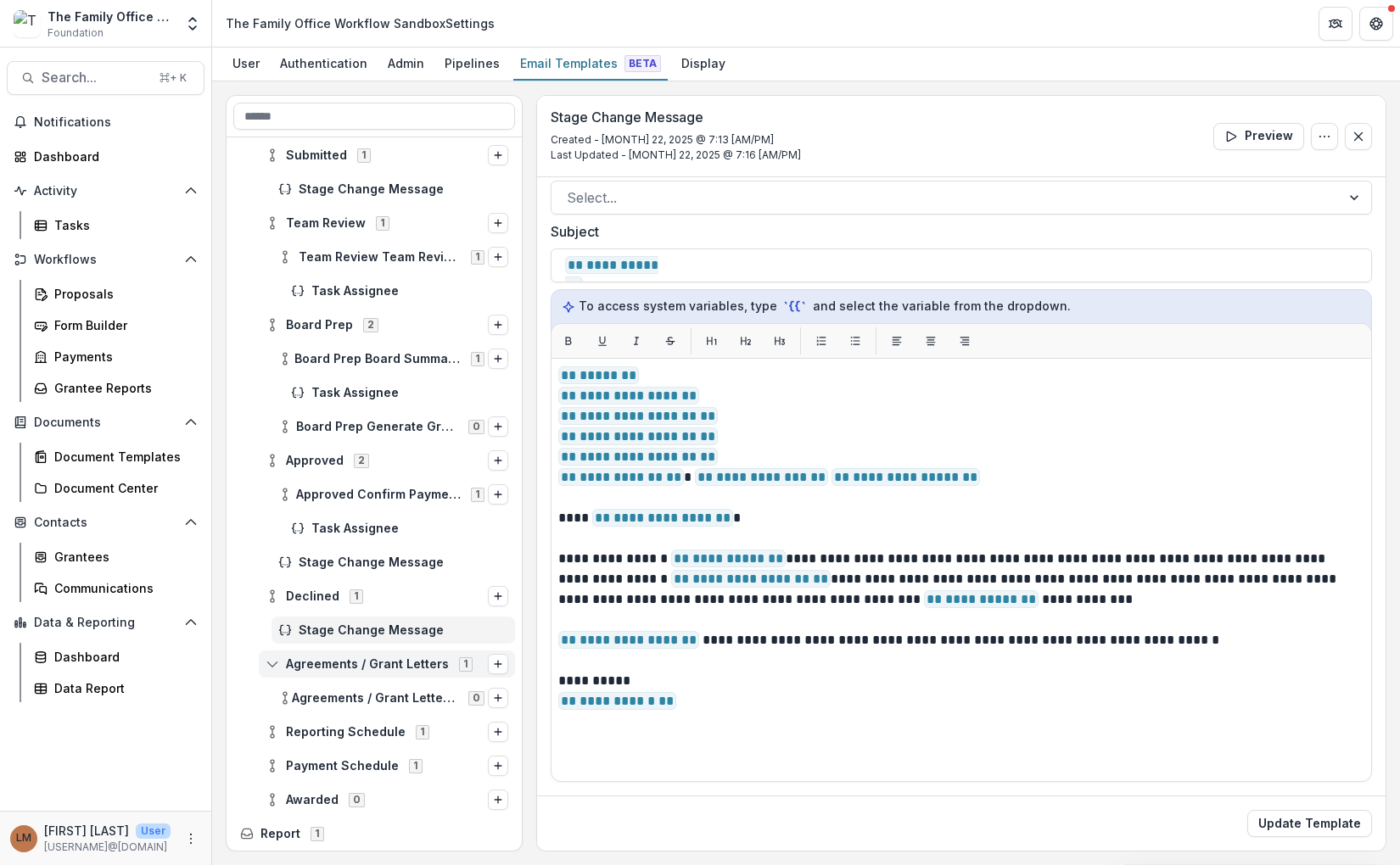 click on "Agreements / Grant Letters" at bounding box center [367, 664] 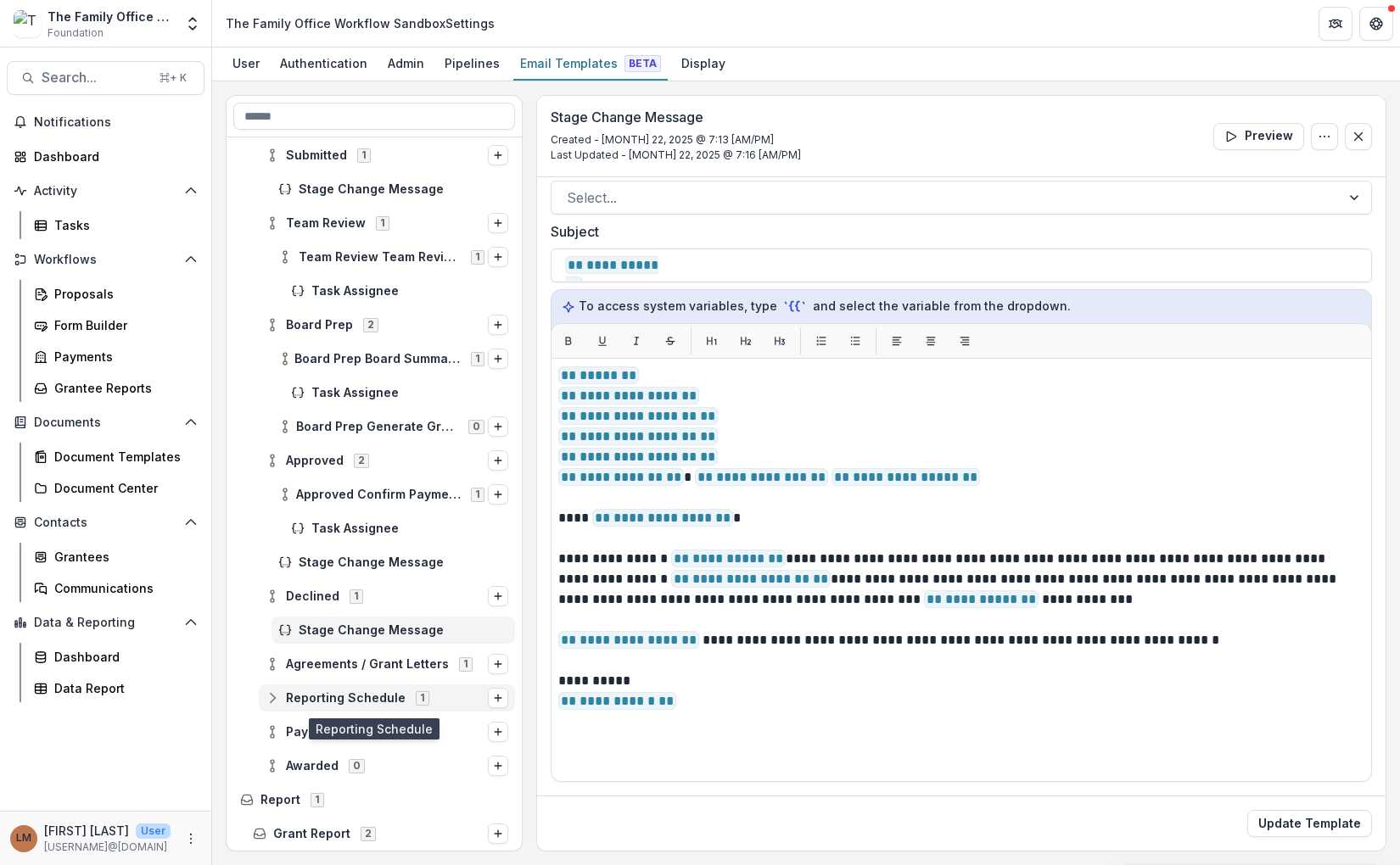 click on "Reporting Schedule" at bounding box center [345, 698] 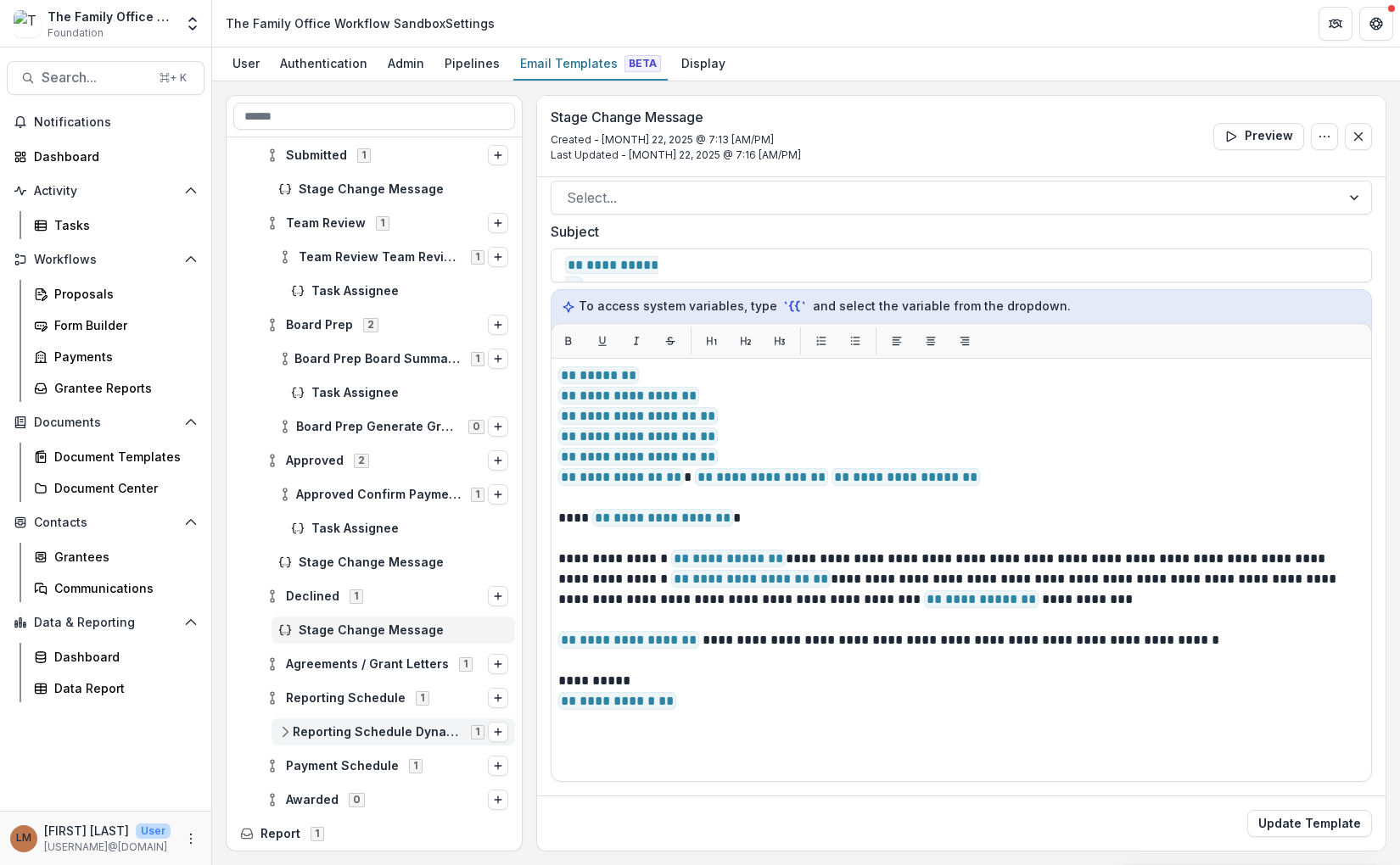 click on "Reporting Schedule Dynamic Reporting Schedule" at bounding box center [377, 732] 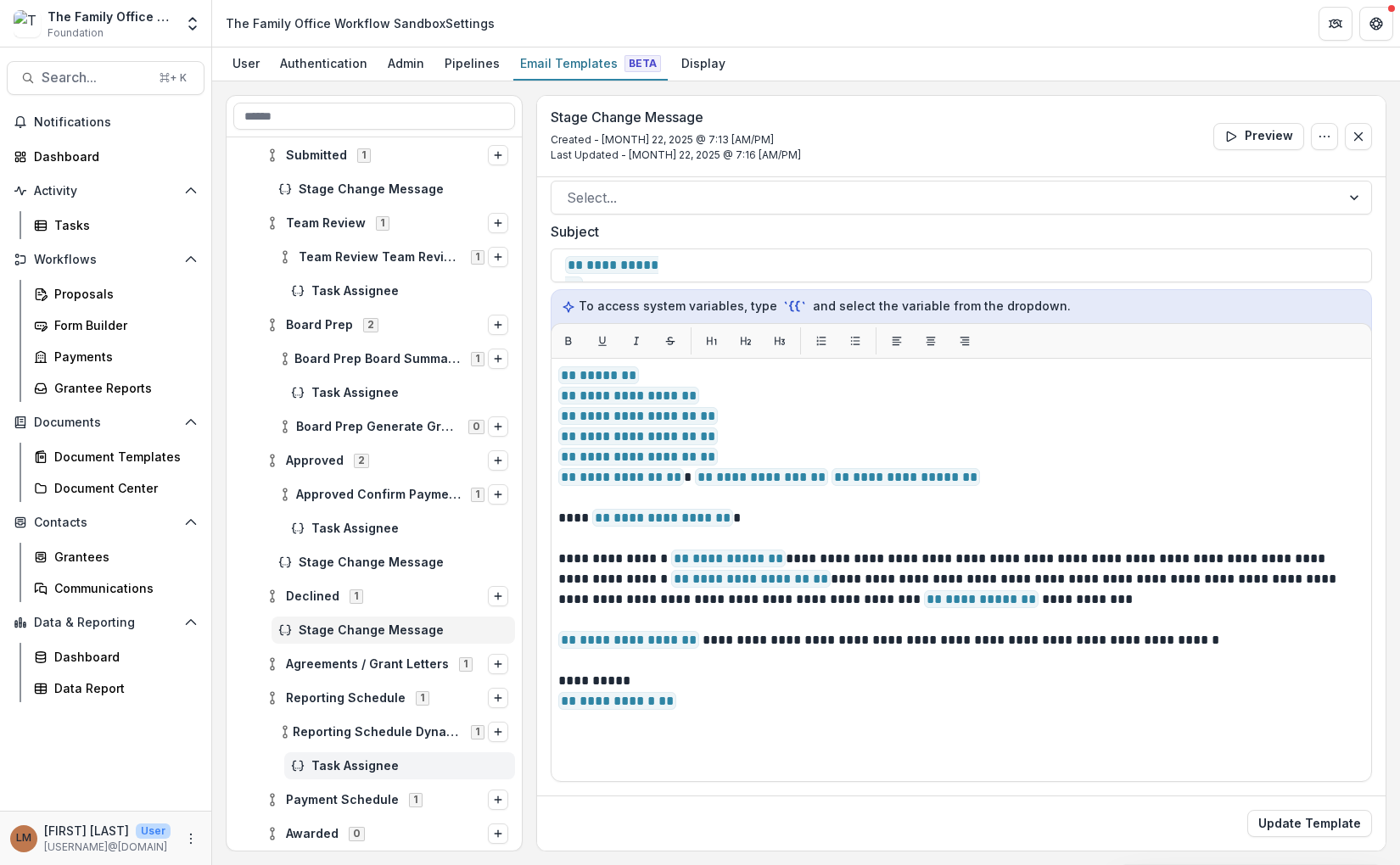 click on "Task Assignee" at bounding box center [410, 766] 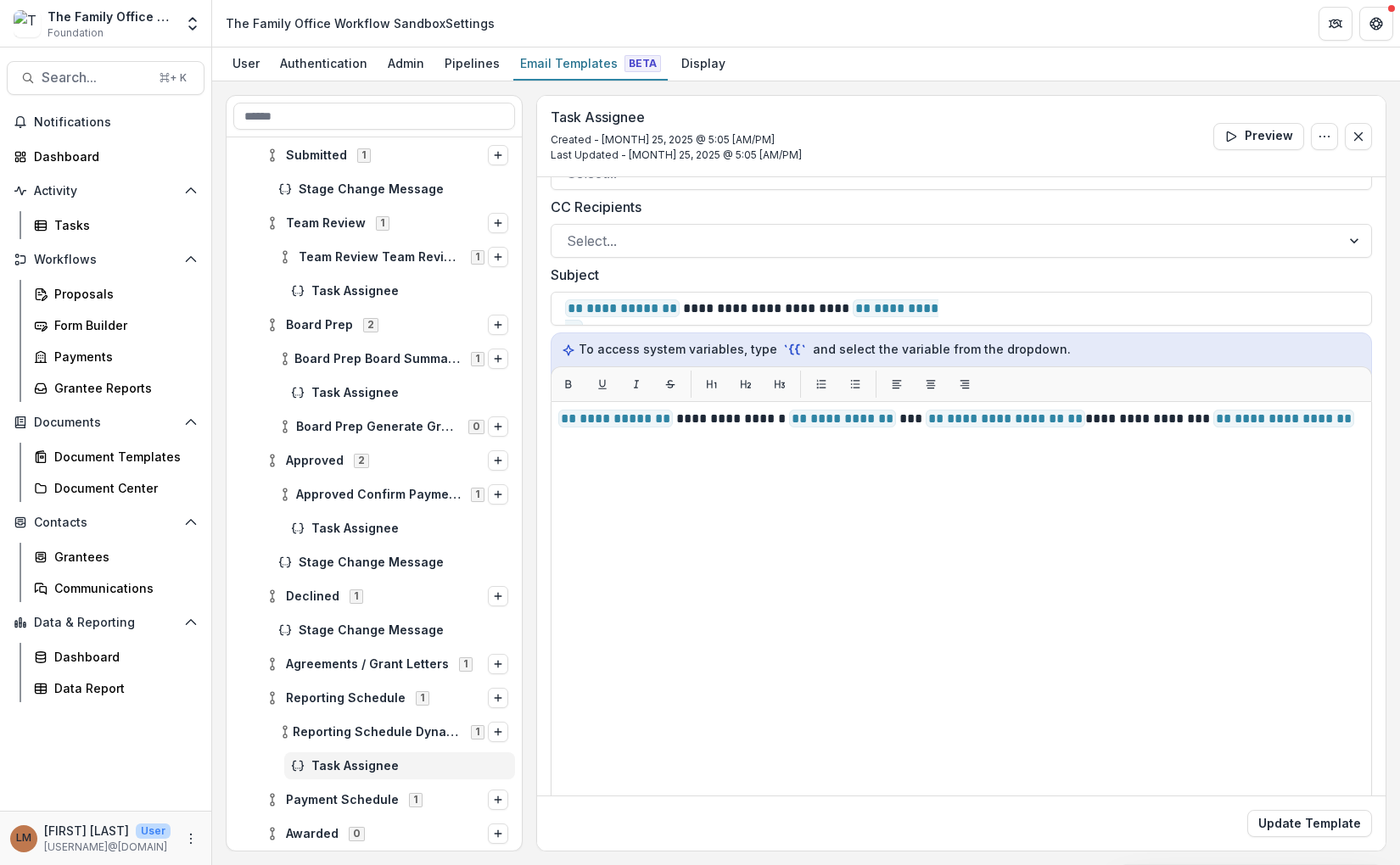 scroll, scrollTop: 68, scrollLeft: 0, axis: vertical 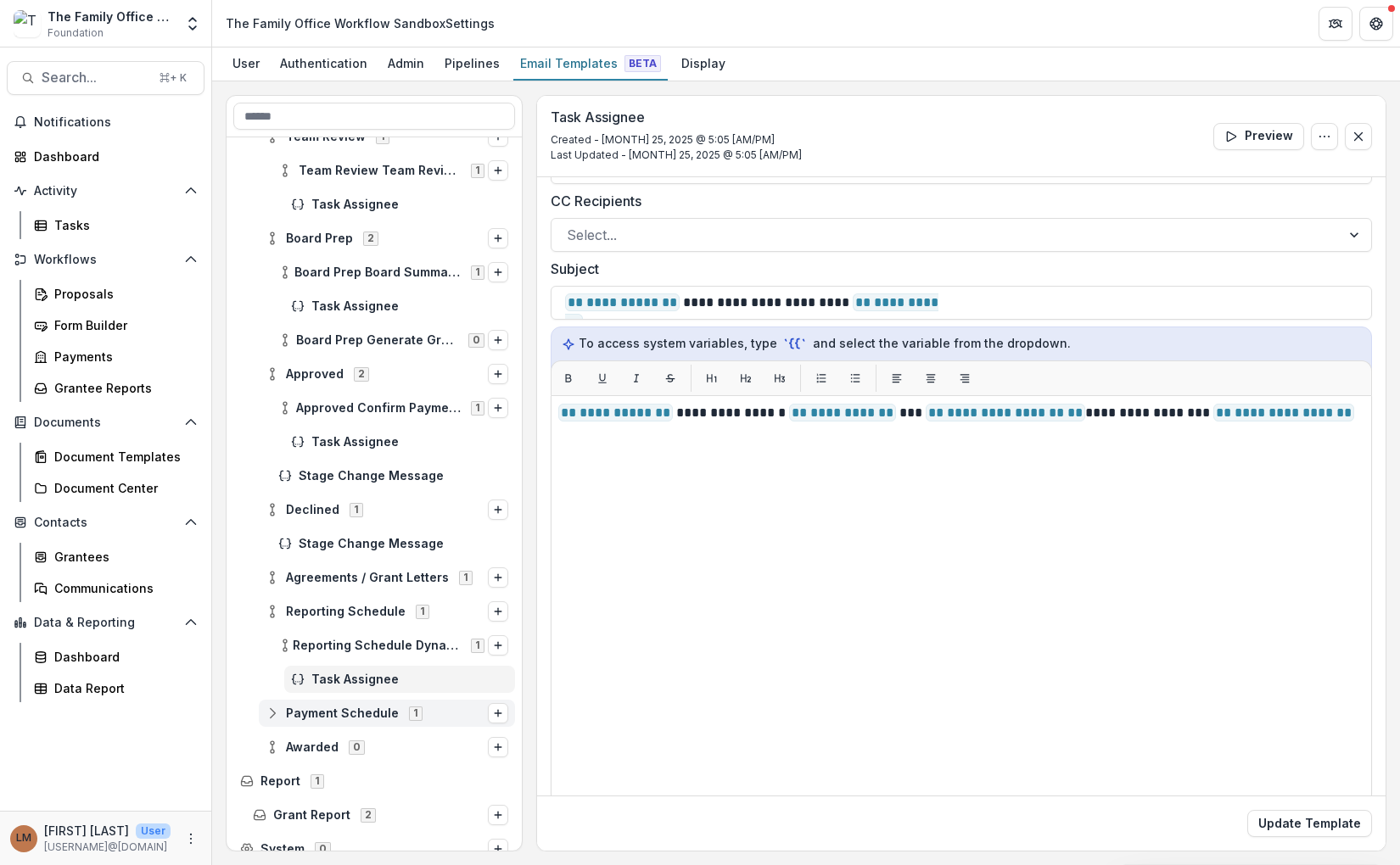click on "Payment Schedule" at bounding box center [342, 713] 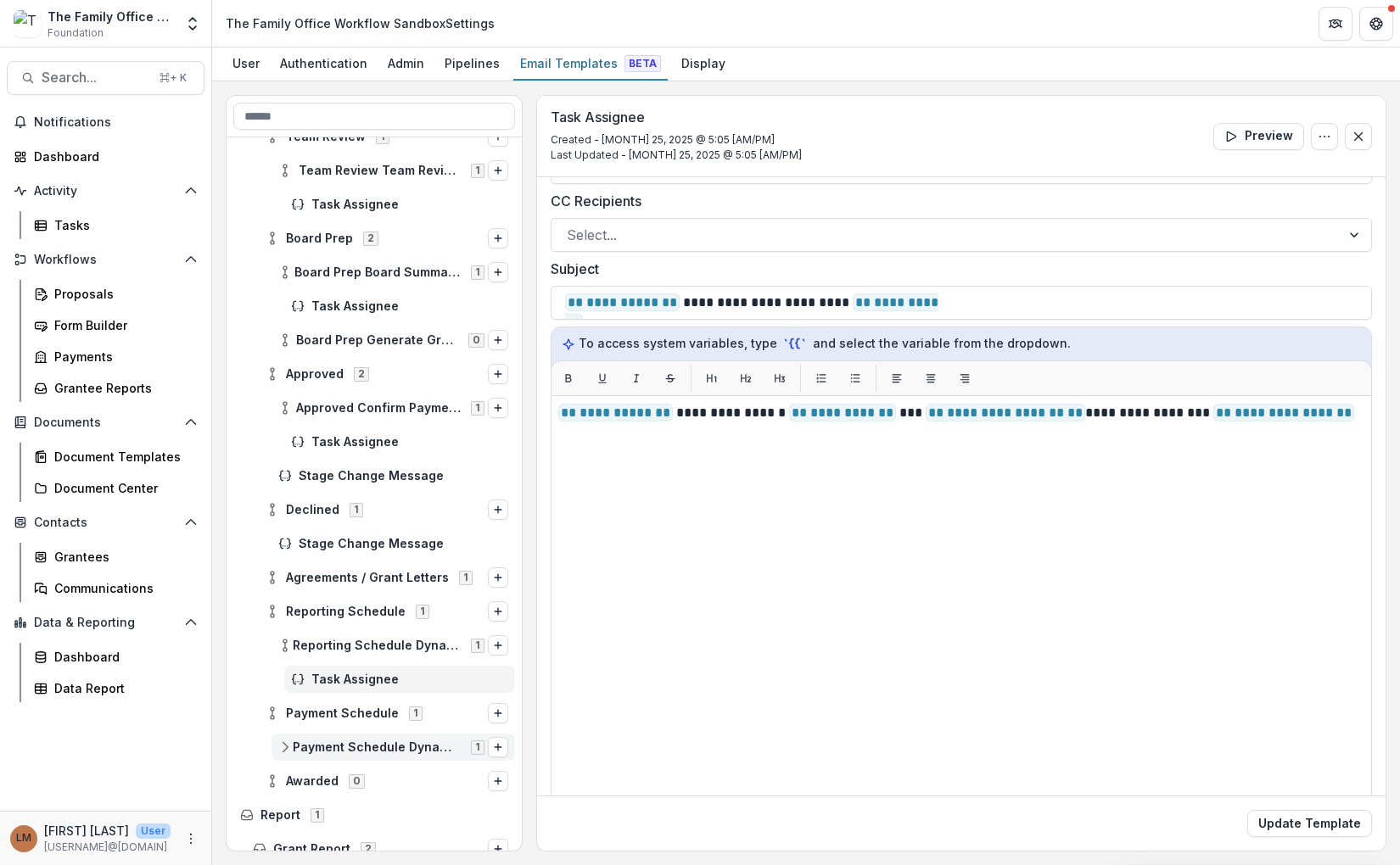 click on "Payment Schedule Dynamic Payment Schedule" at bounding box center [377, 747] 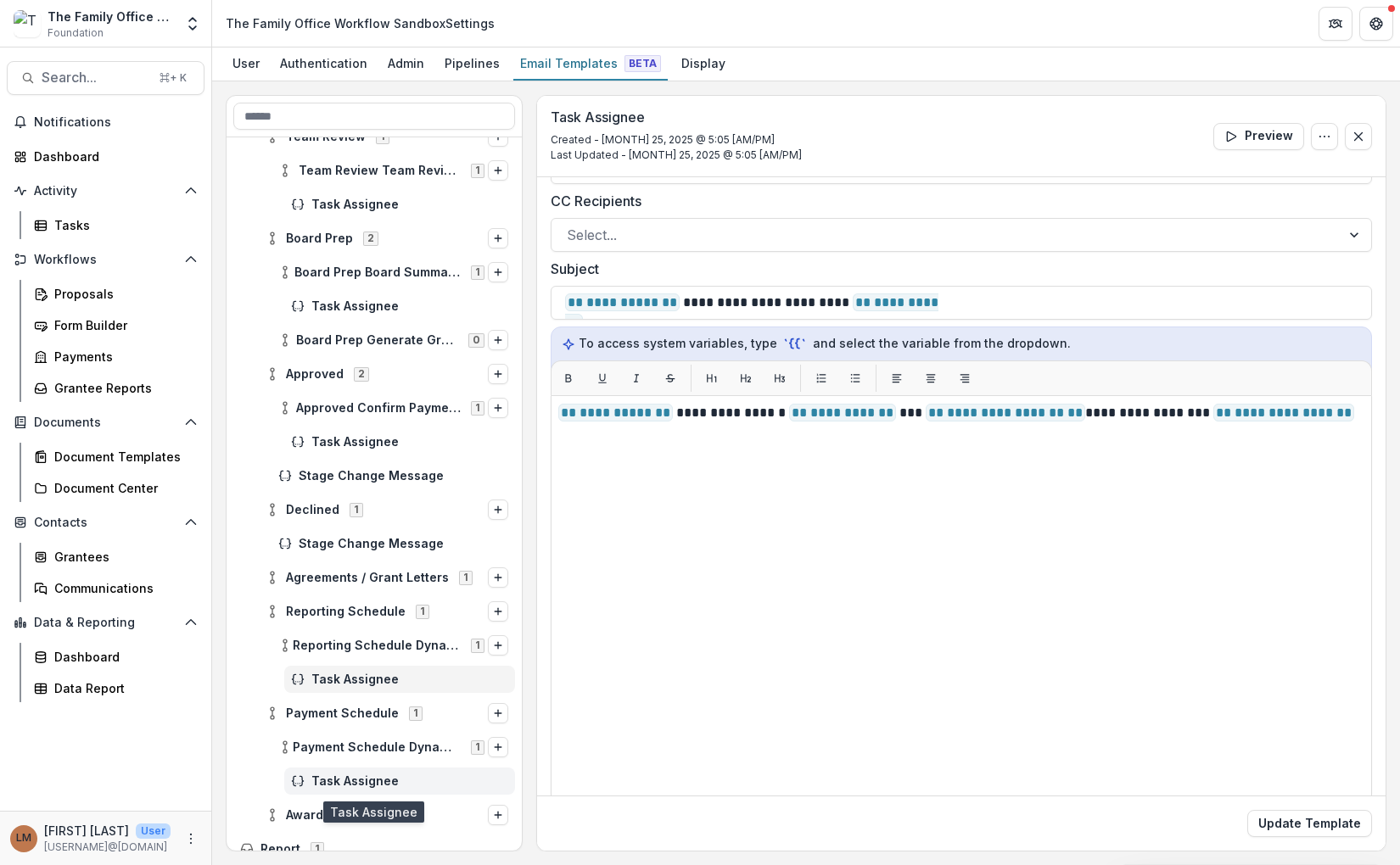 click on "Task Assignee" at bounding box center [410, 781] 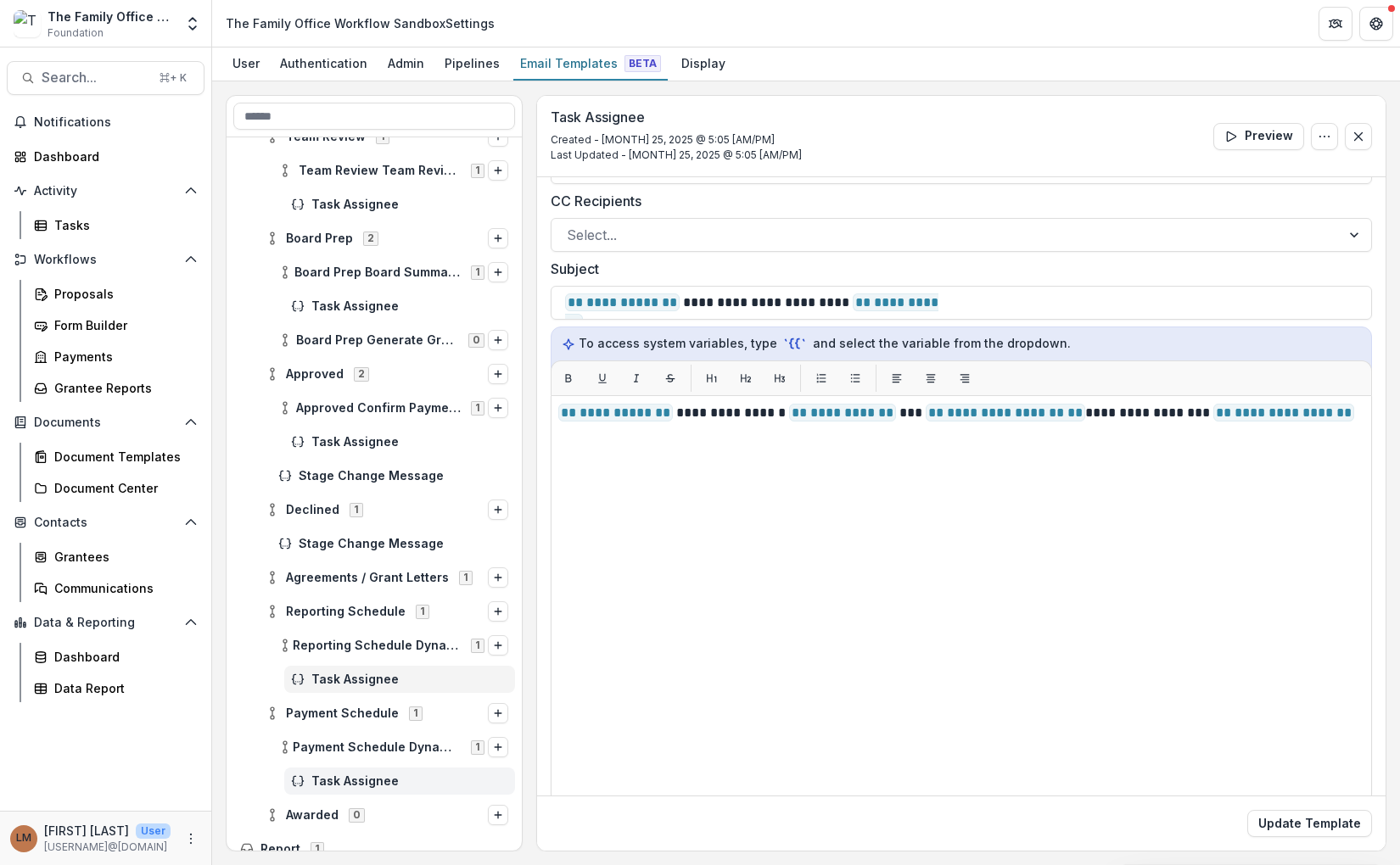 scroll, scrollTop: 0, scrollLeft: 0, axis: both 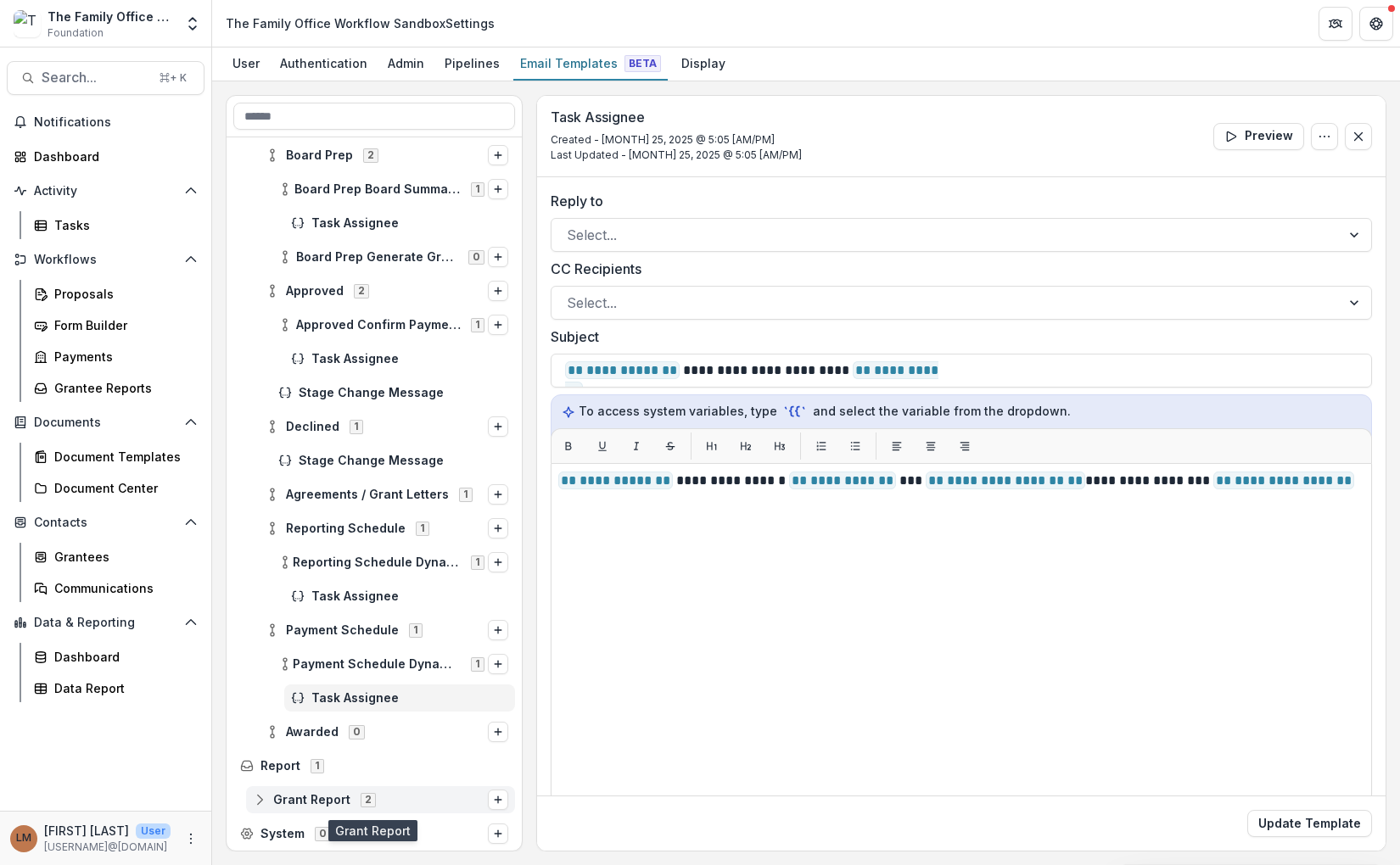click on "Grant Report 2" at bounding box center [370, 799] 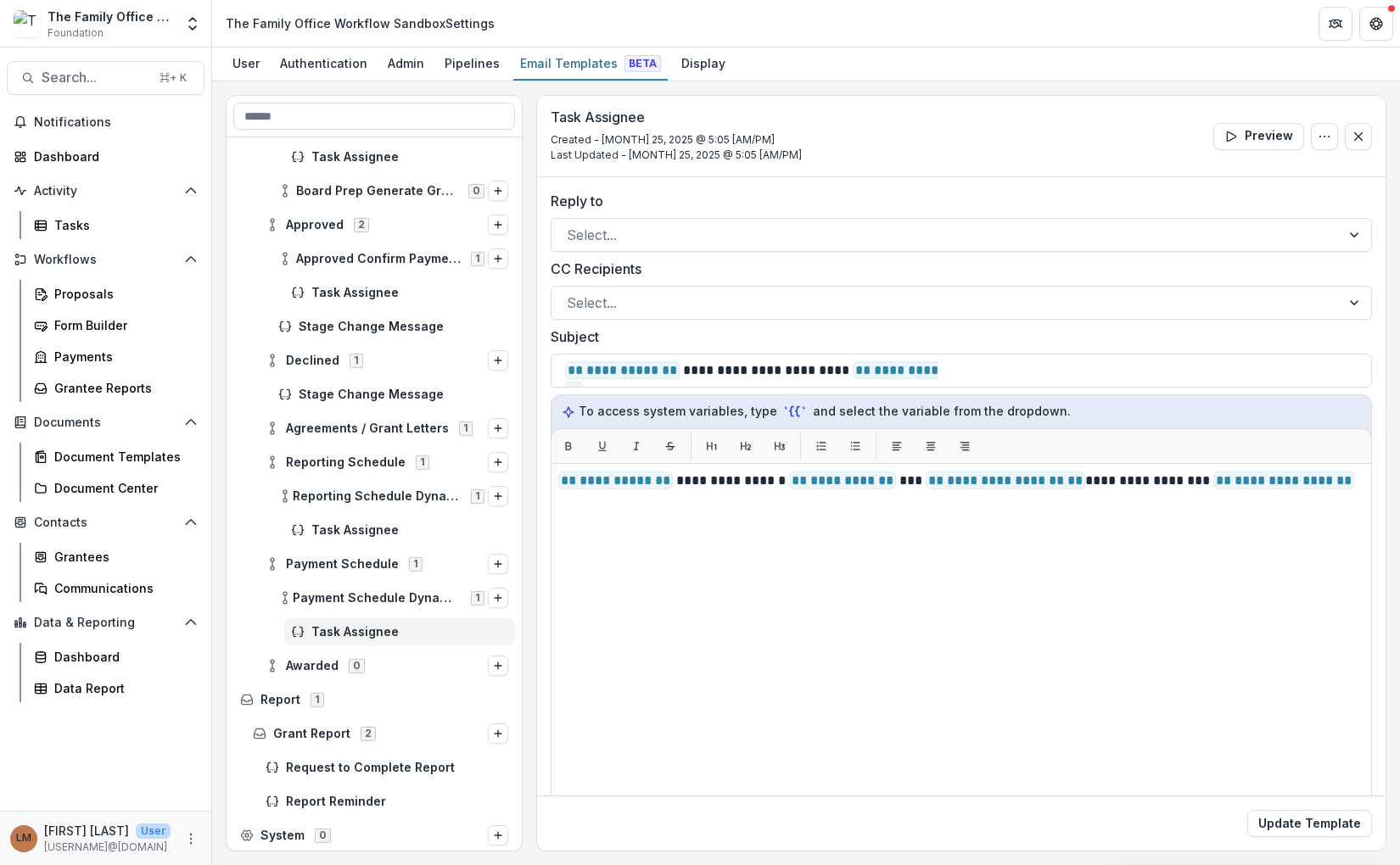 scroll, scrollTop: 454, scrollLeft: 0, axis: vertical 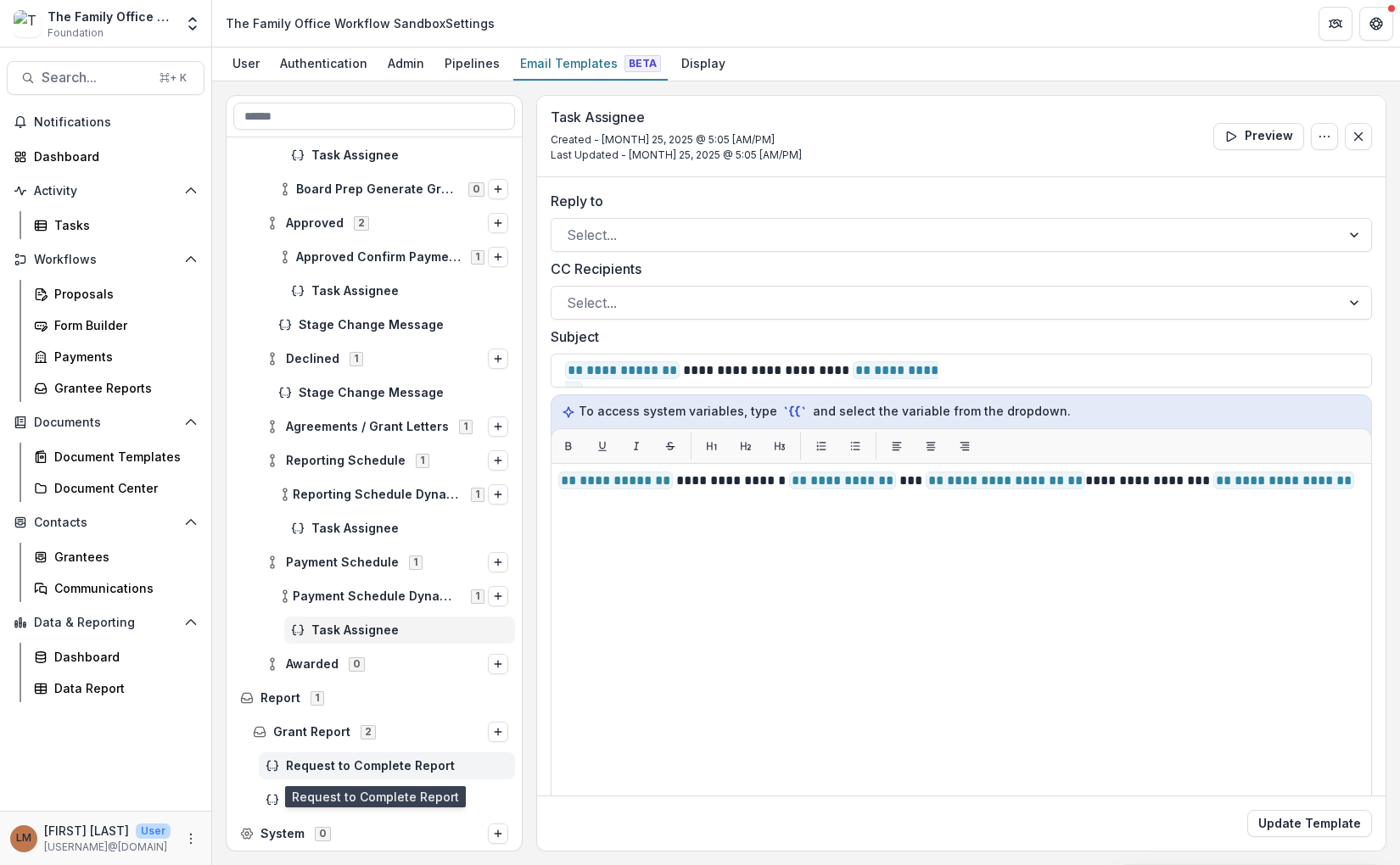 click on "Request to Complete Report" at bounding box center (387, 766) 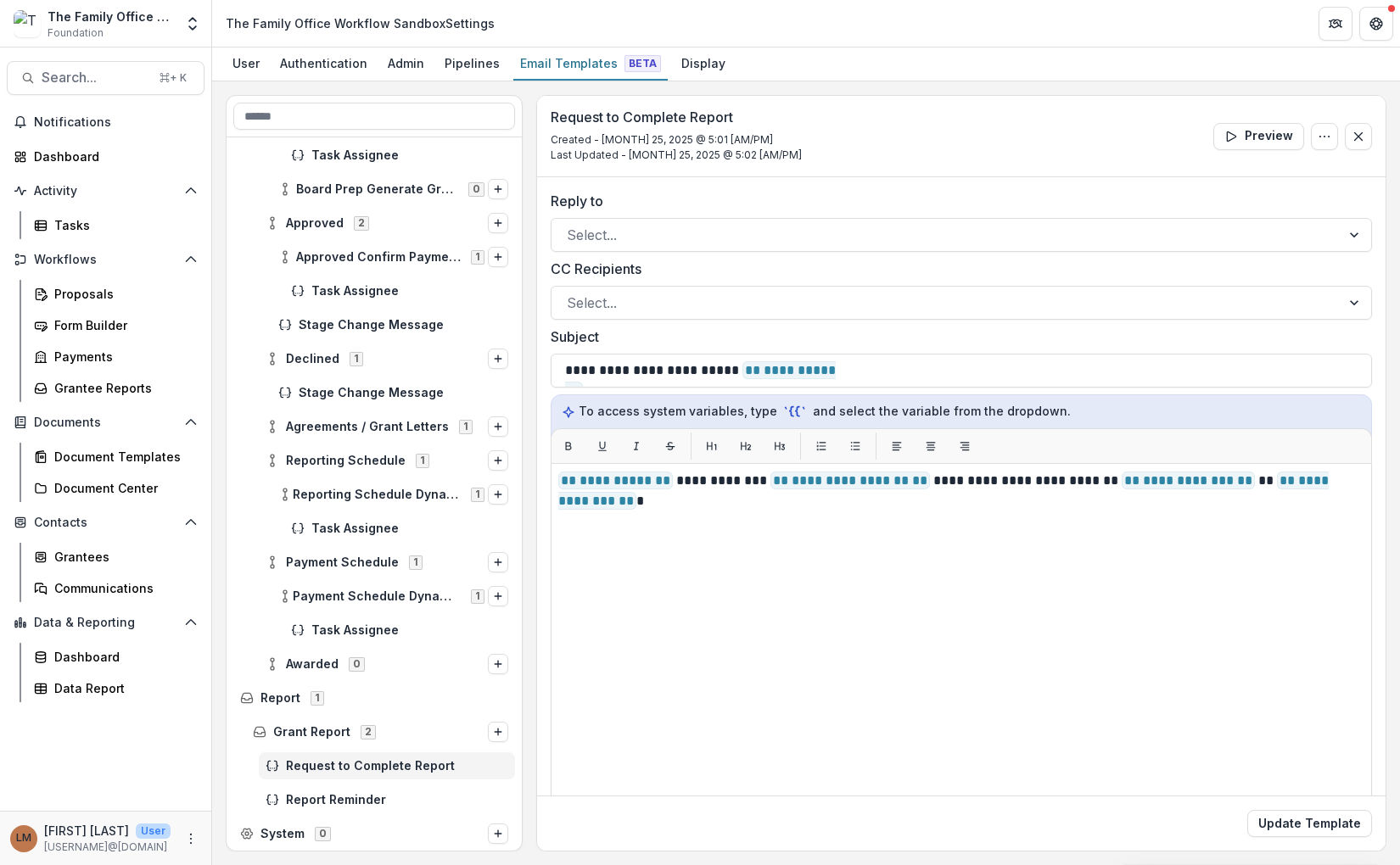 scroll, scrollTop: 454, scrollLeft: 0, axis: vertical 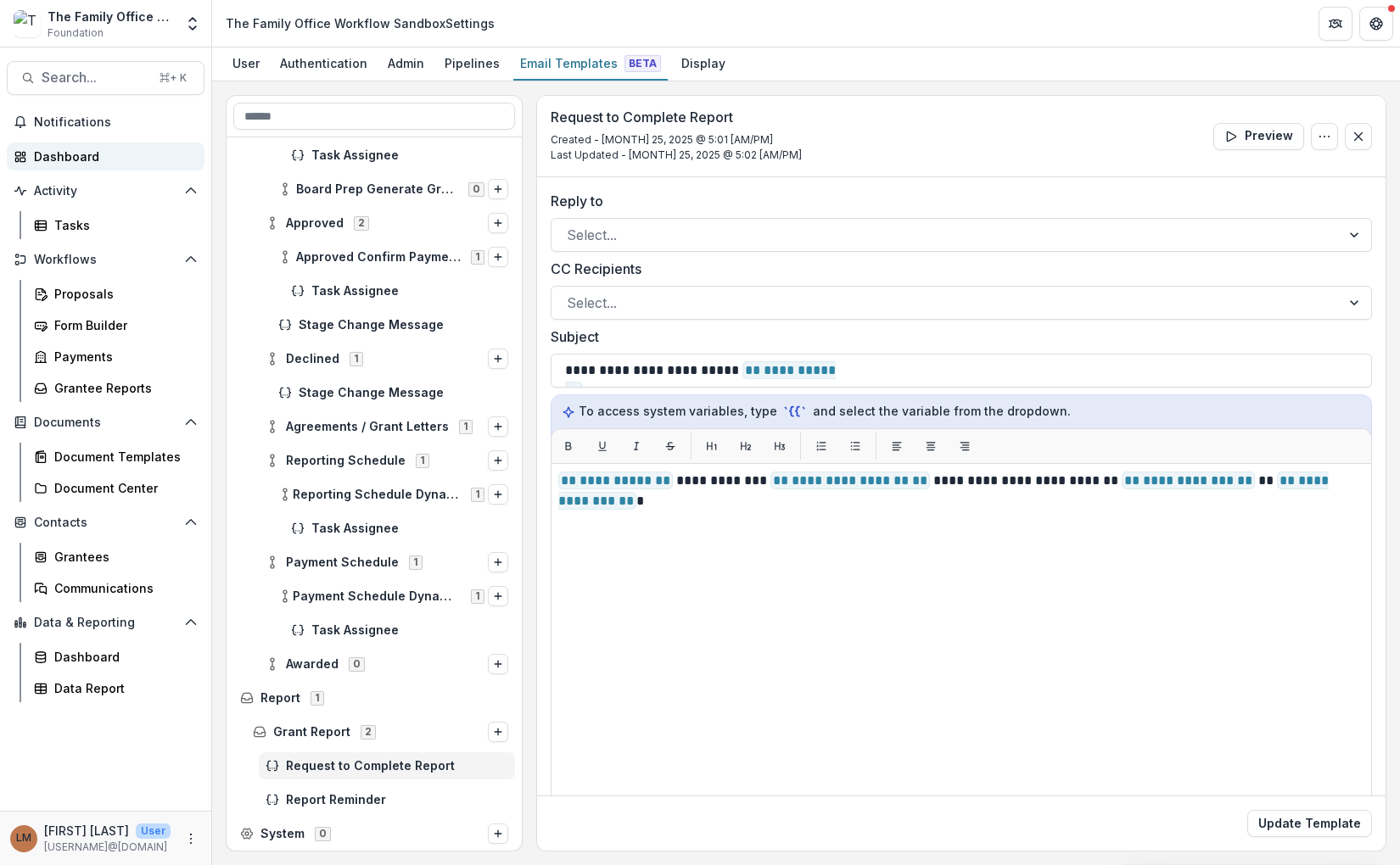click on "Dashboard" at bounding box center [112, 156] 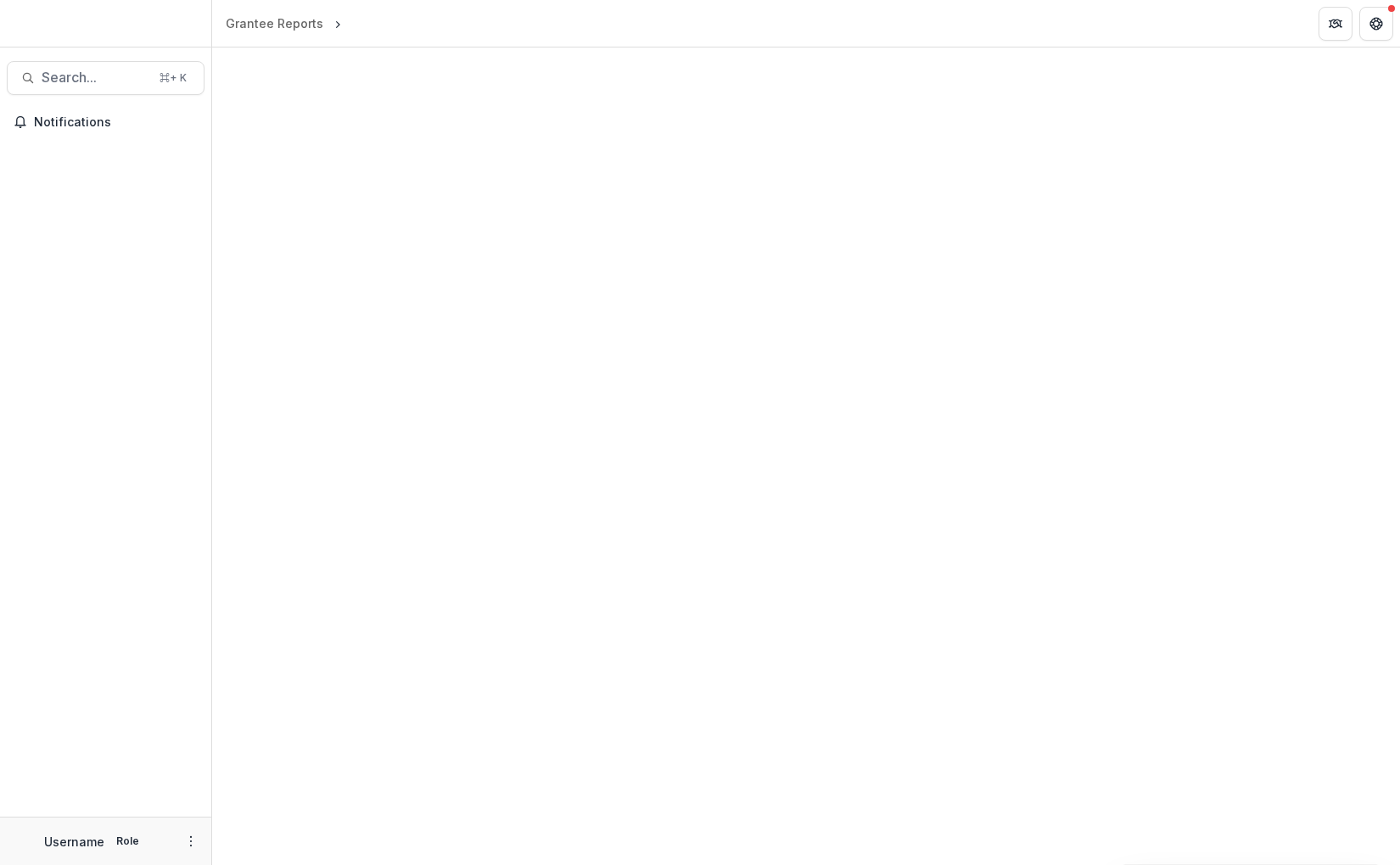 scroll, scrollTop: 0, scrollLeft: 0, axis: both 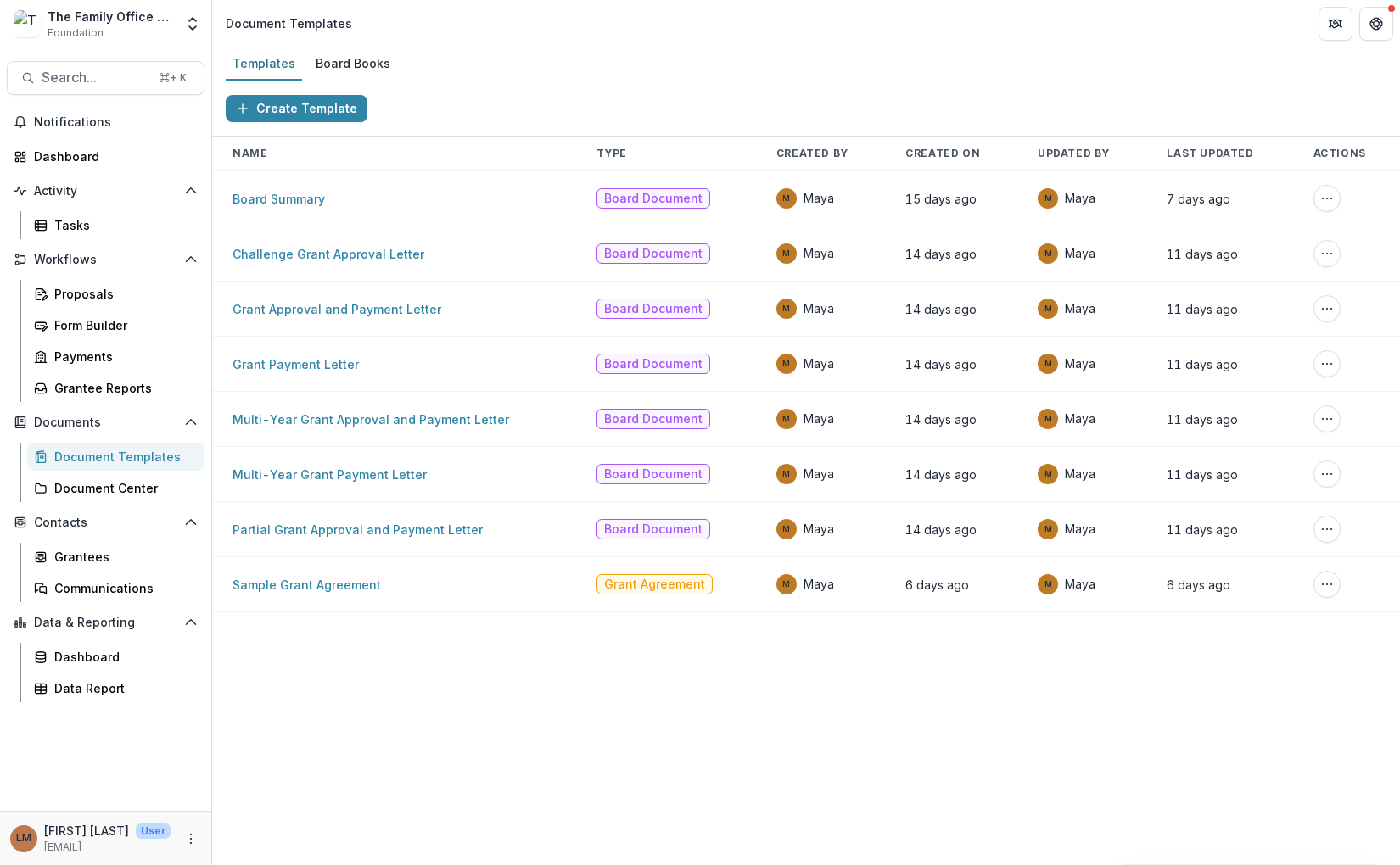 click on "Challenge Grant Approval Letter" at bounding box center (328, 254) 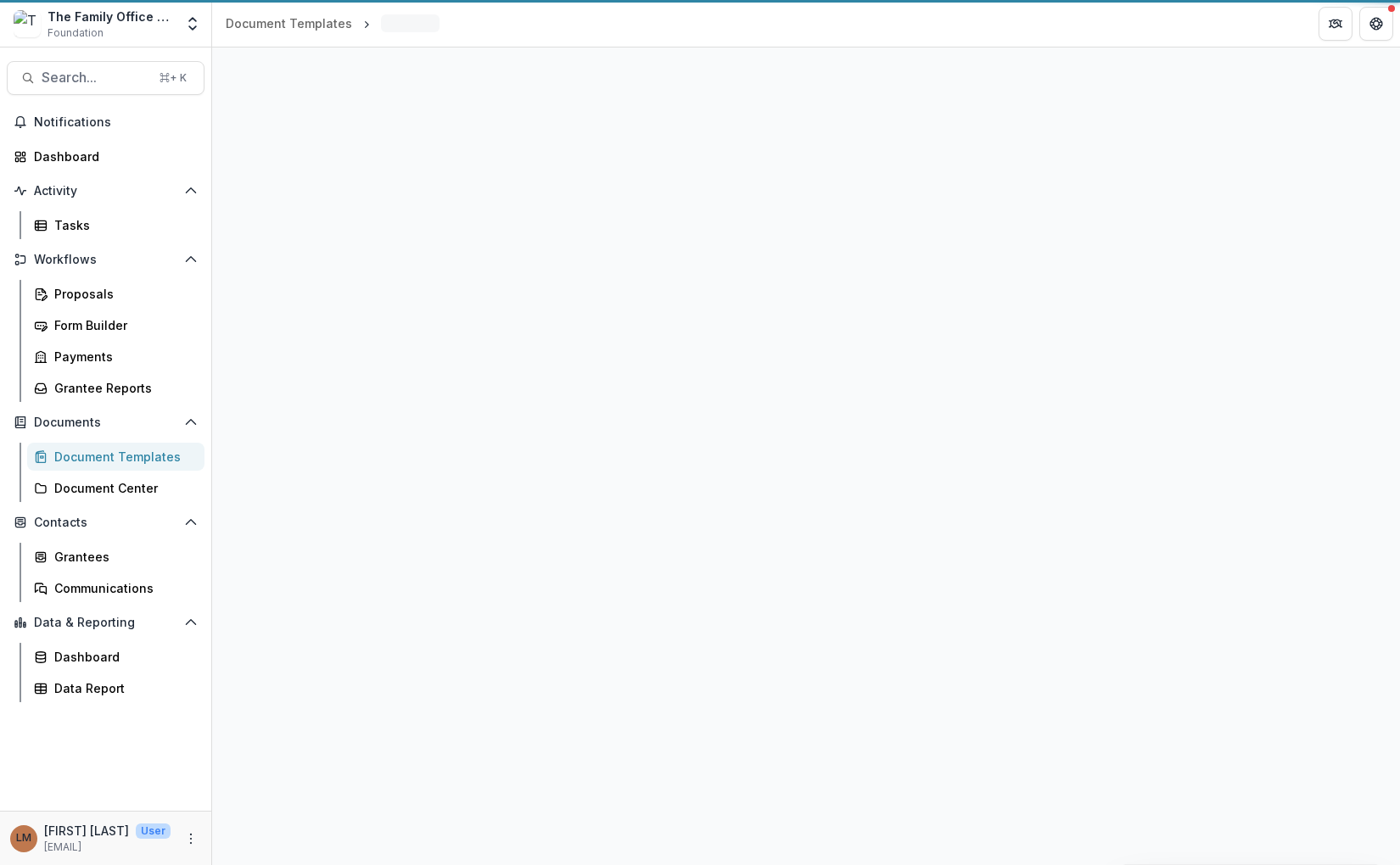 select on "**********" 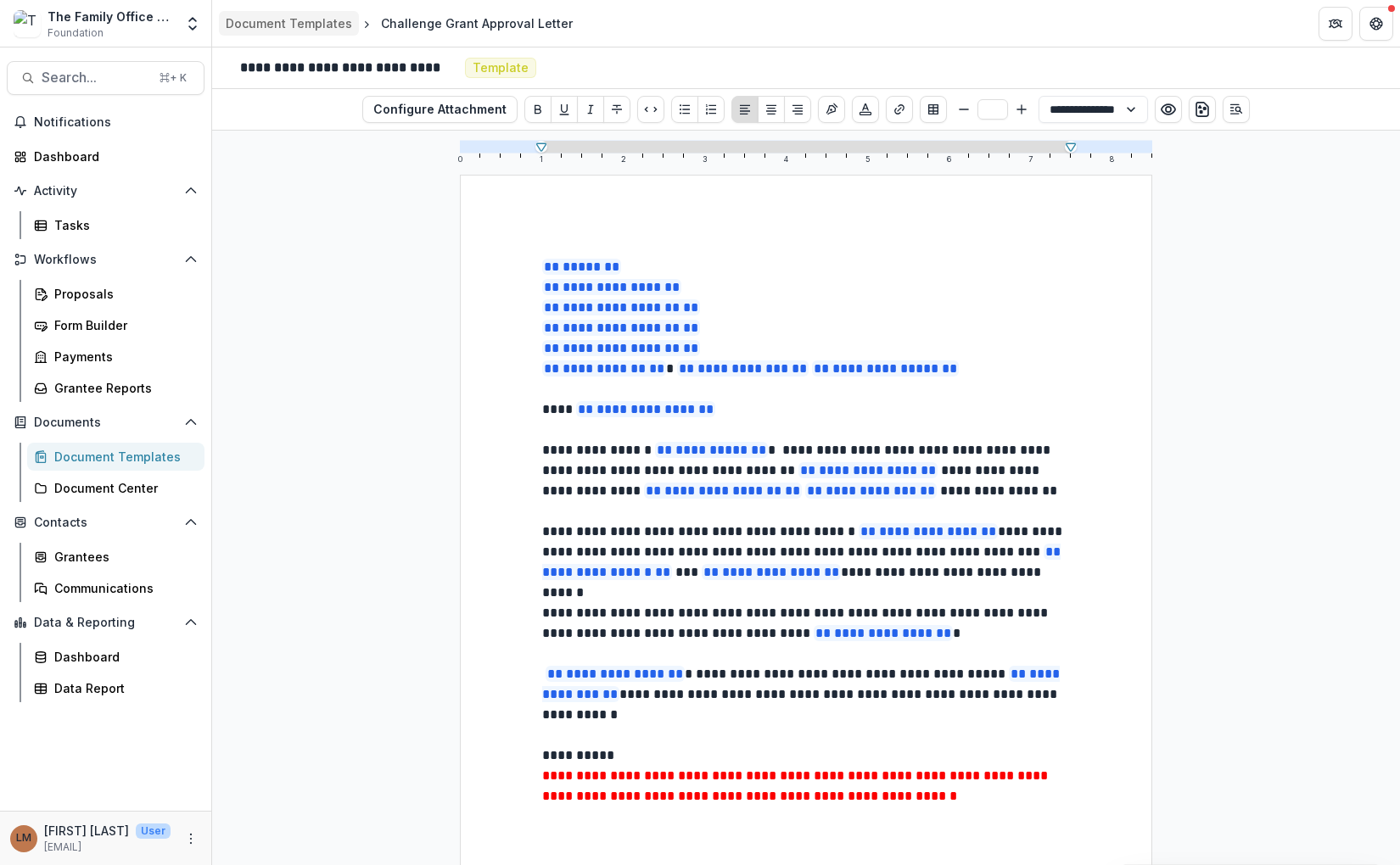 click on "Document Templates" at bounding box center [288, 23] 